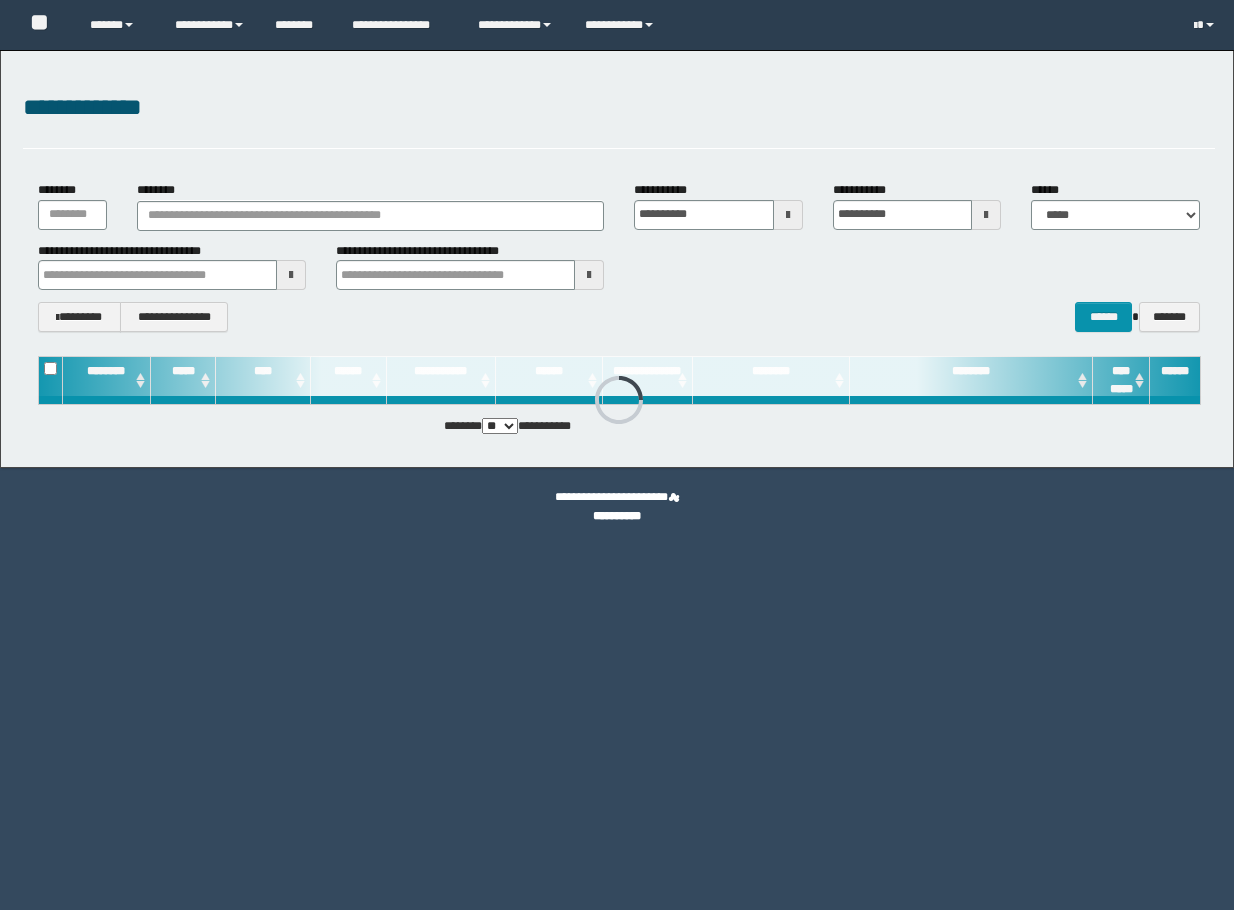 scroll, scrollTop: 0, scrollLeft: 0, axis: both 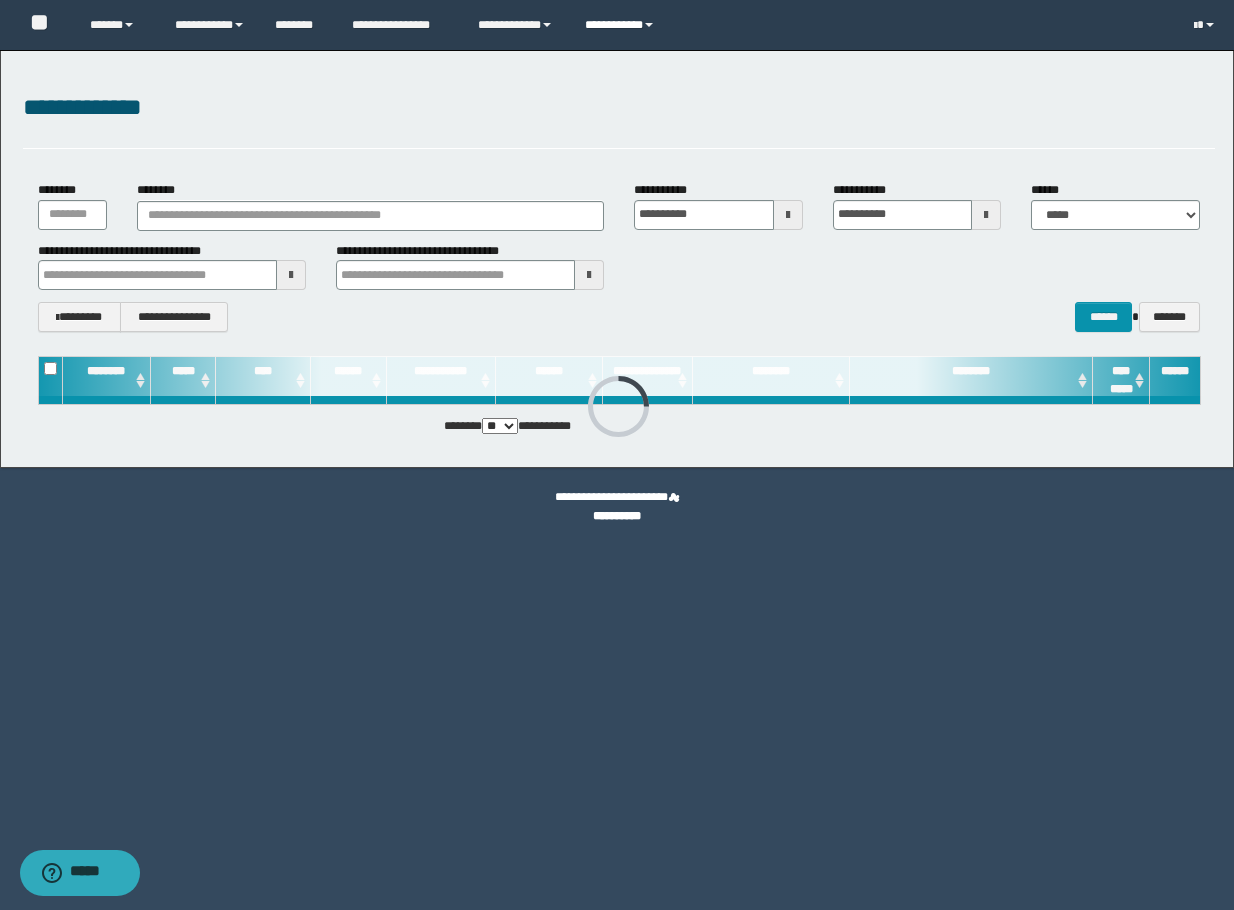 click on "**********" at bounding box center (622, 25) 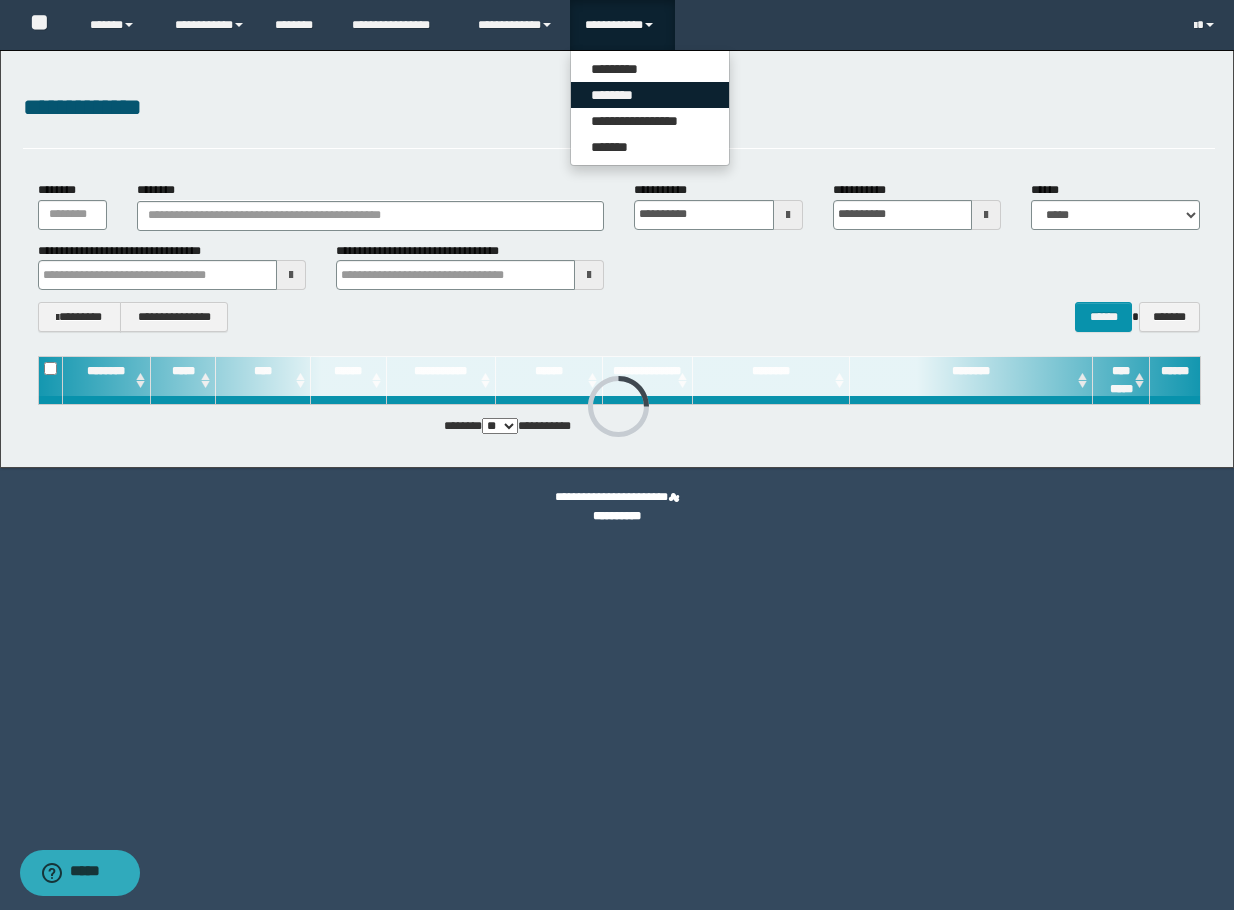 click on "********" at bounding box center (650, 95) 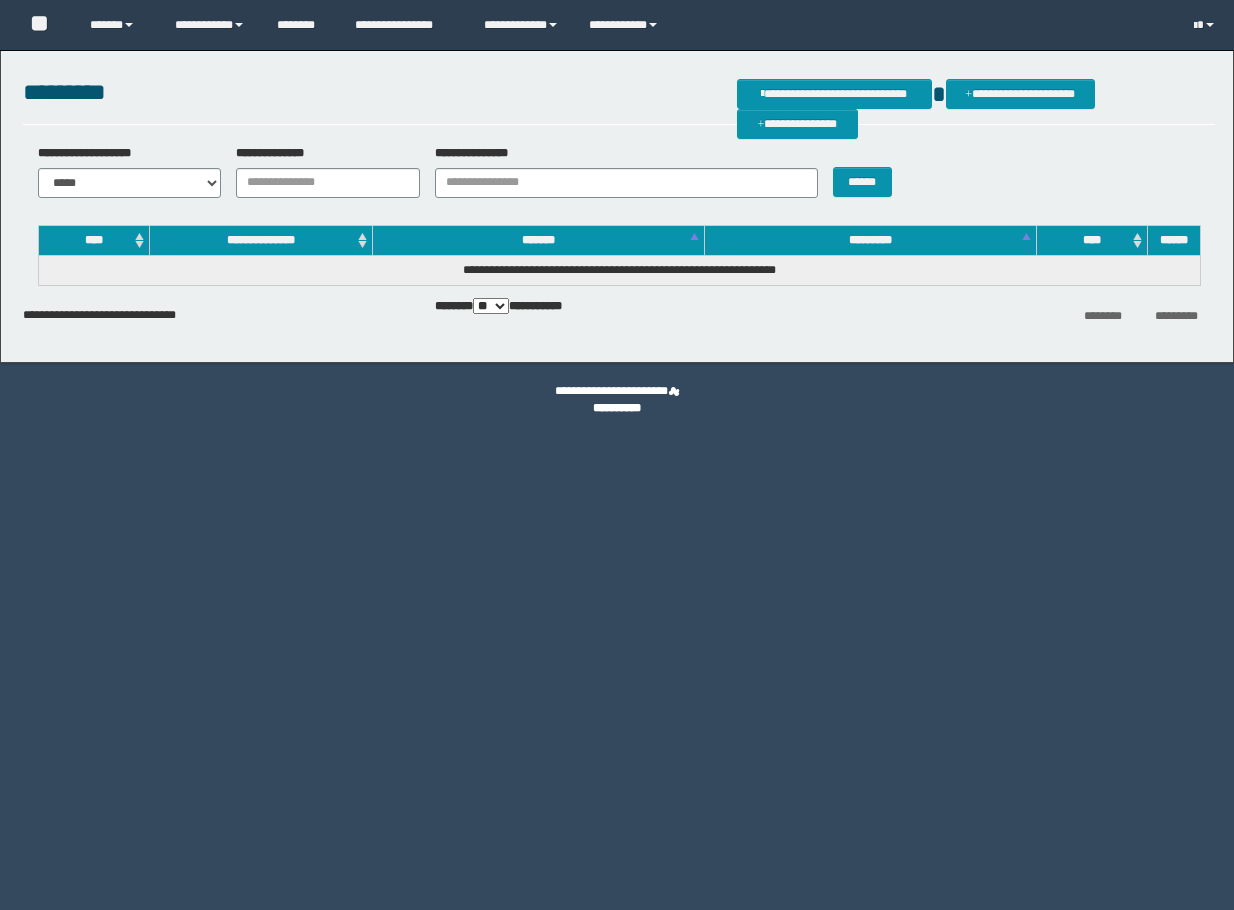 scroll, scrollTop: 0, scrollLeft: 0, axis: both 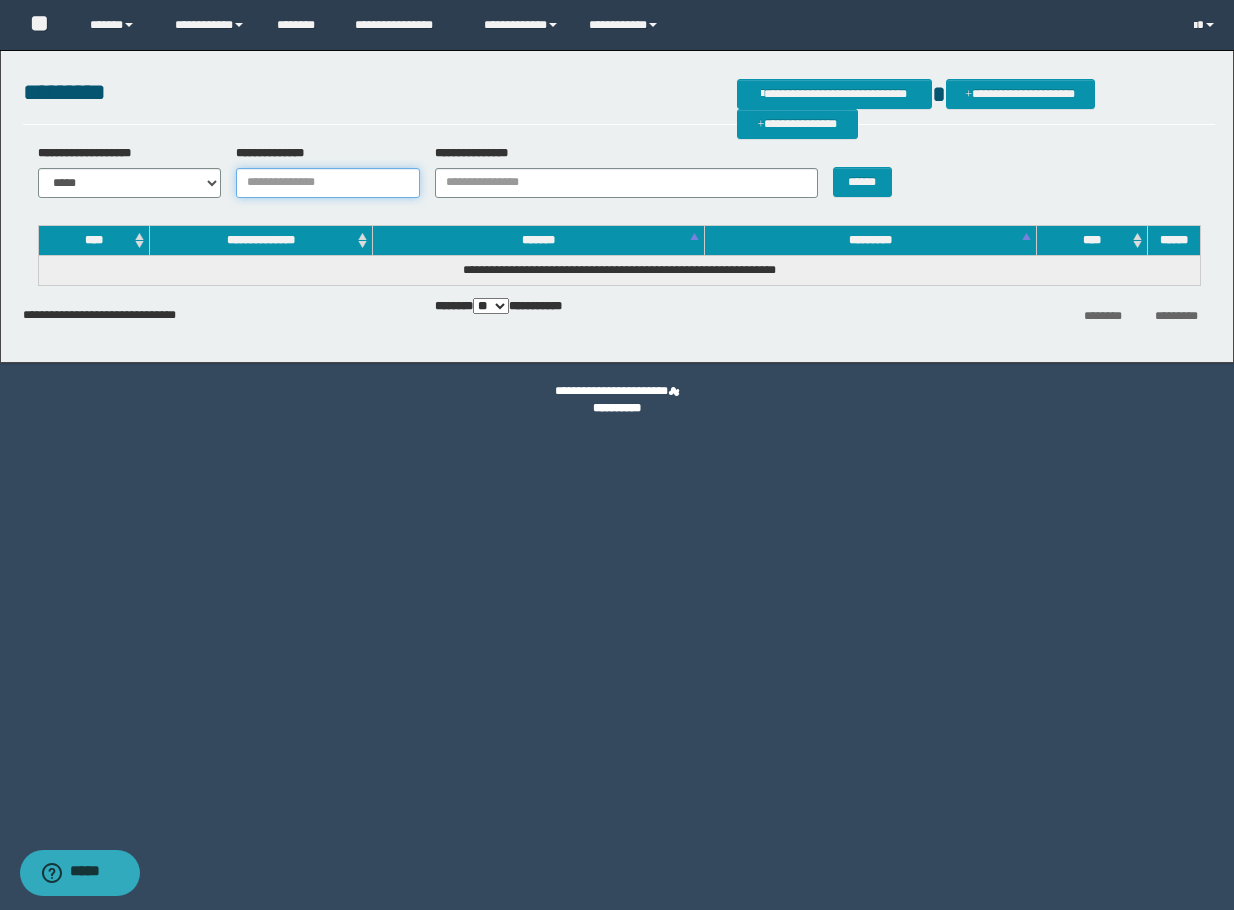 click on "**********" at bounding box center [328, 183] 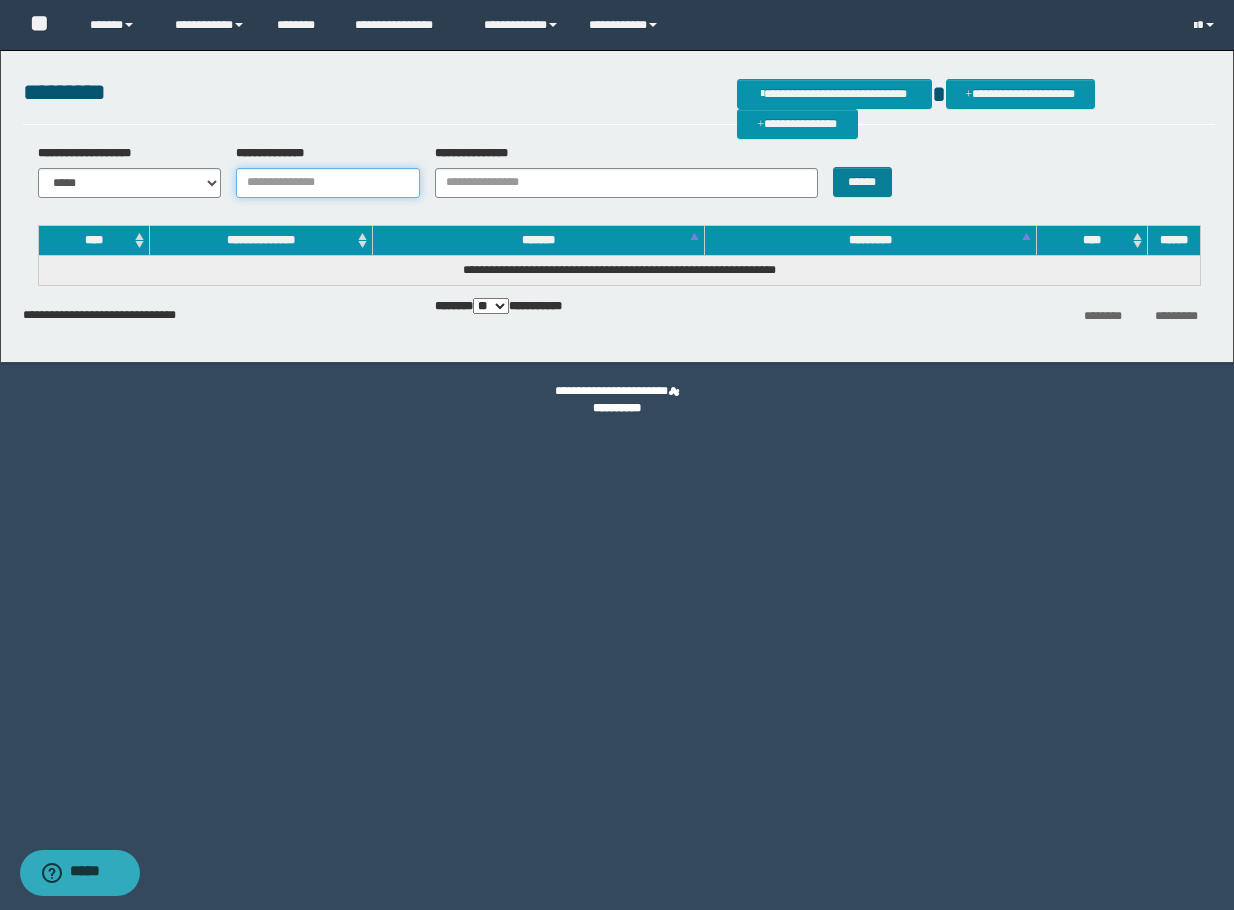 paste on "**********" 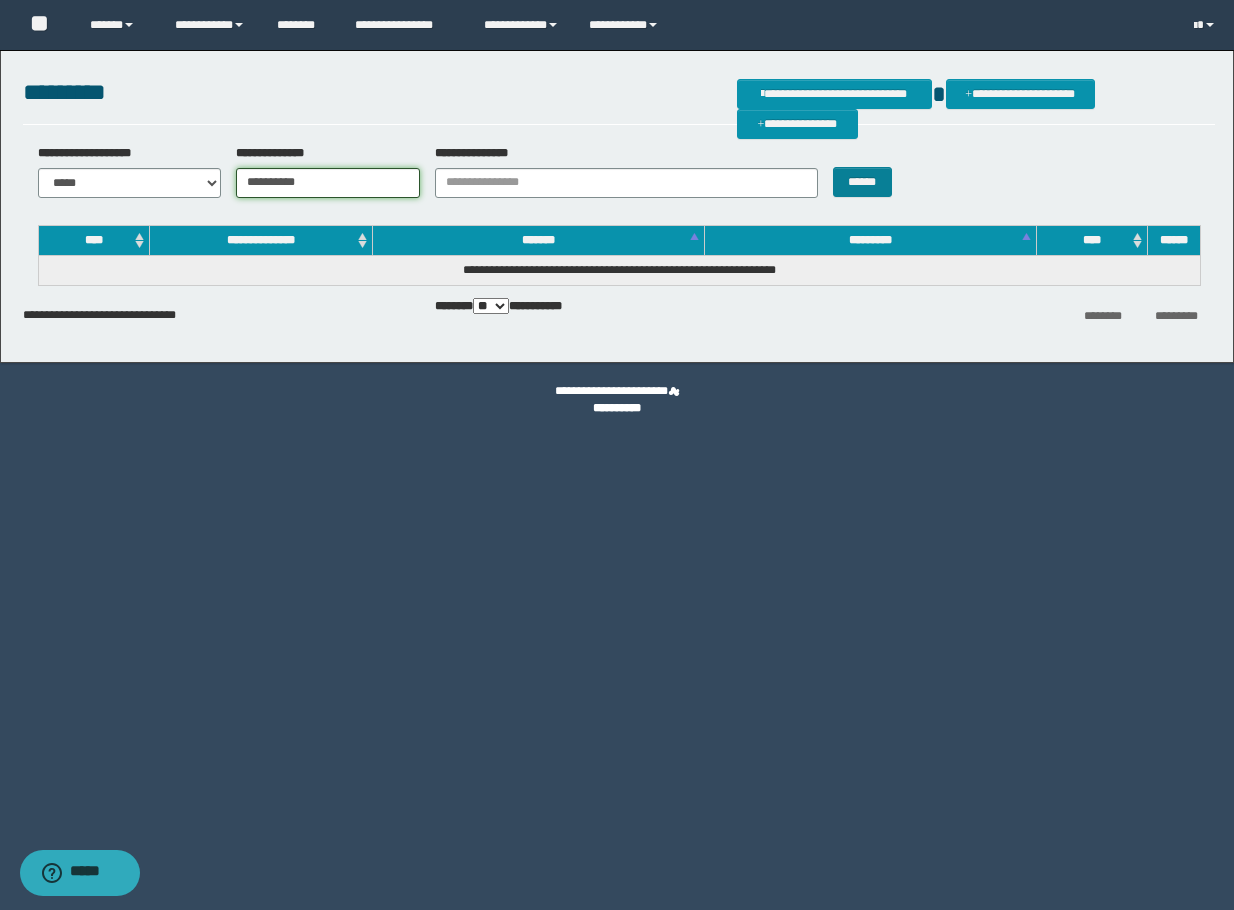 type on "**********" 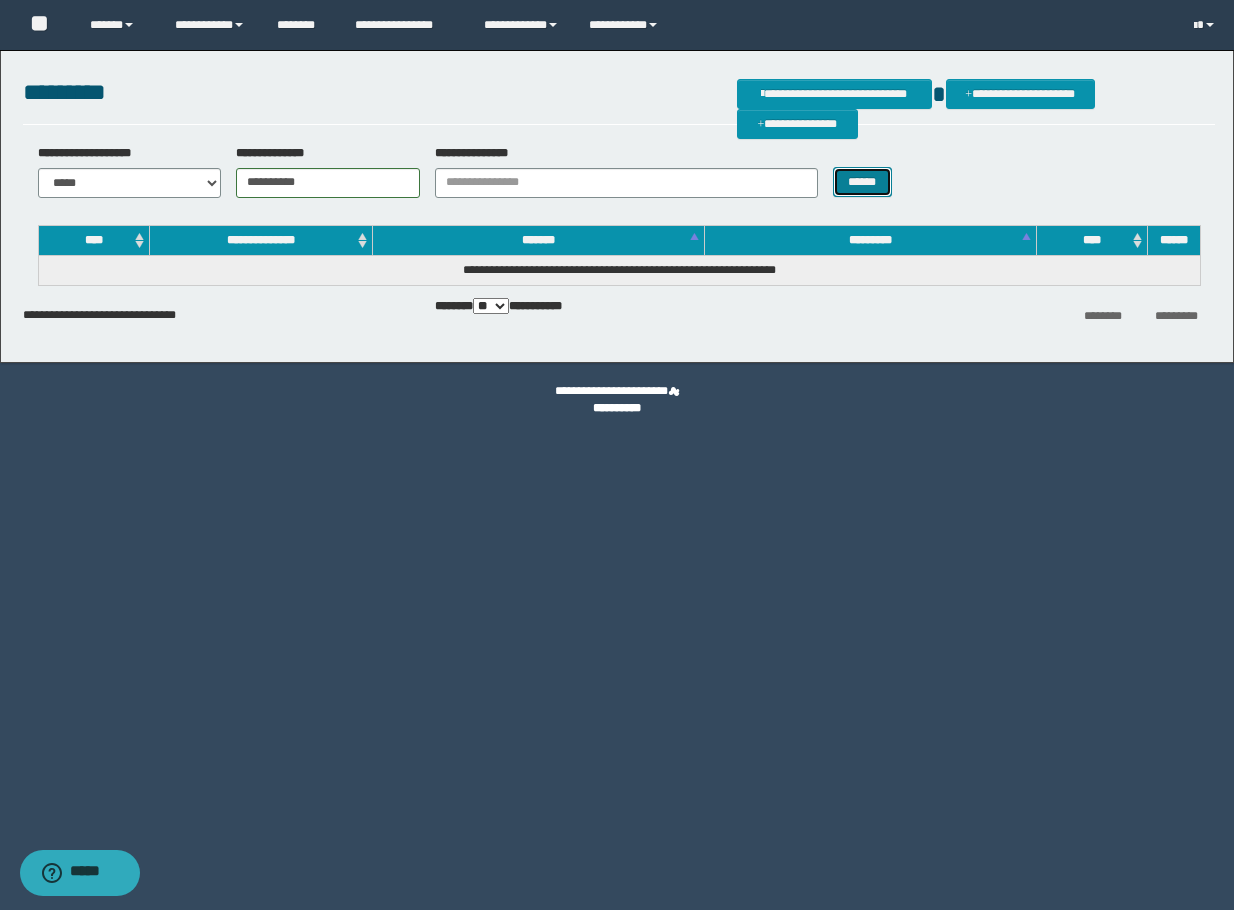 click on "******" at bounding box center (862, 182) 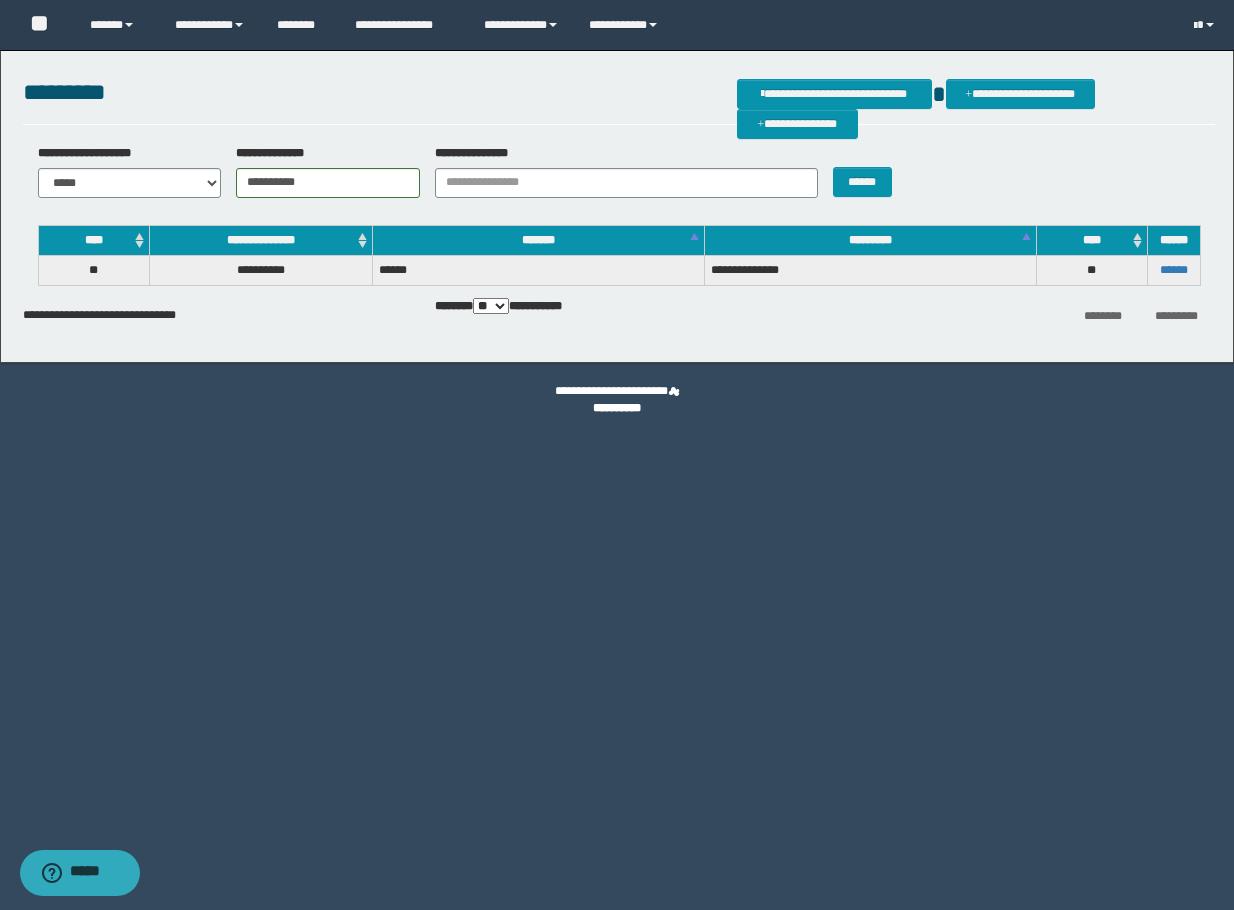 click on "******" at bounding box center (1173, 270) 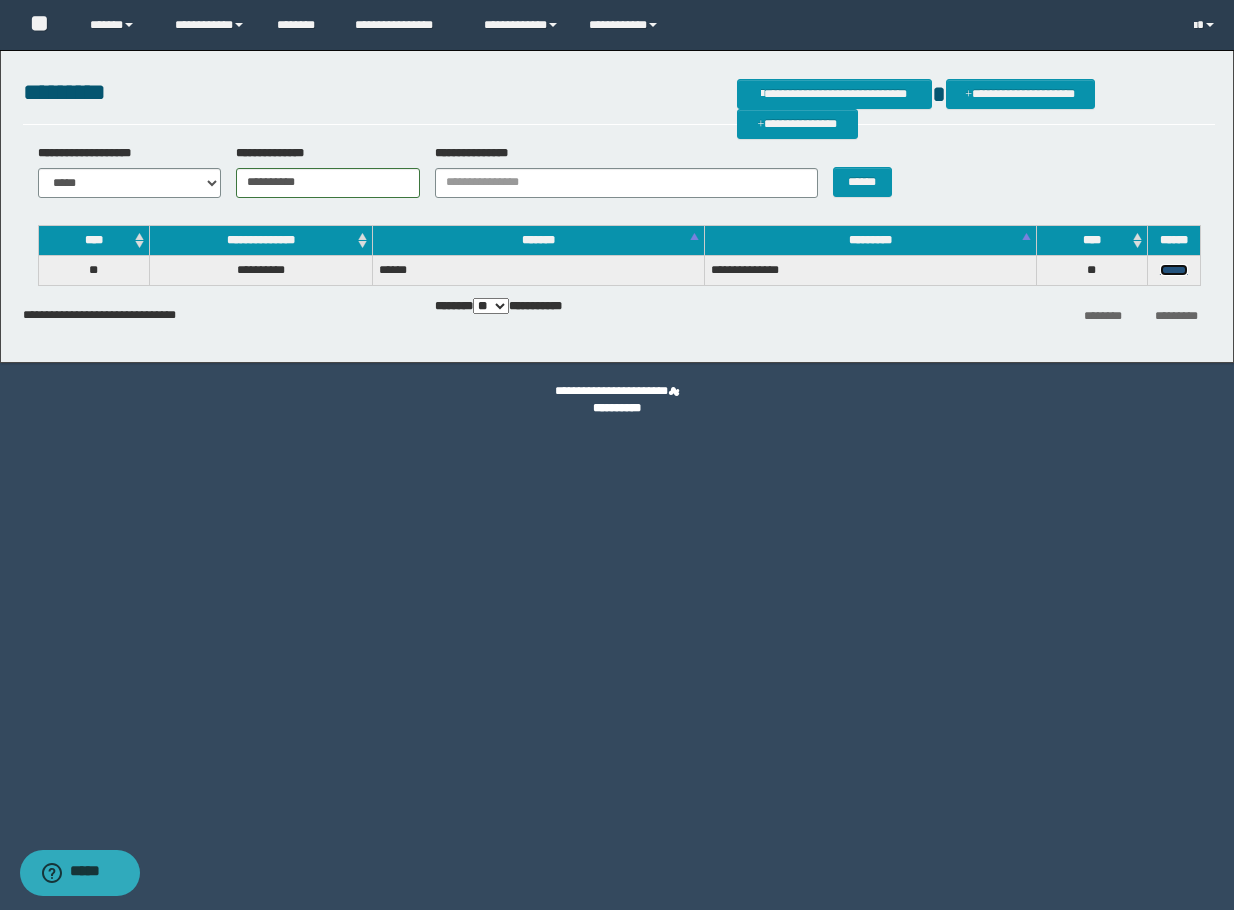 click on "******" at bounding box center [1174, 270] 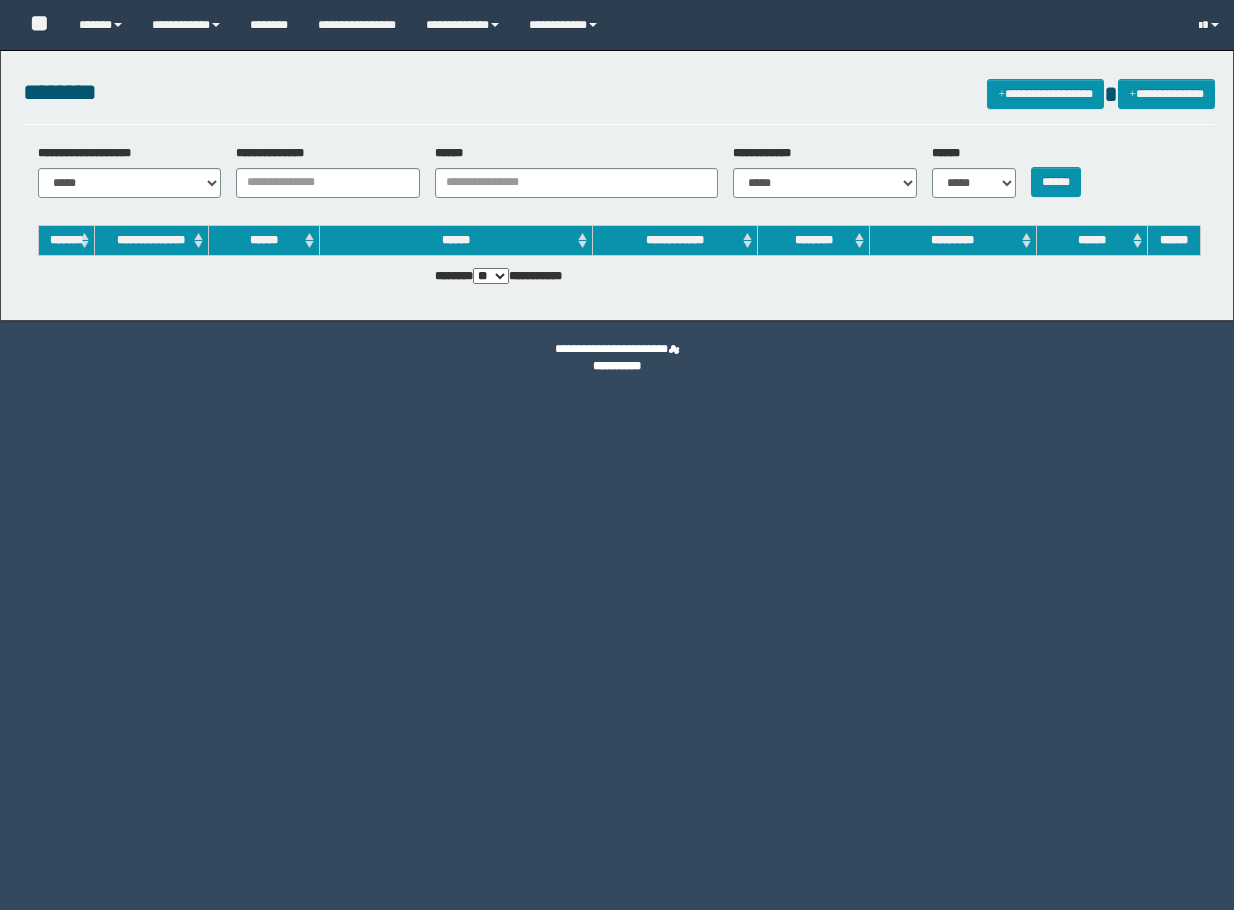 scroll, scrollTop: 0, scrollLeft: 0, axis: both 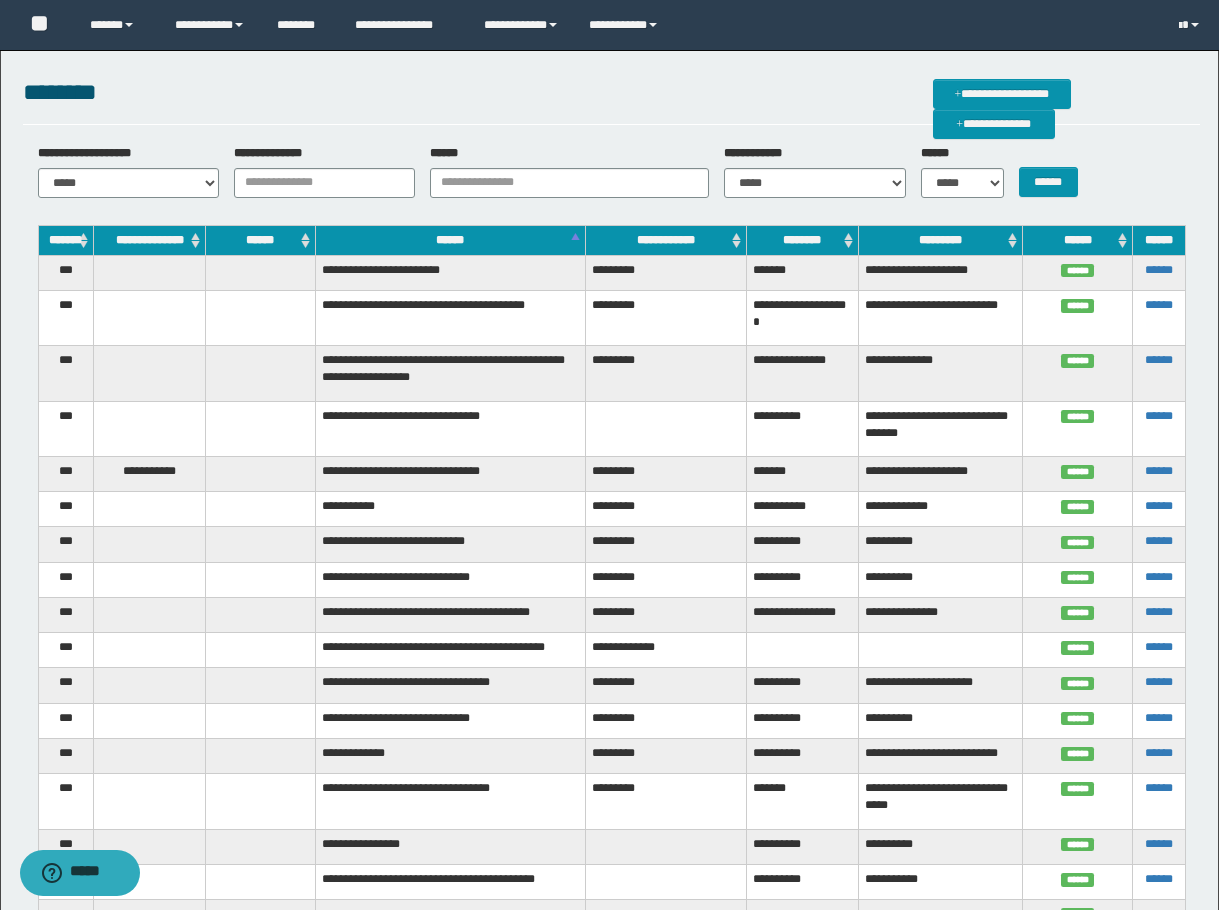 click on "**********" at bounding box center [611, 92] 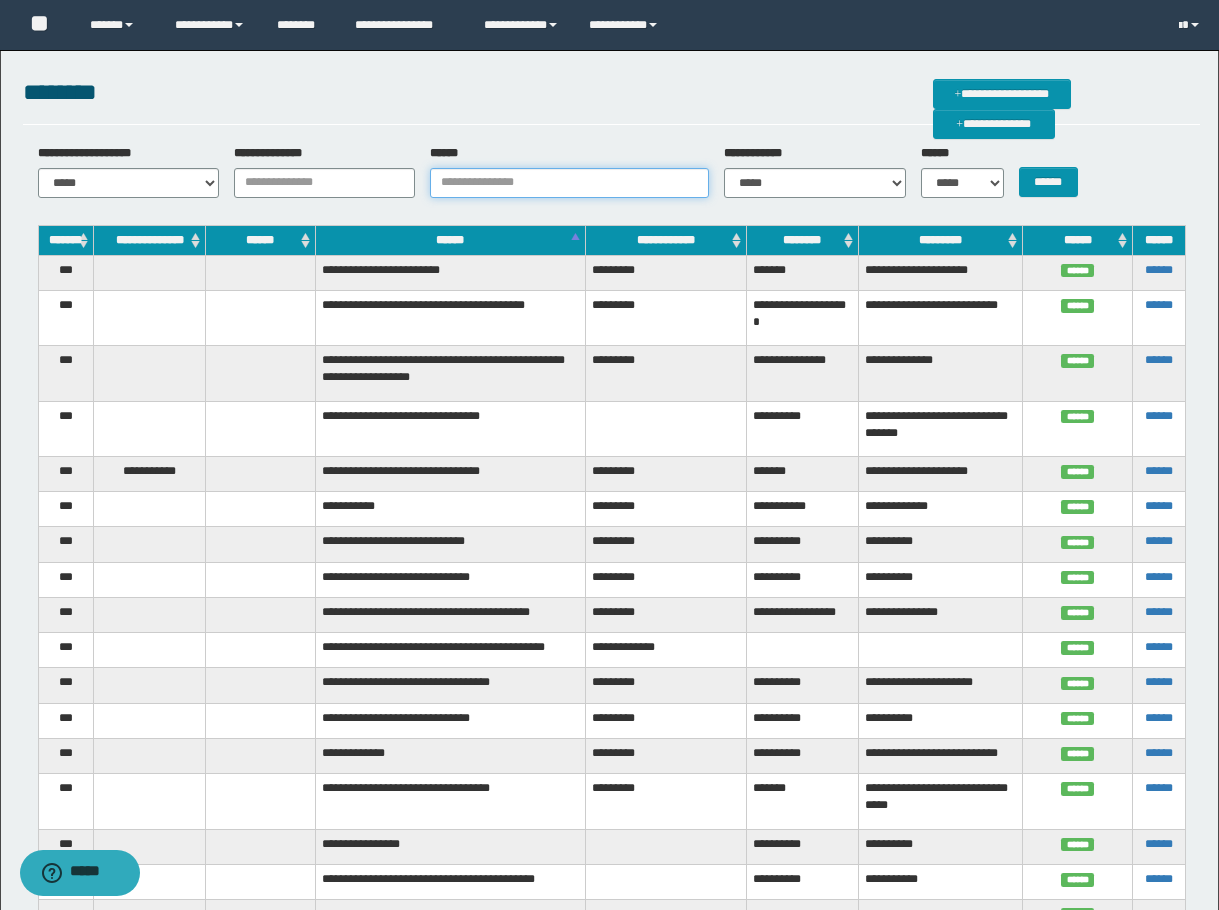 click on "******" at bounding box center [569, 183] 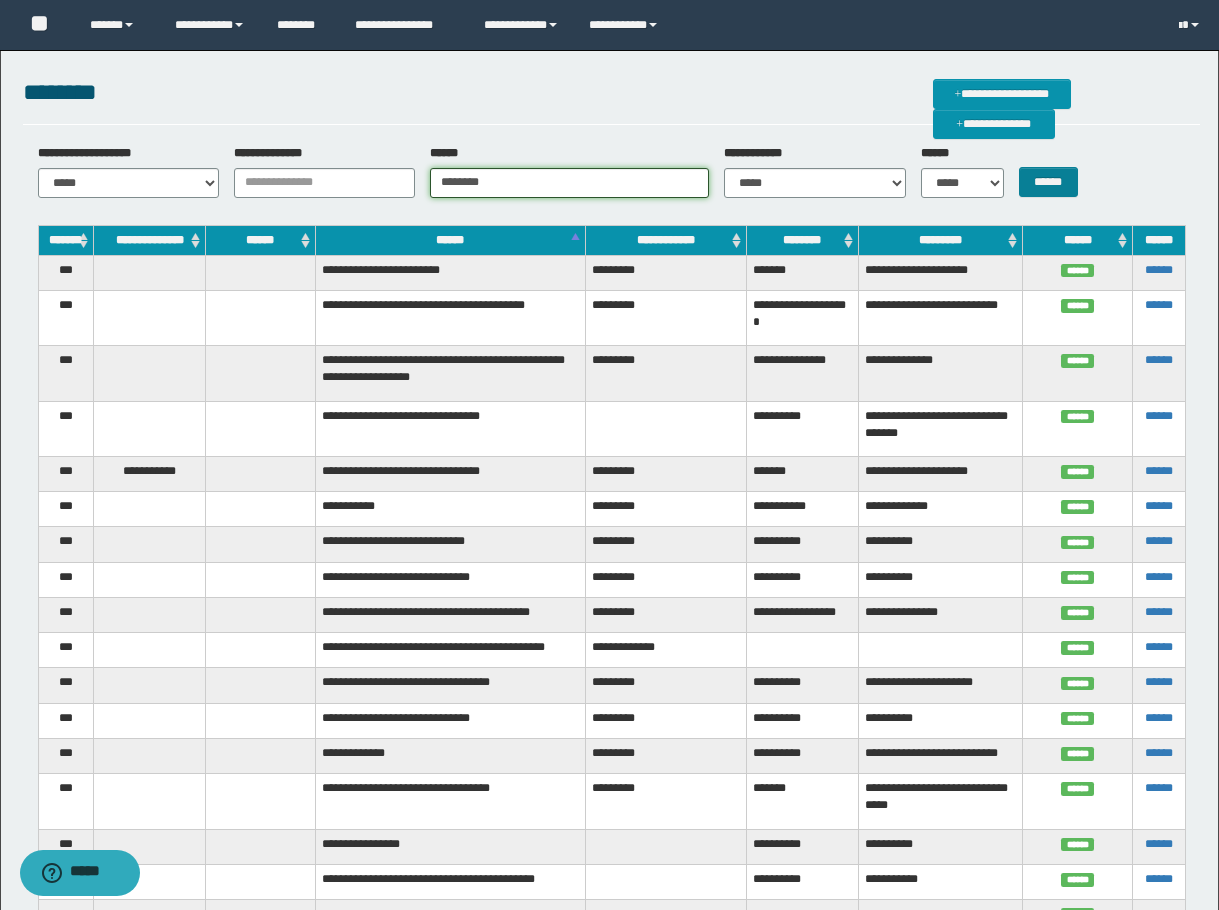 type on "********" 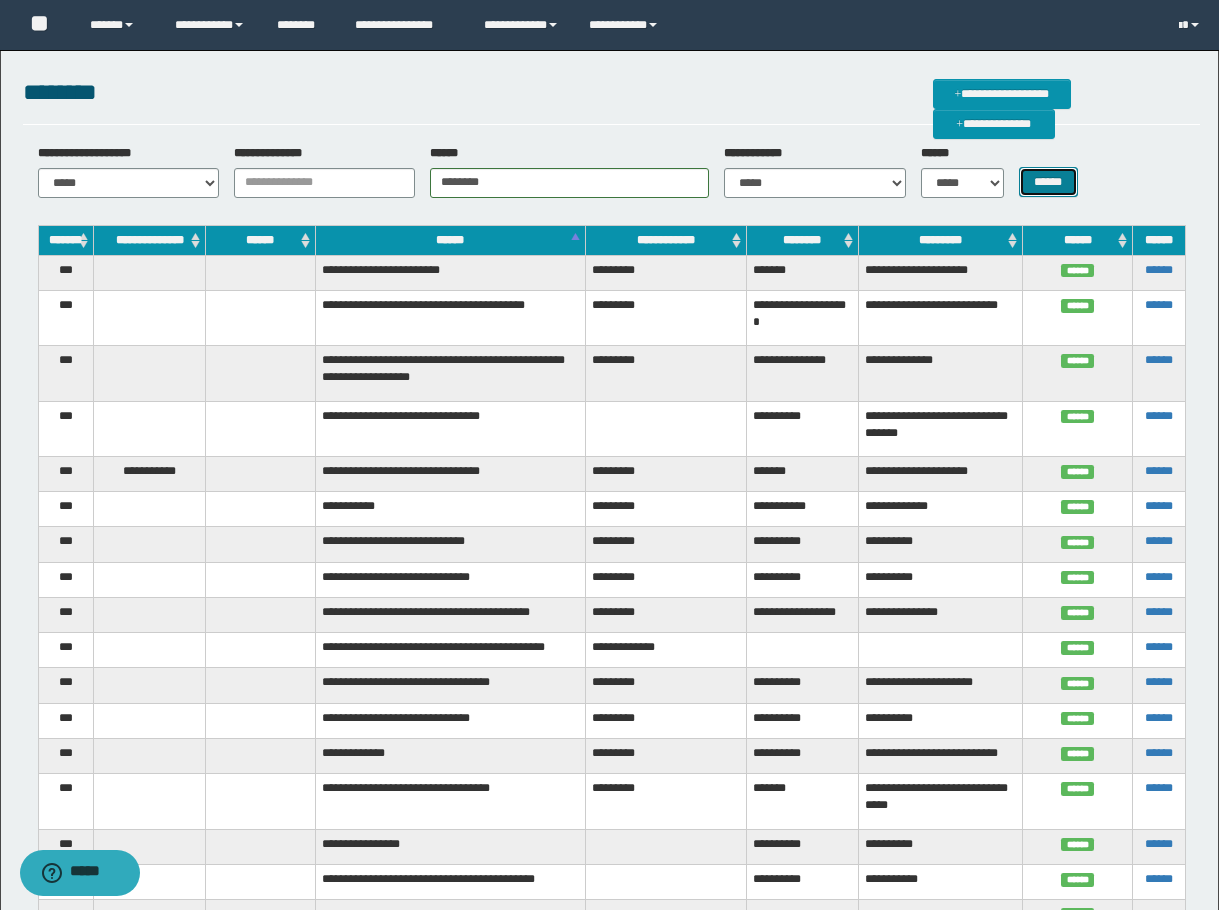 click on "******" at bounding box center [1048, 182] 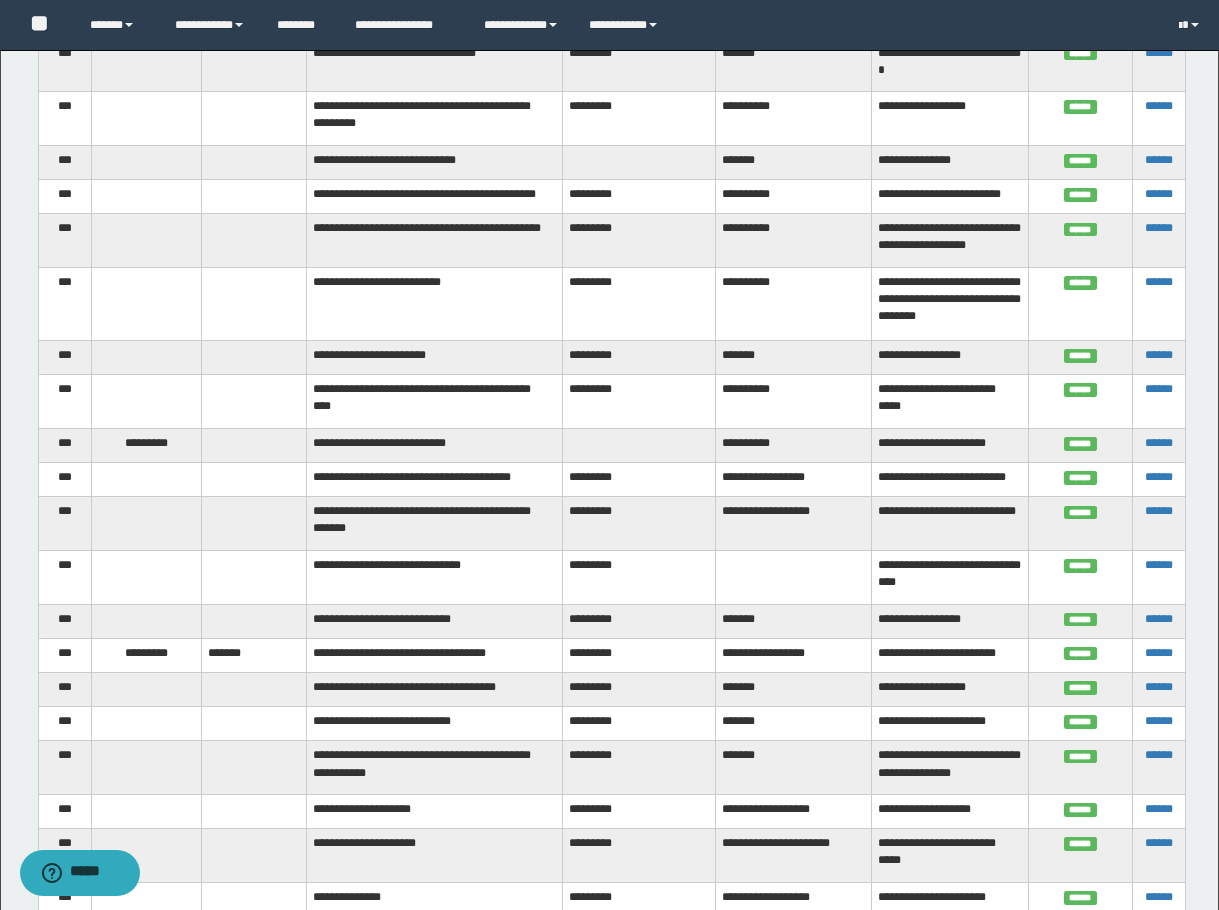 scroll, scrollTop: 796, scrollLeft: 0, axis: vertical 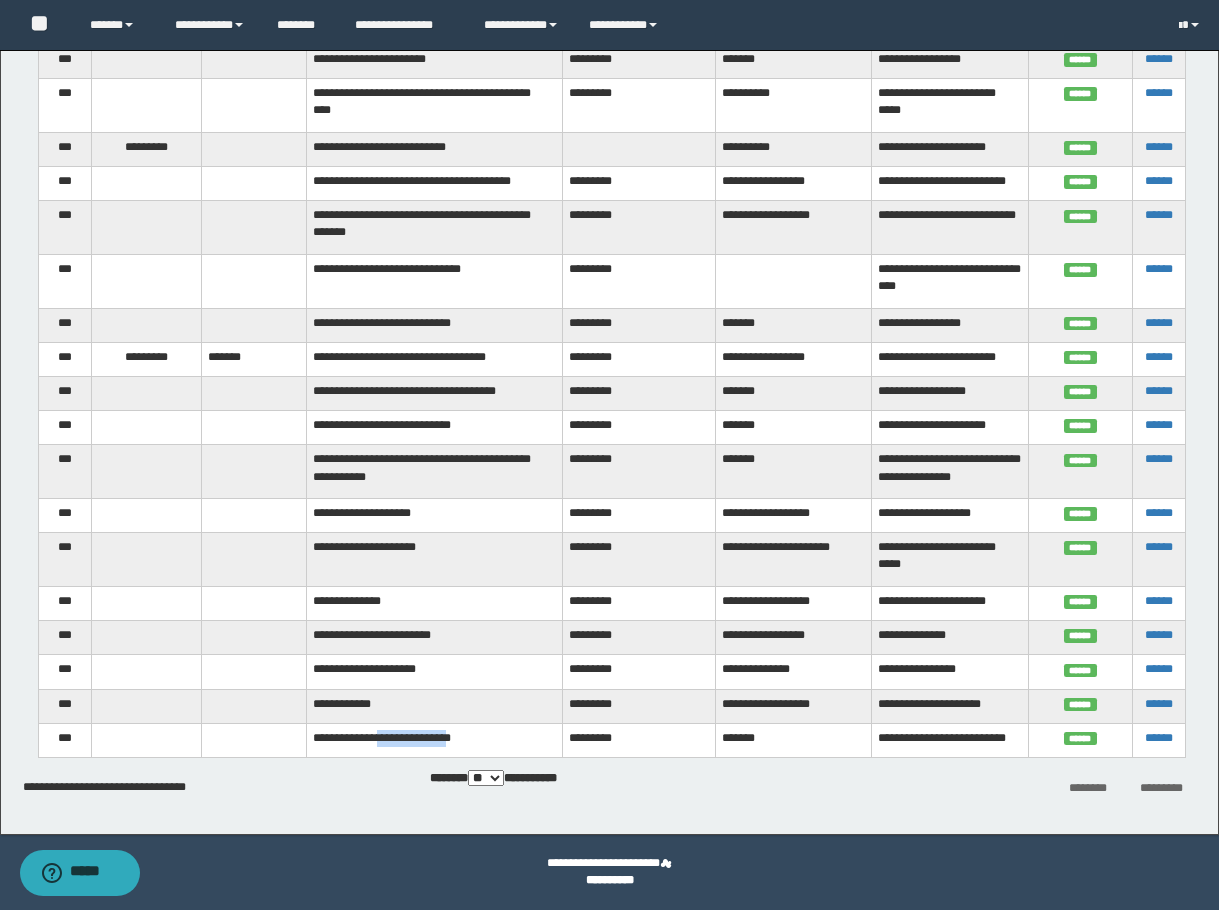 drag, startPoint x: 401, startPoint y: 717, endPoint x: 511, endPoint y: 713, distance: 110.0727 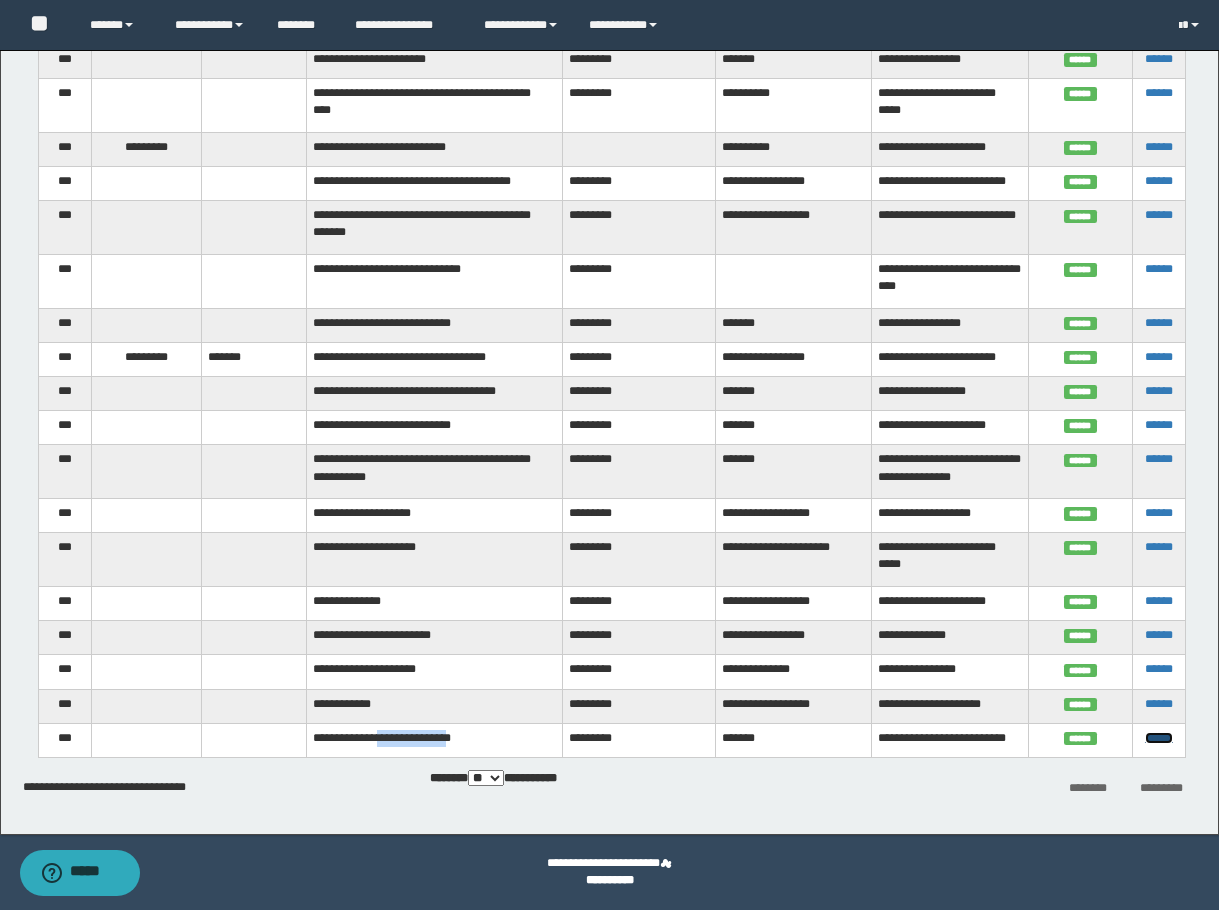 click on "******" at bounding box center [1159, 738] 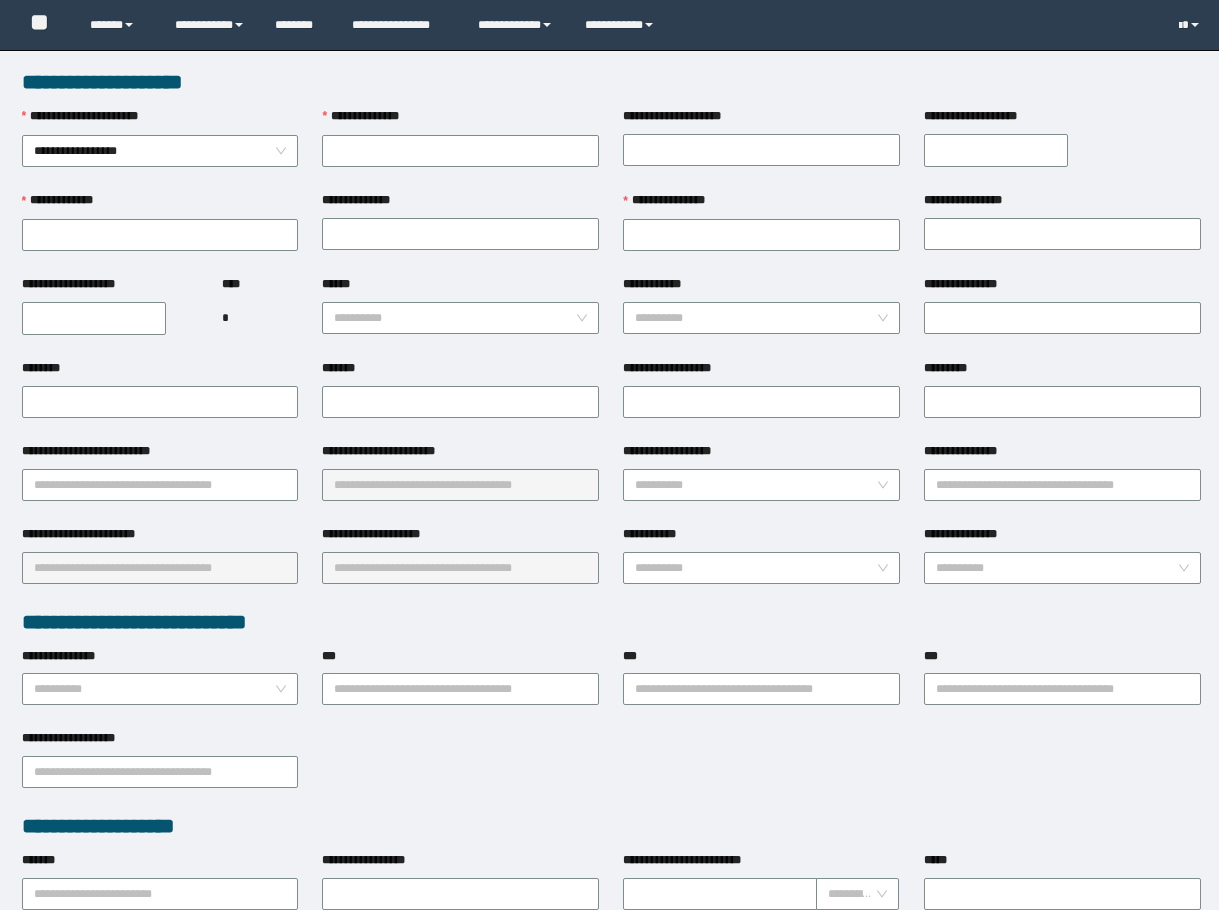 scroll, scrollTop: 0, scrollLeft: 0, axis: both 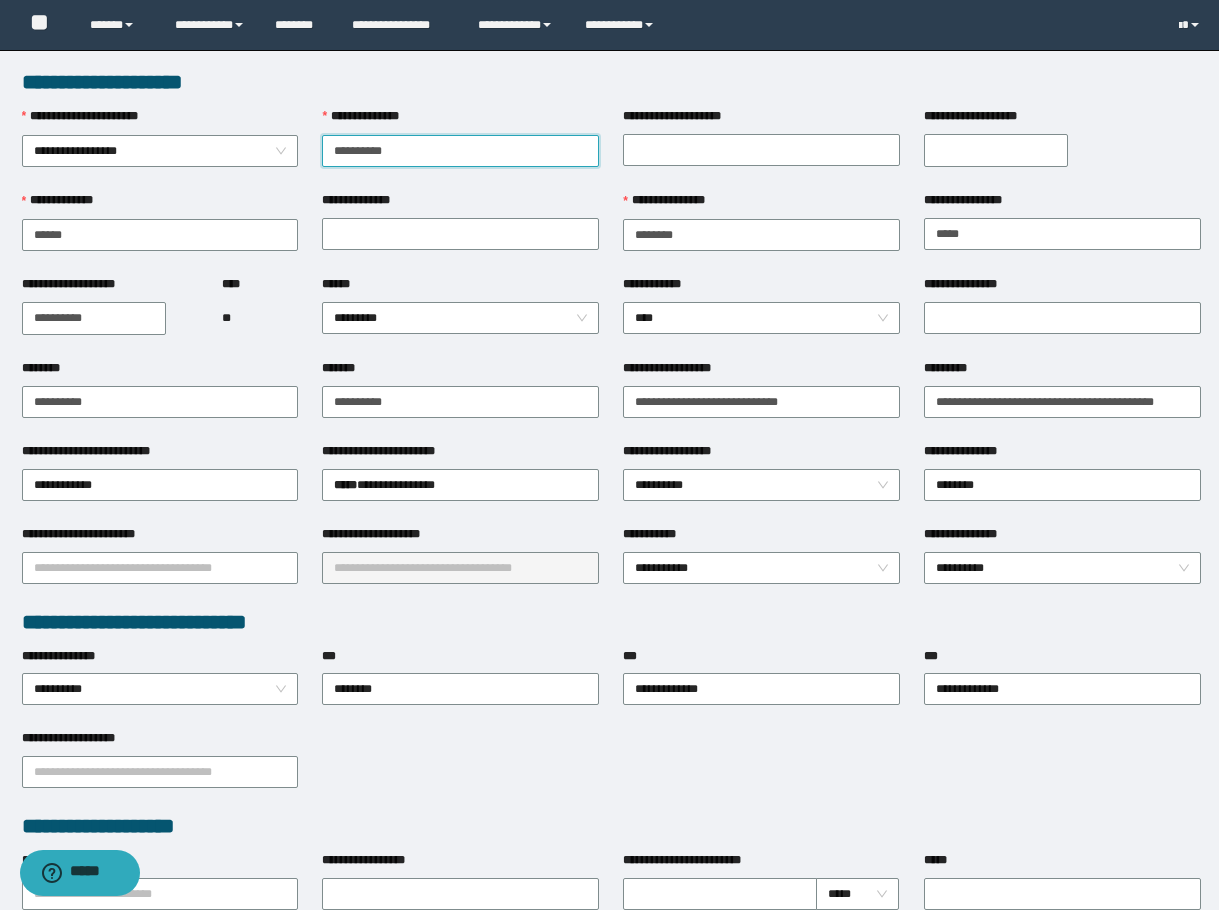 drag, startPoint x: 426, startPoint y: 136, endPoint x: 245, endPoint y: 167, distance: 183.63551 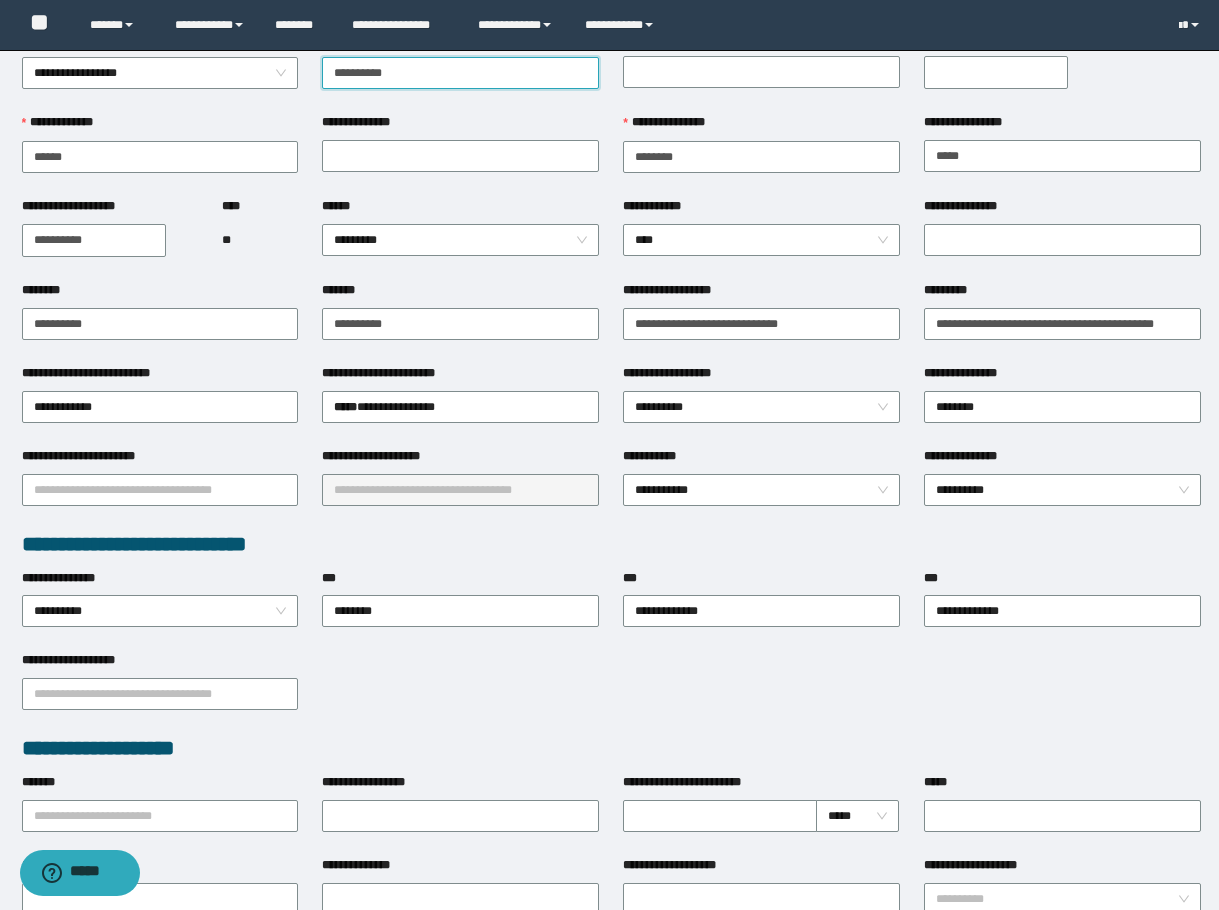 scroll, scrollTop: 200, scrollLeft: 0, axis: vertical 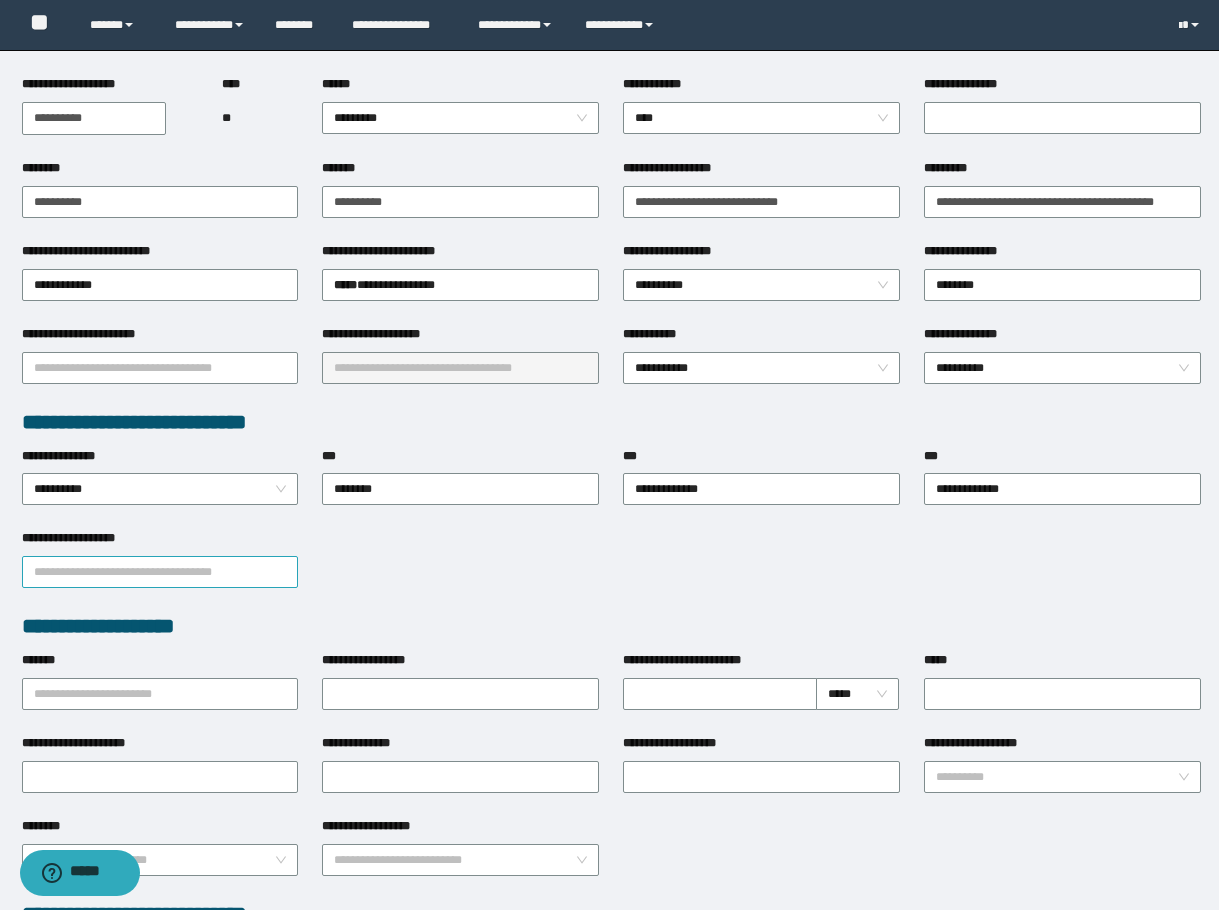 click on "**********" at bounding box center [160, 572] 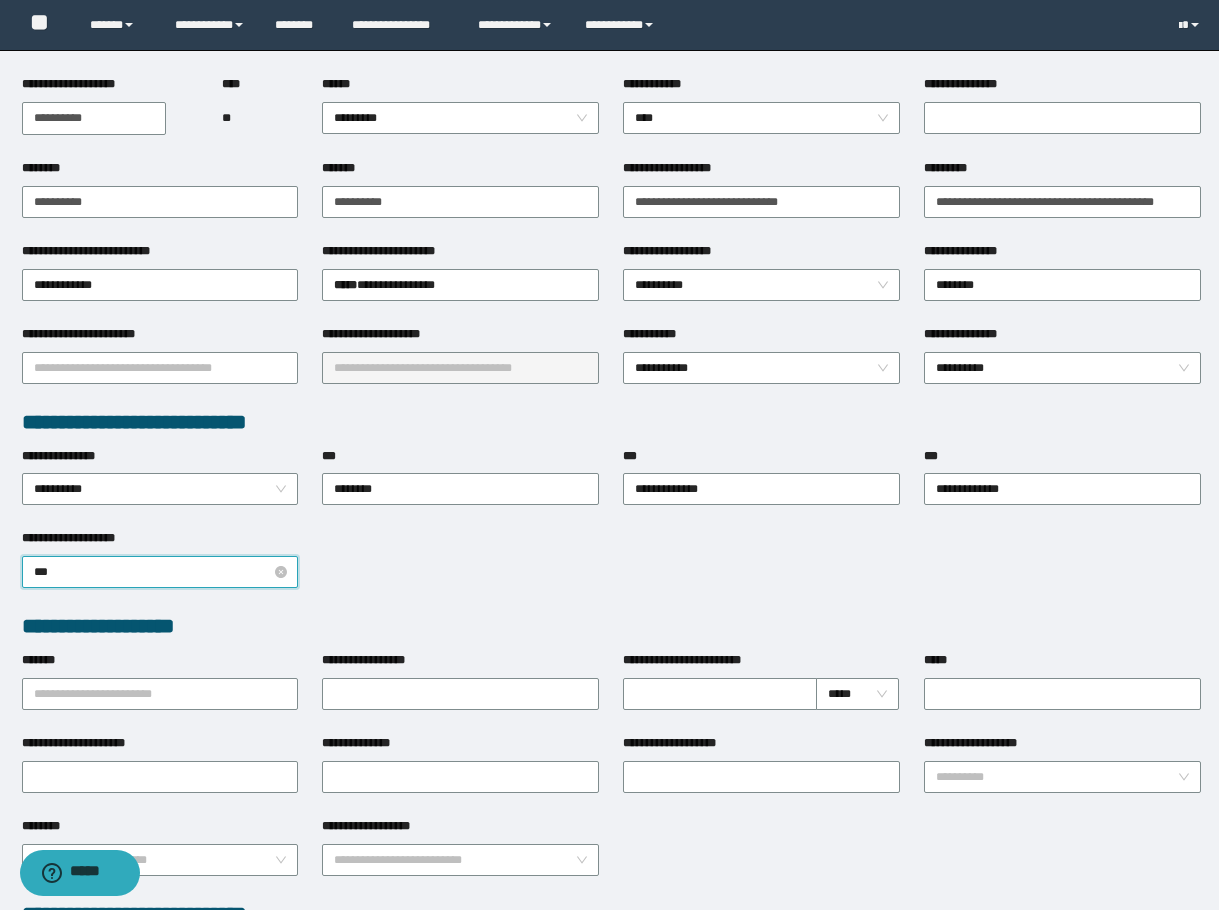 type on "****" 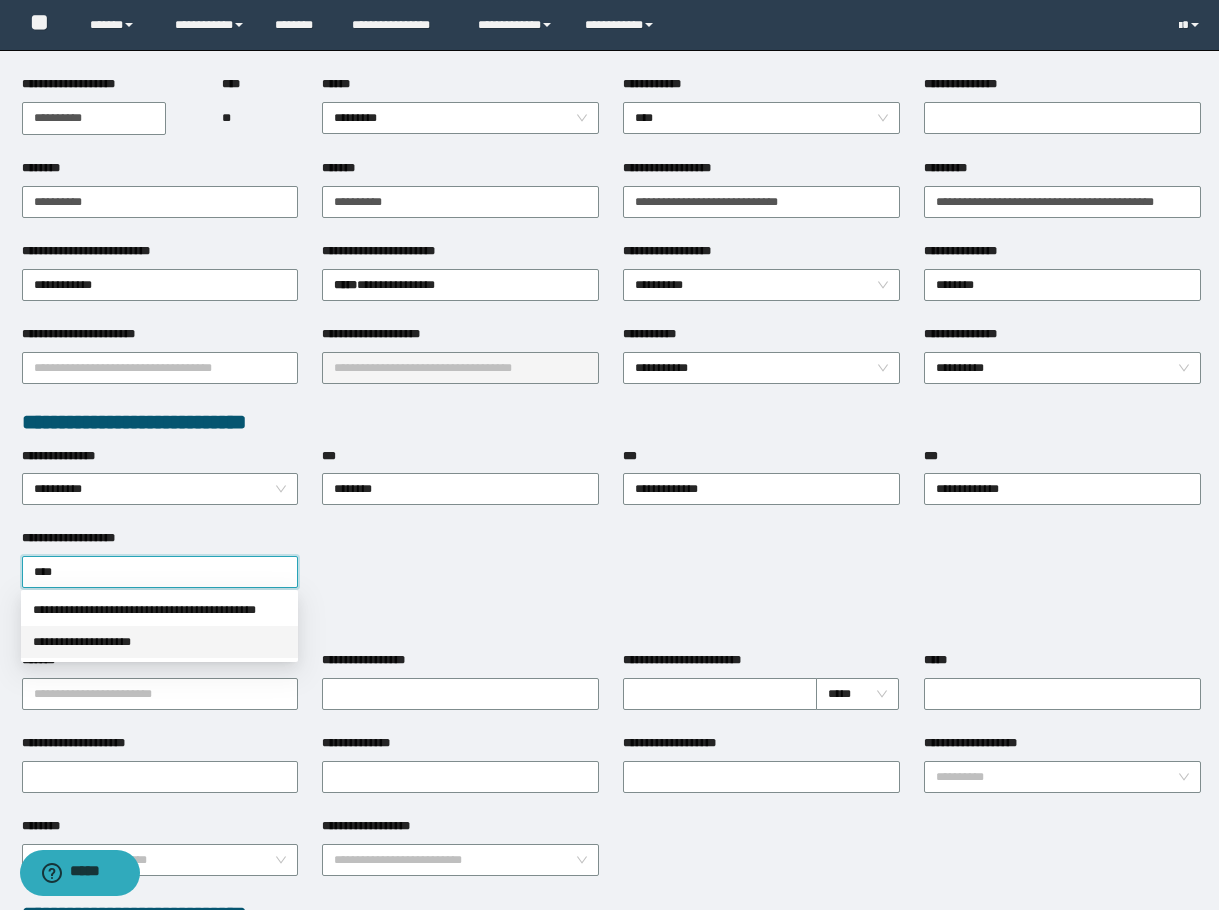 click on "**********" at bounding box center (159, 642) 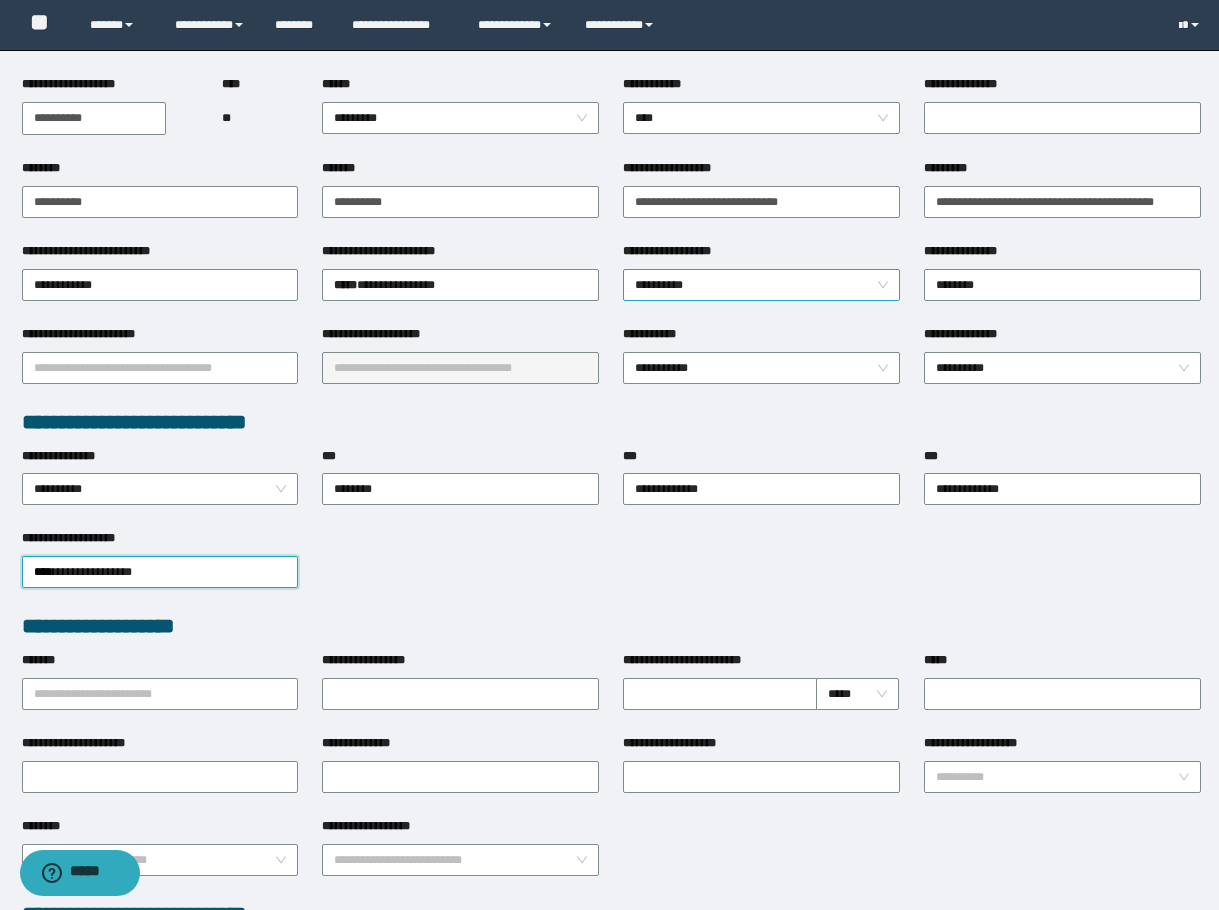 click on "**********" at bounding box center (761, 285) 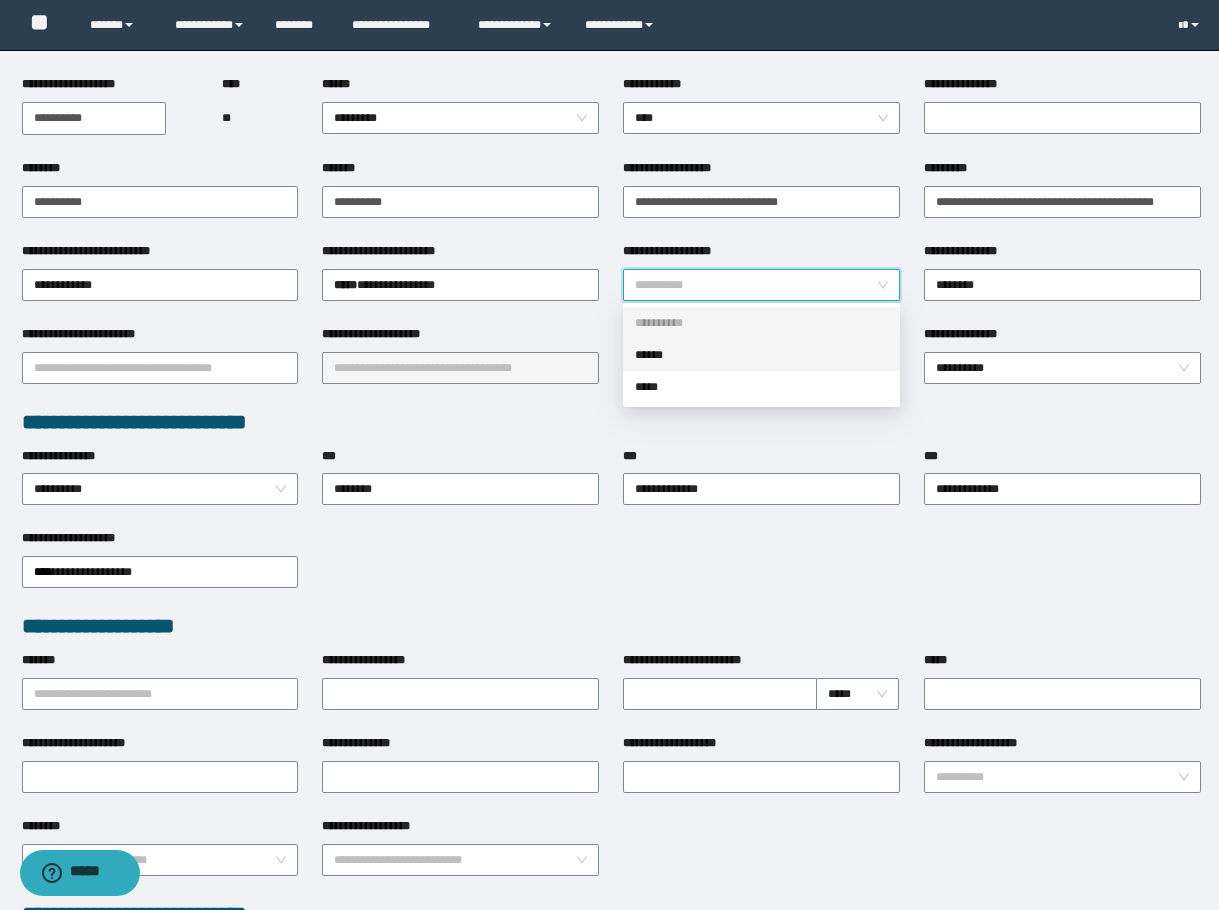 click on "******" at bounding box center (761, 355) 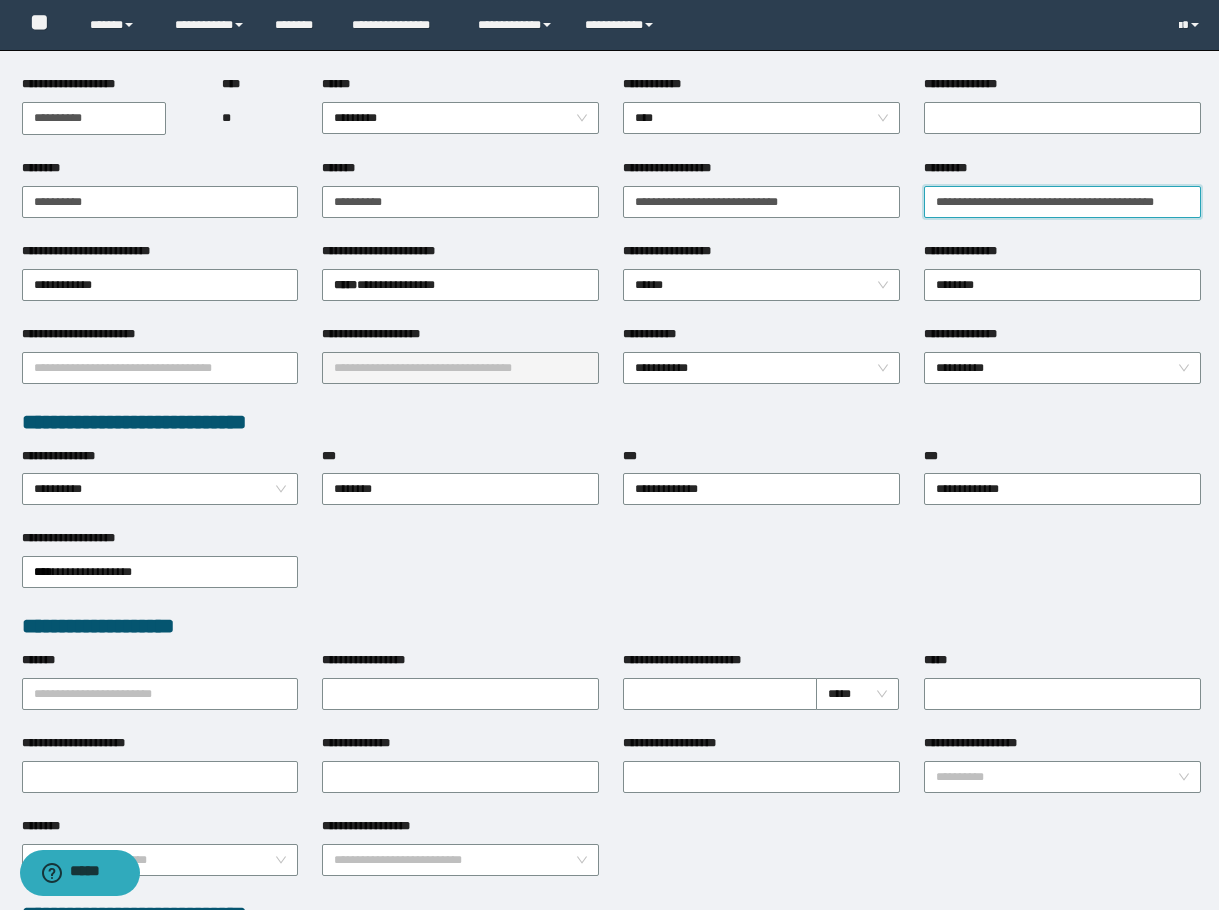 click on "*********" at bounding box center (1062, 202) 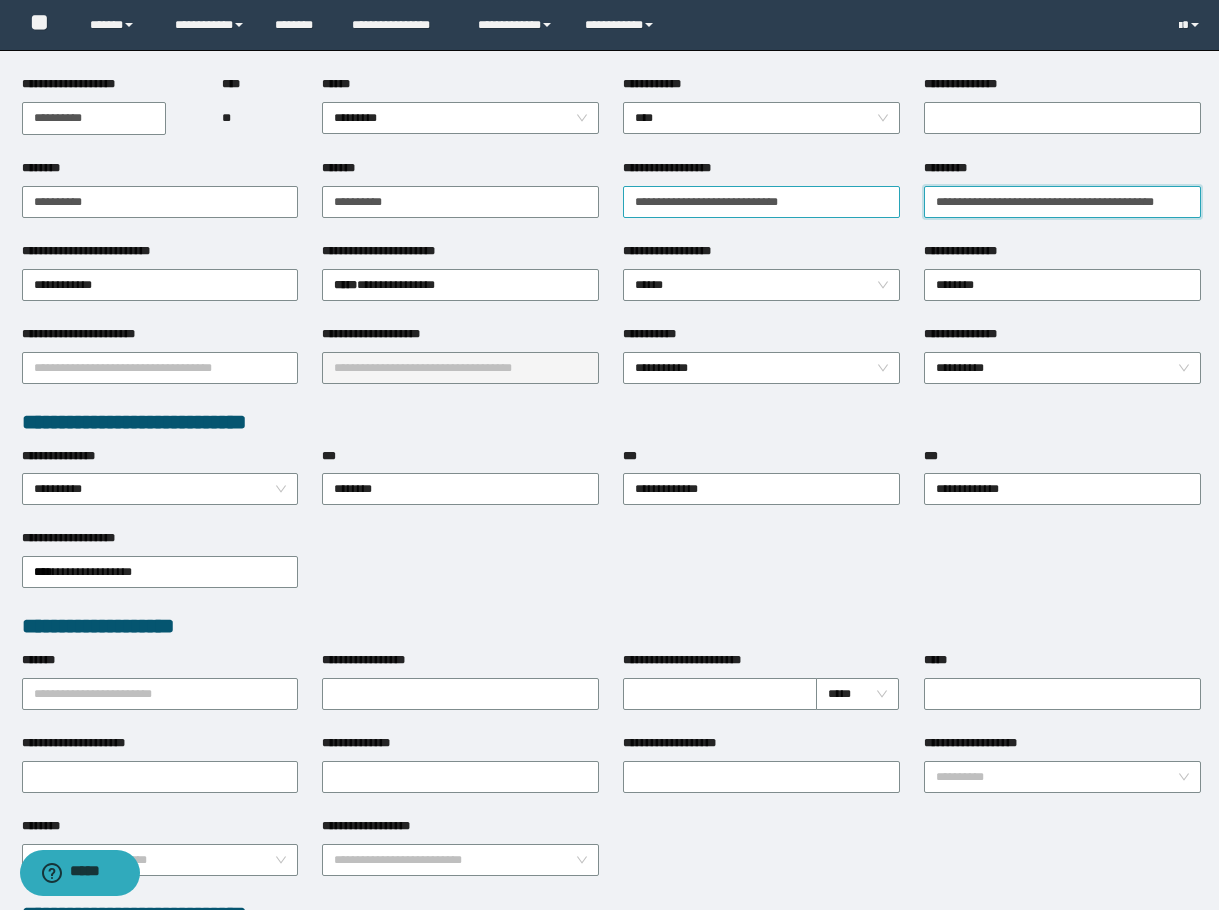 drag, startPoint x: 960, startPoint y: 202, endPoint x: 879, endPoint y: 215, distance: 82.036575 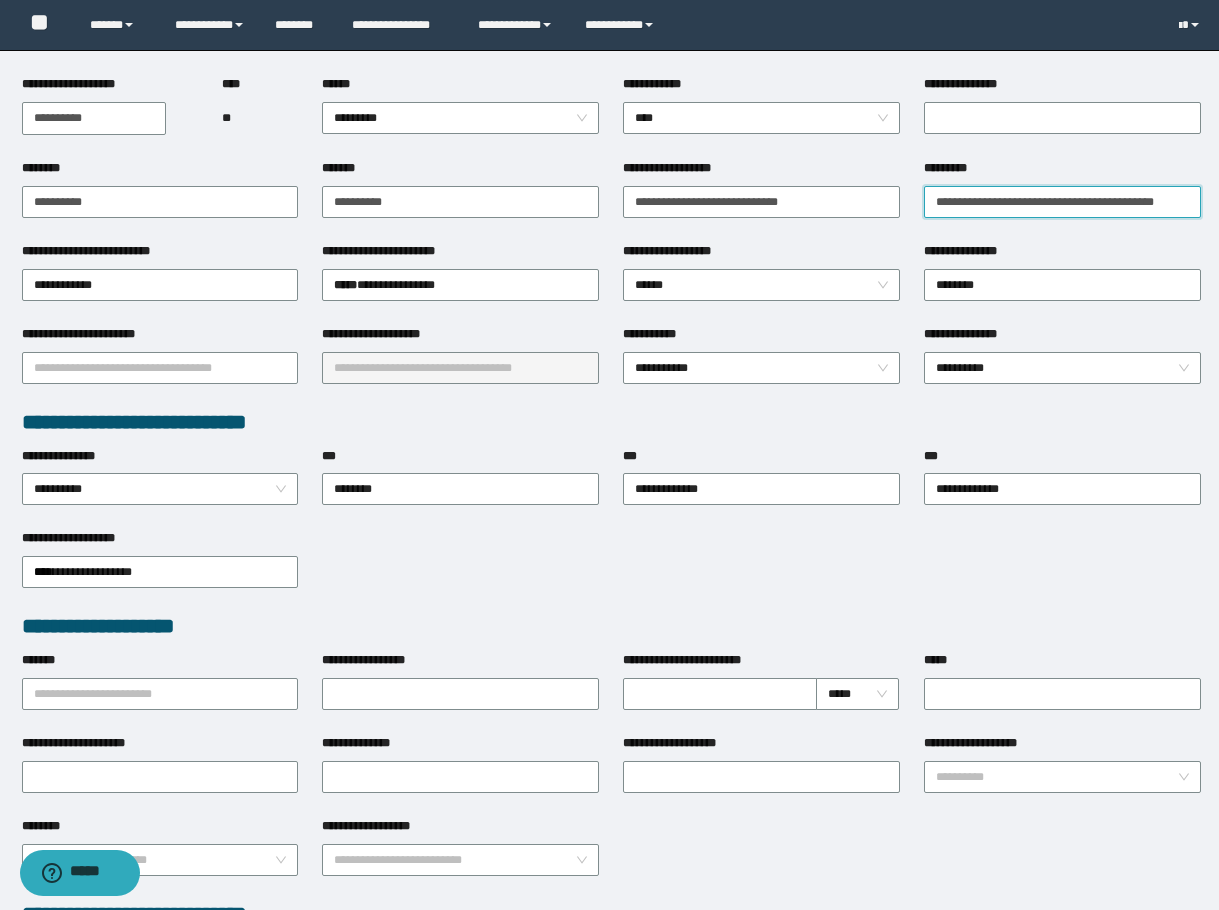 click on "**********" at bounding box center (1062, 202) 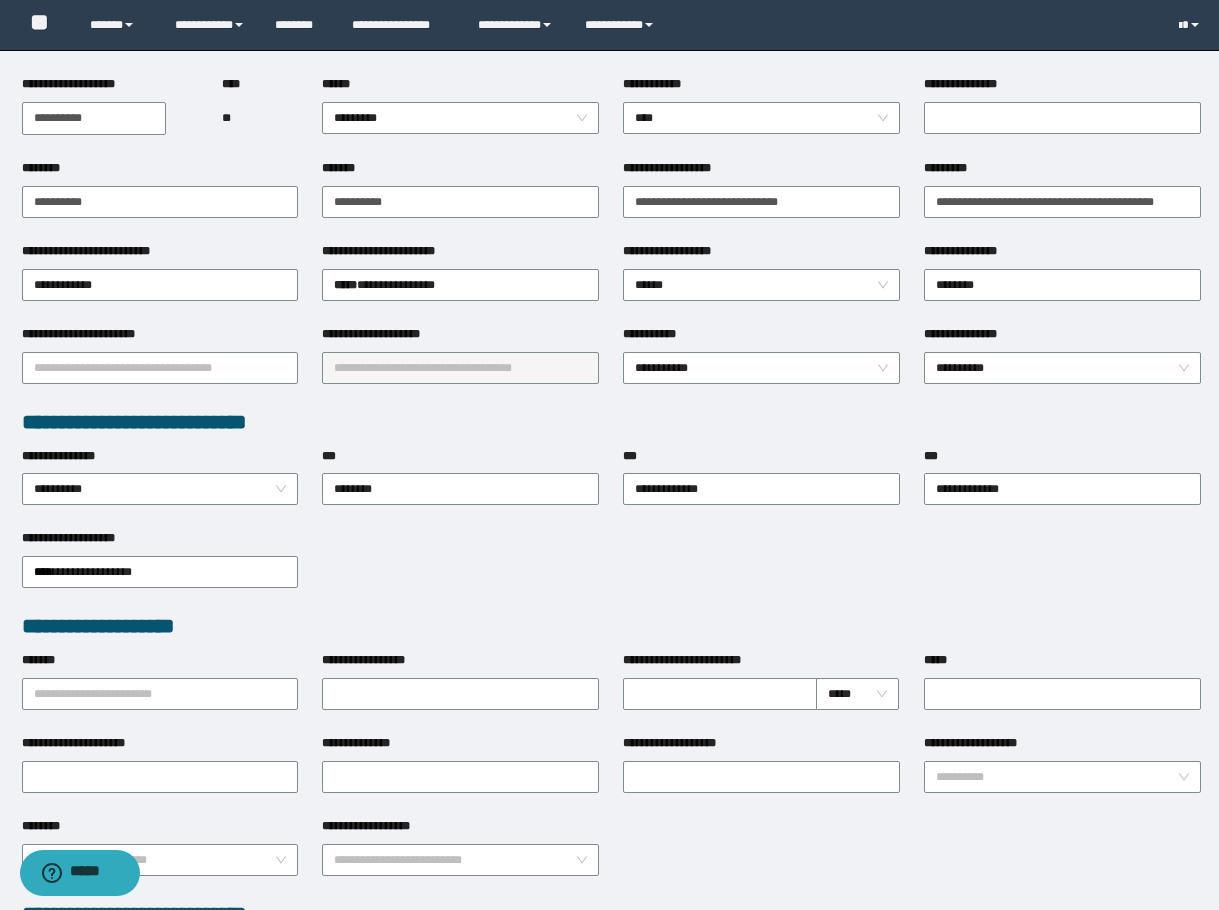 click on "**********" at bounding box center (1062, 117) 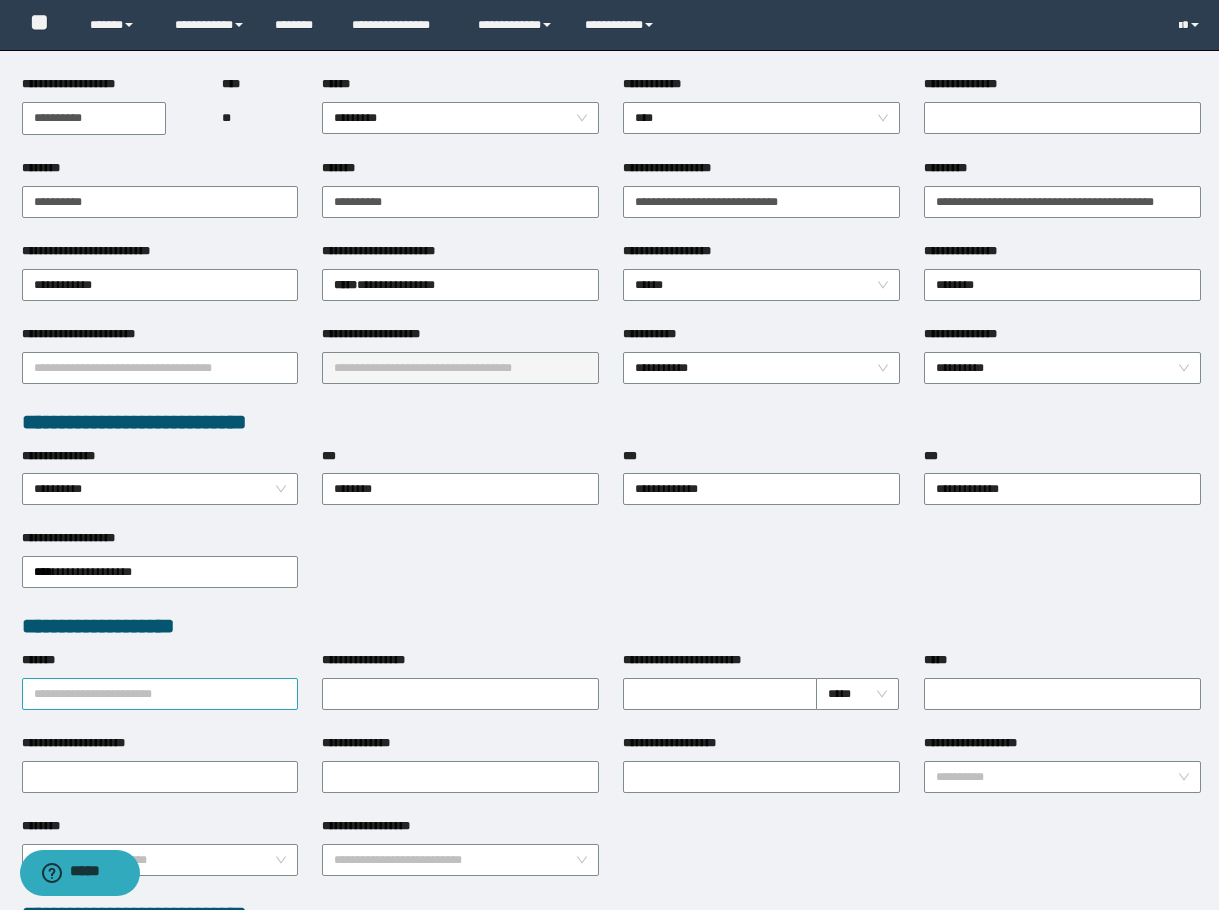 click on "*******" at bounding box center (160, 694) 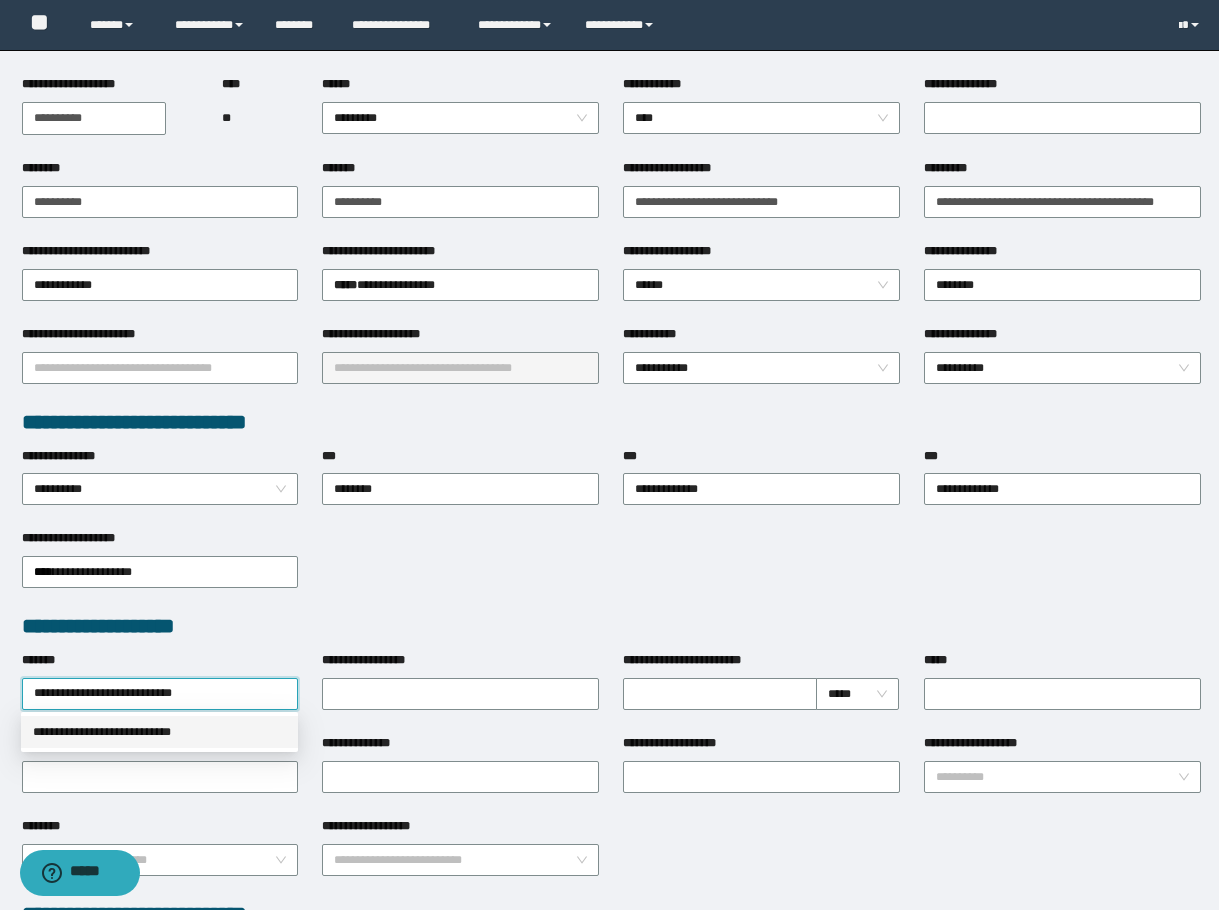 click on "**********" at bounding box center [159, 732] 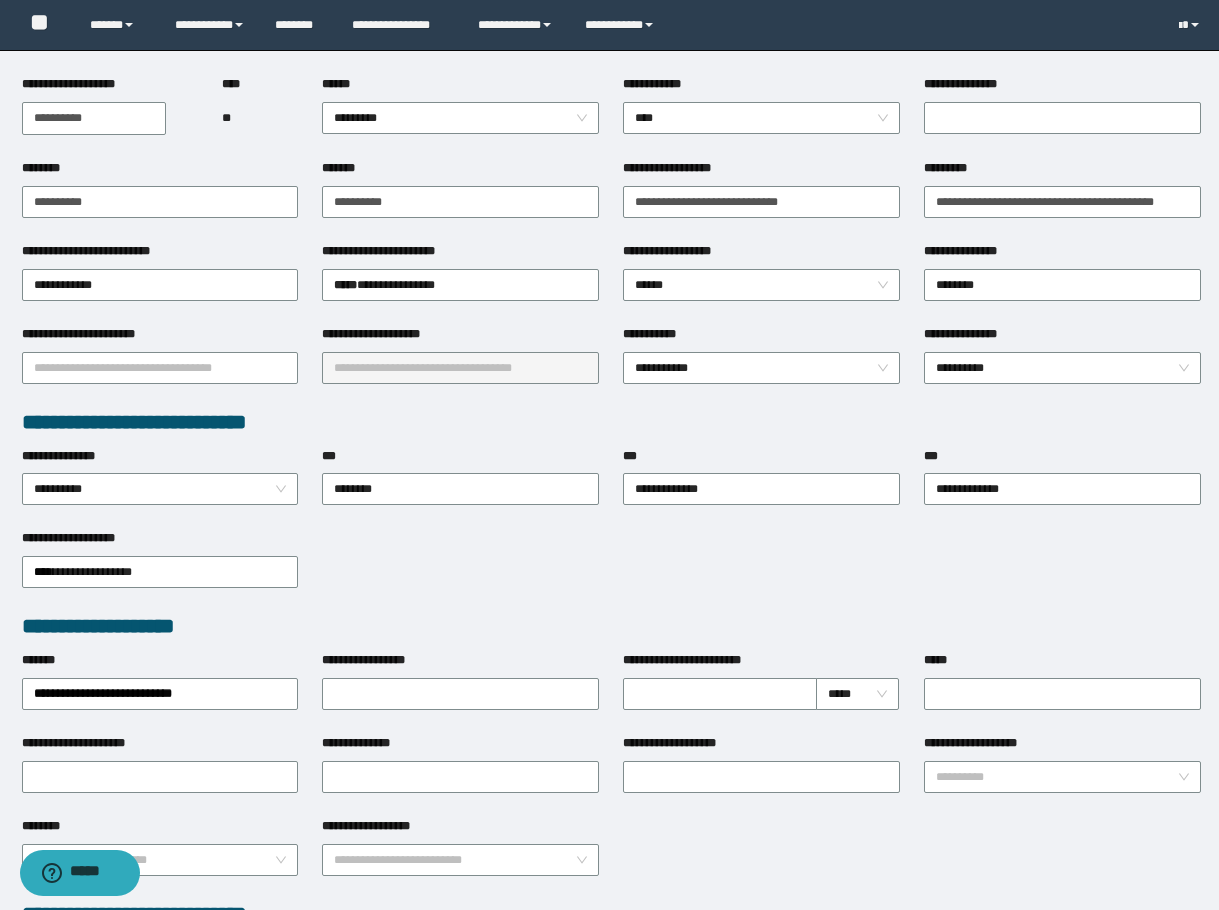 click on "**********" at bounding box center (611, 570) 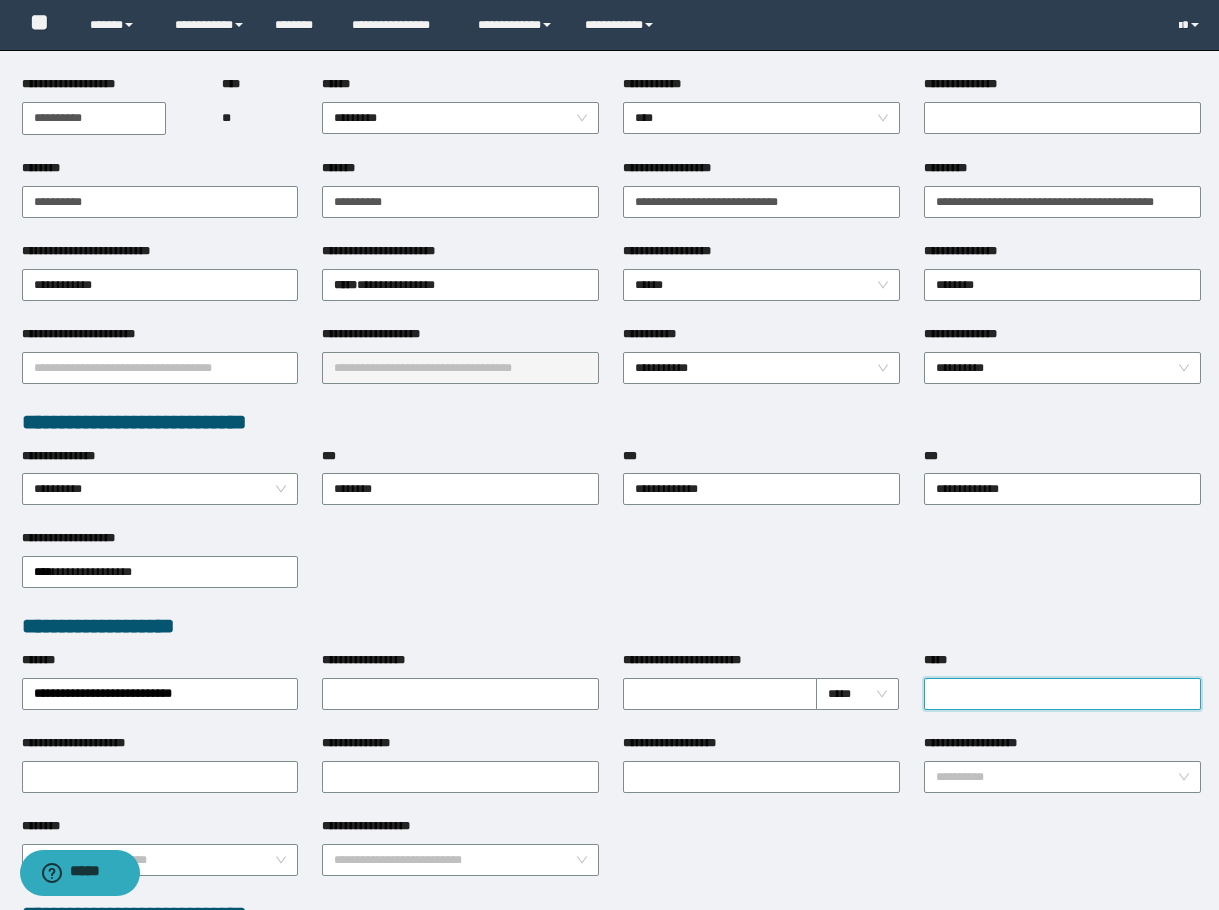 click on "*****" at bounding box center [1062, 694] 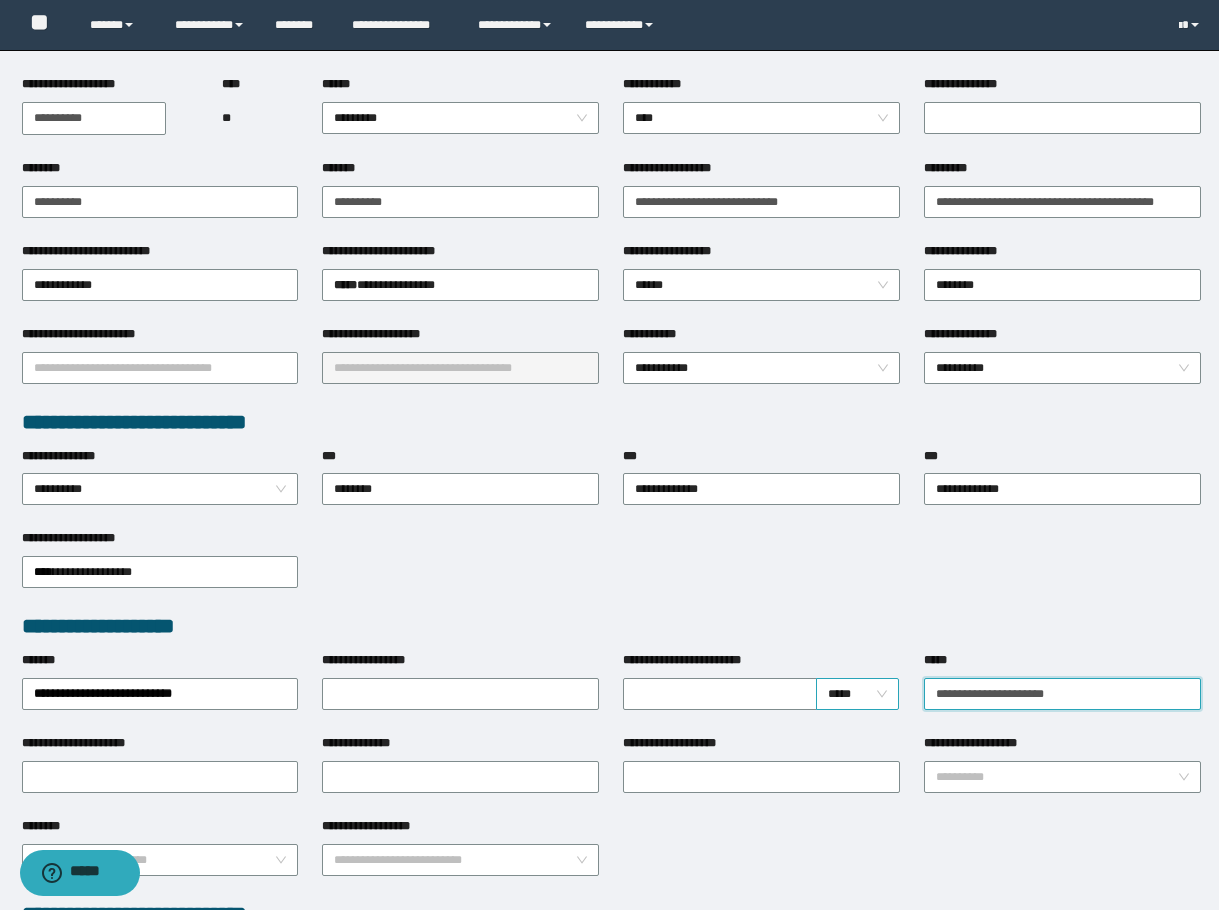 drag, startPoint x: 1090, startPoint y: 703, endPoint x: 822, endPoint y: 703, distance: 268 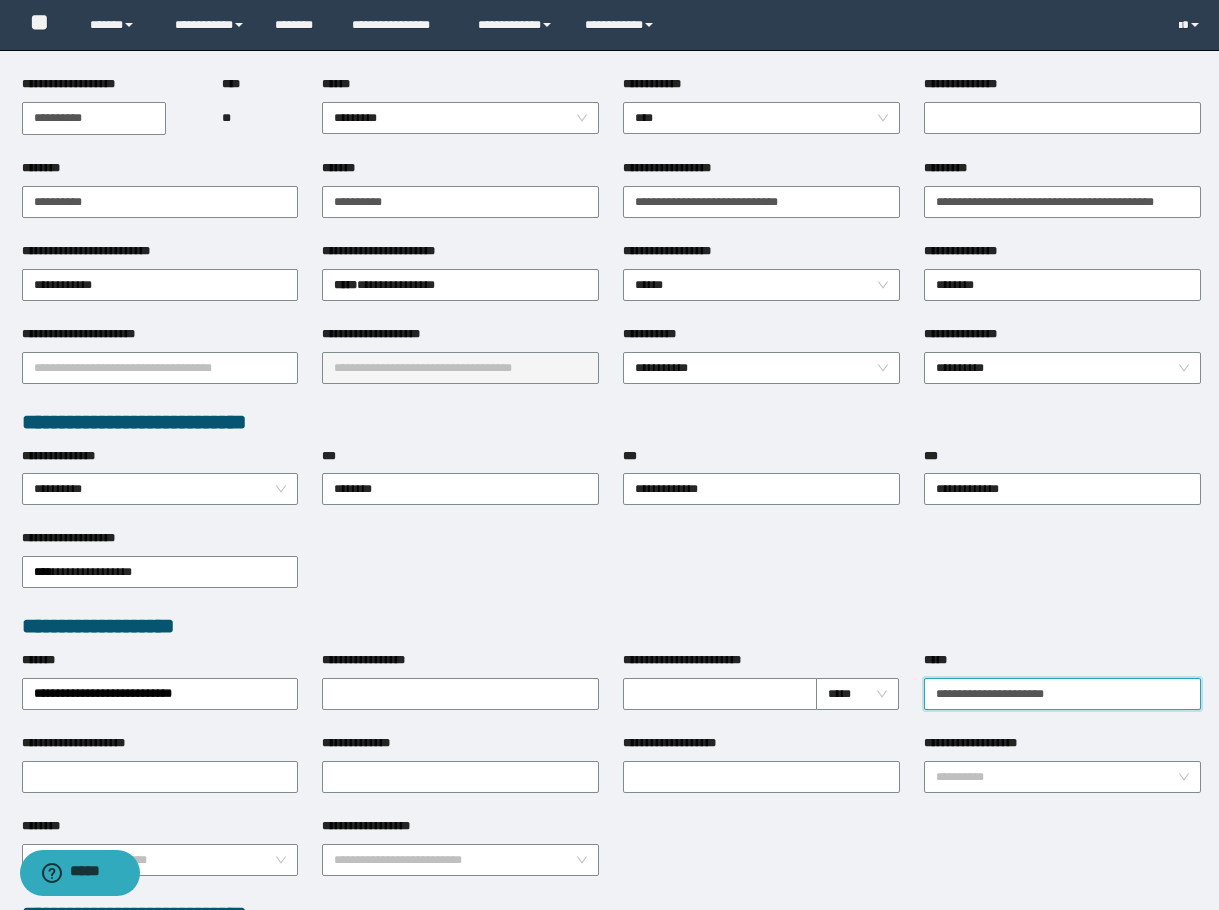 type on "**********" 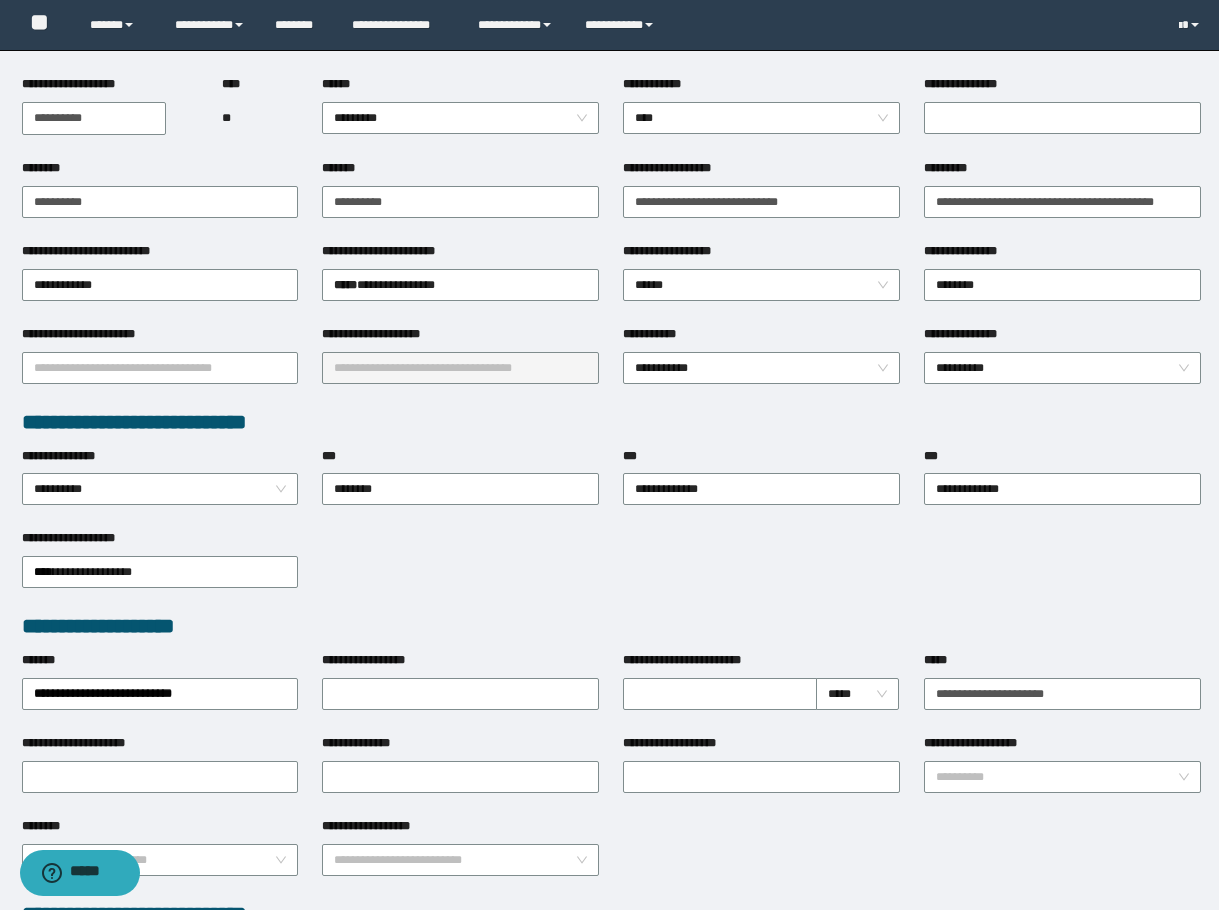 click on "**********" at bounding box center [82, 743] 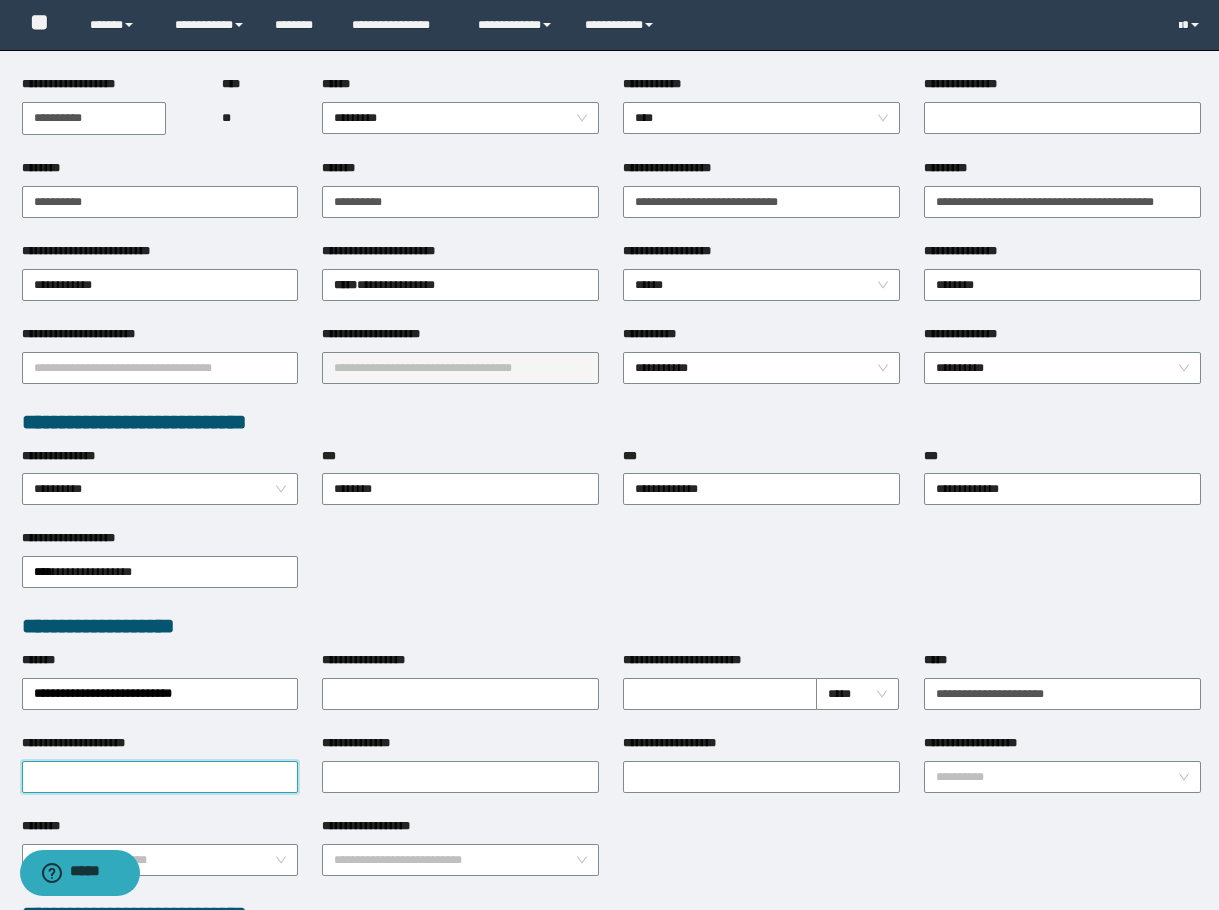 click on "**********" at bounding box center (160, 777) 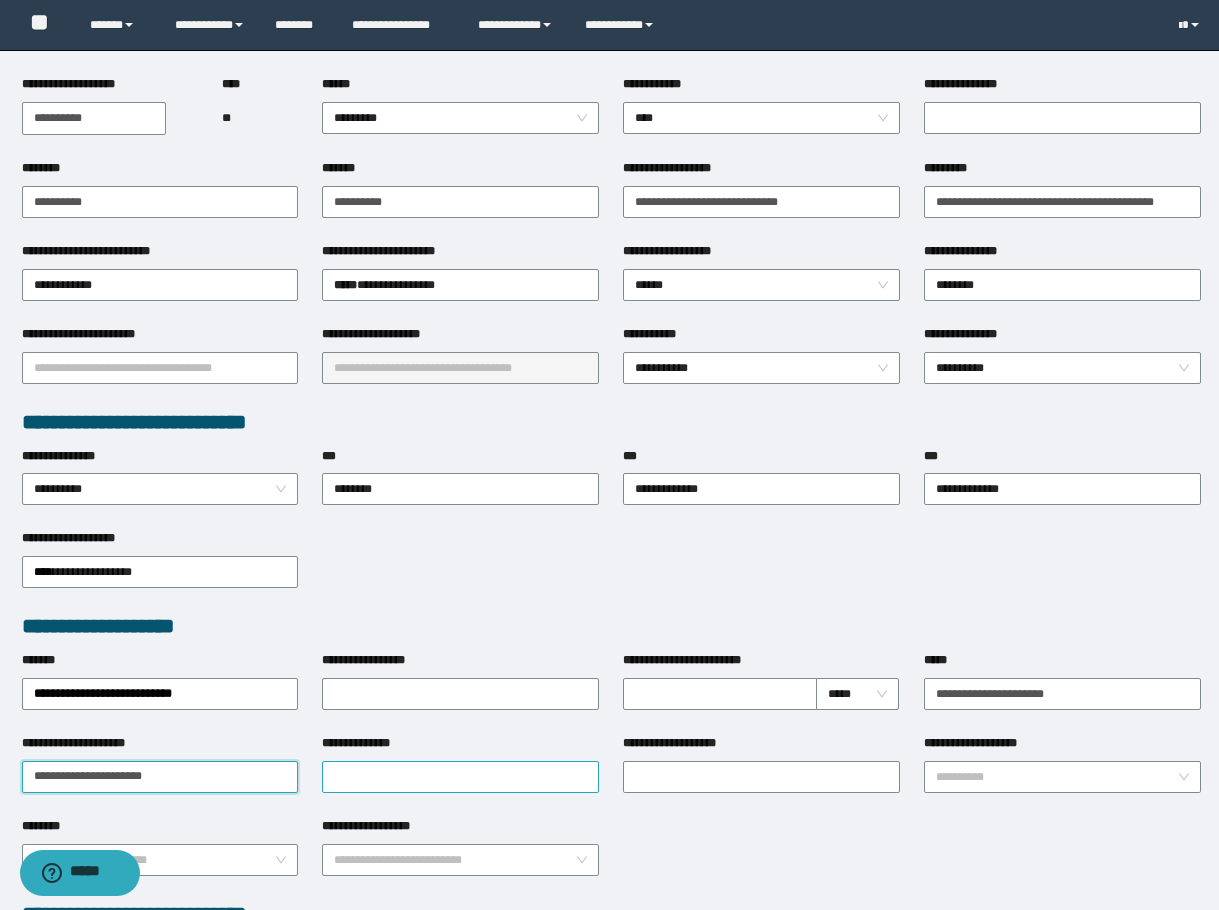 type on "**********" 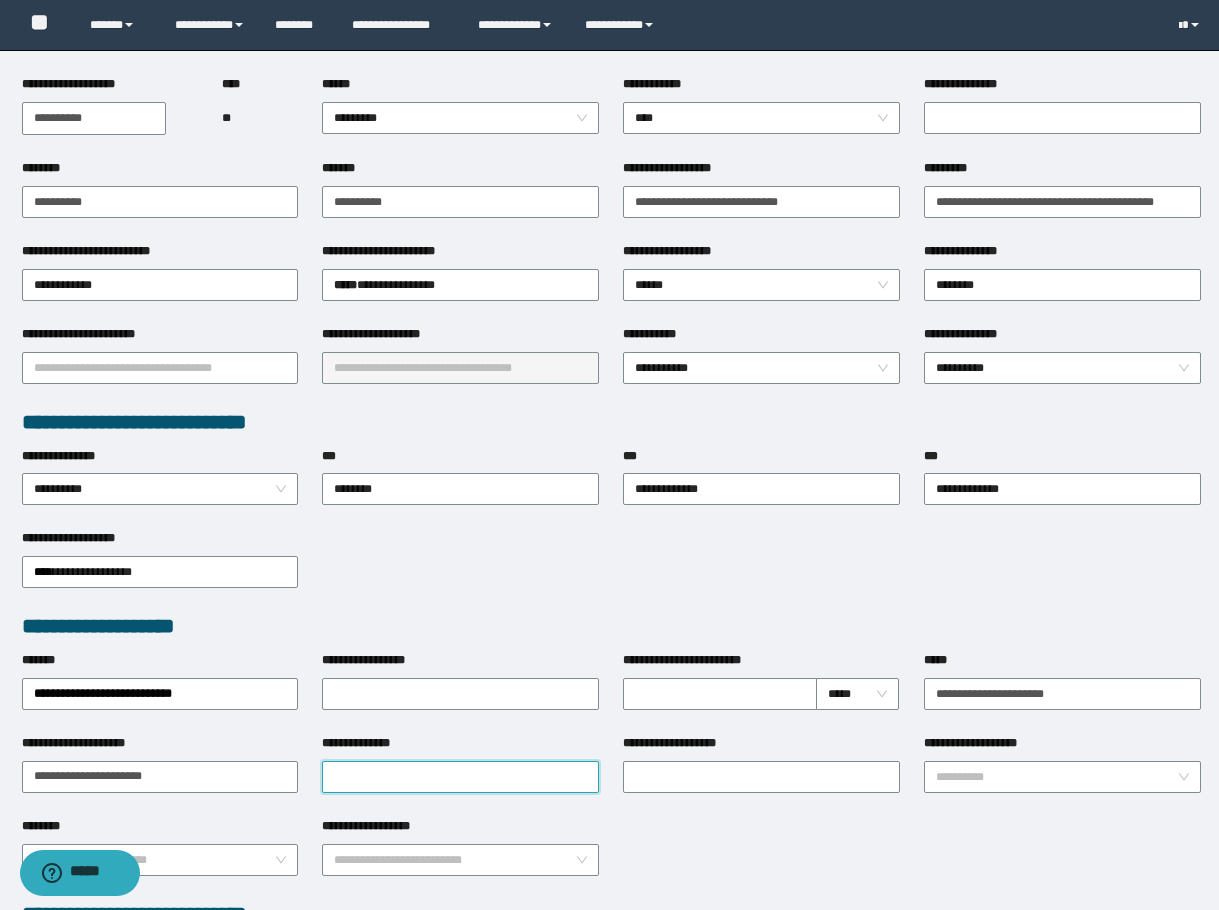 click on "**********" at bounding box center (460, 777) 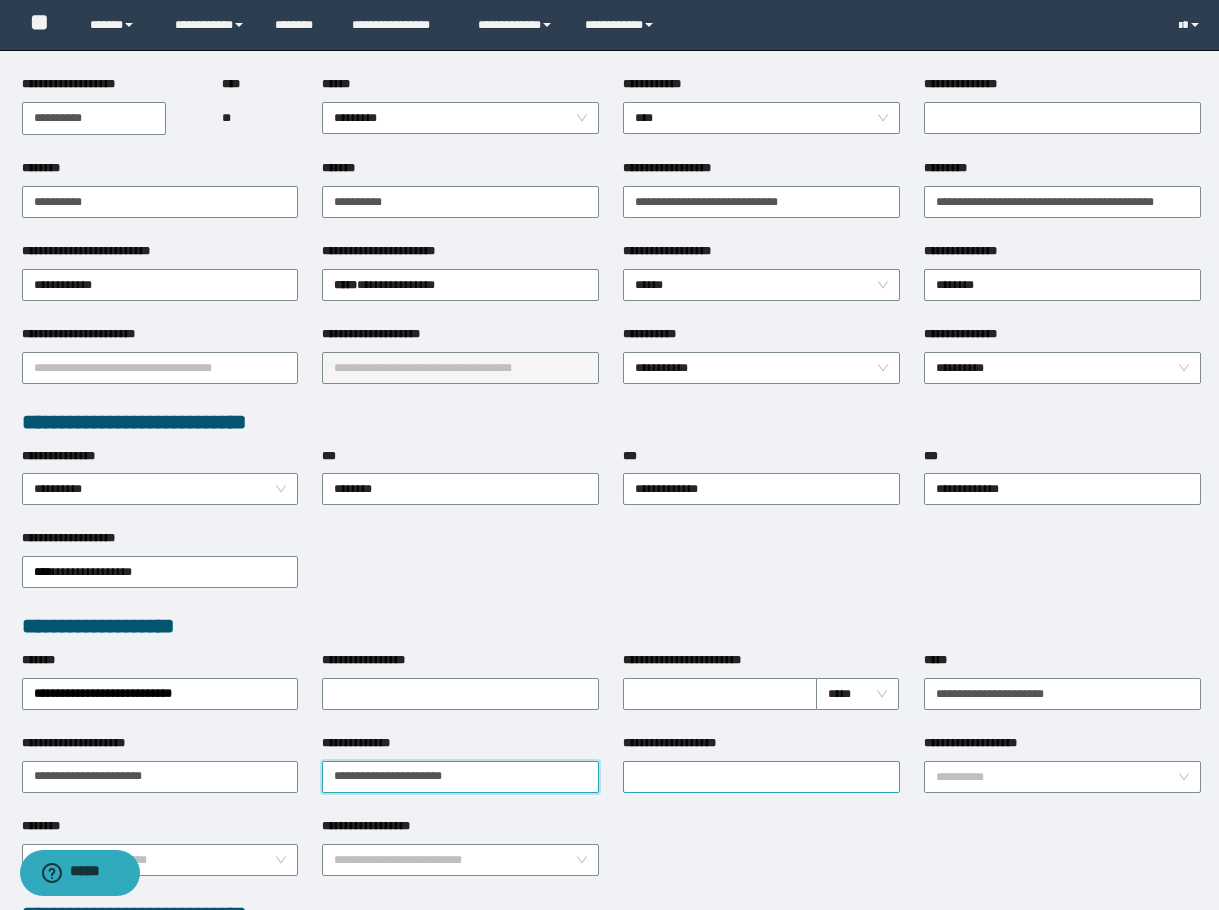 type on "**********" 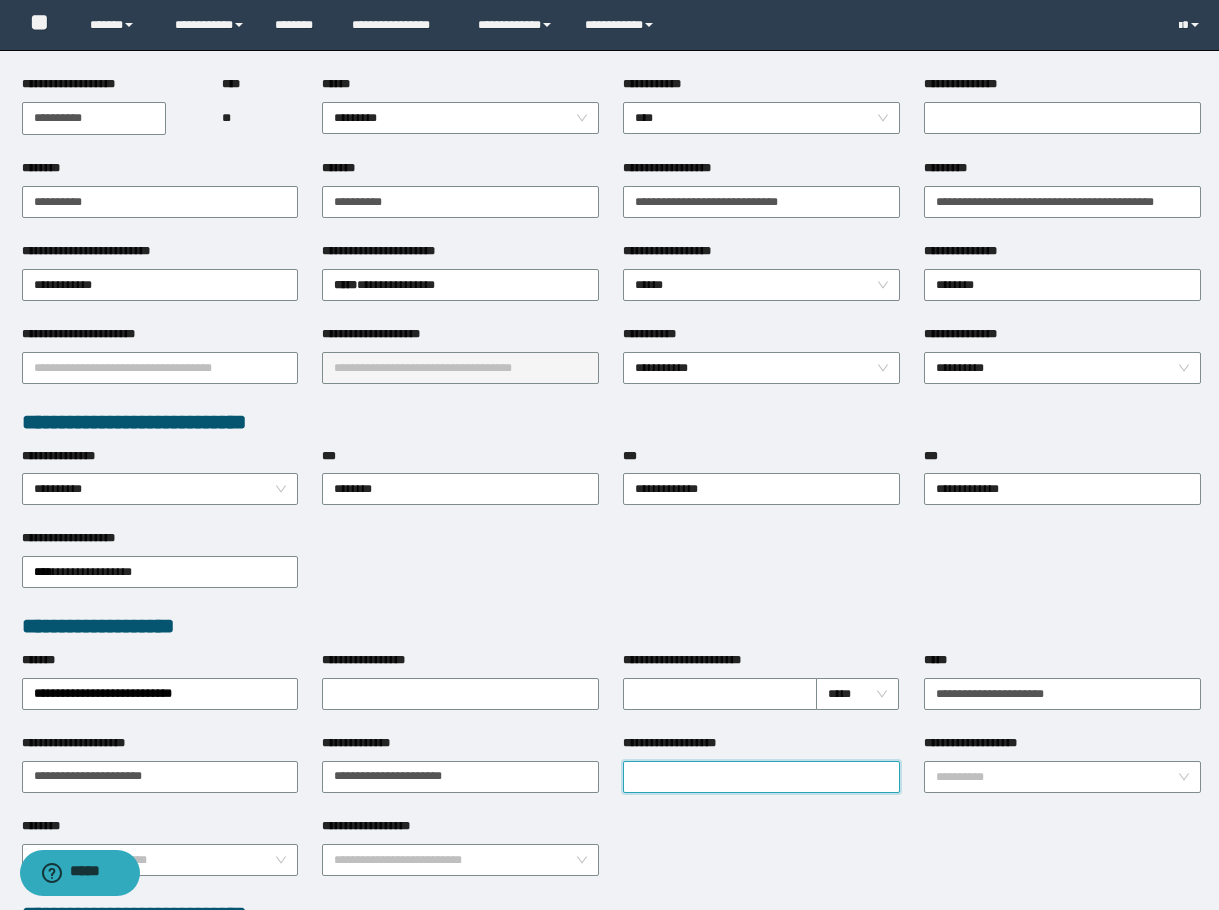 click on "**********" at bounding box center [761, 777] 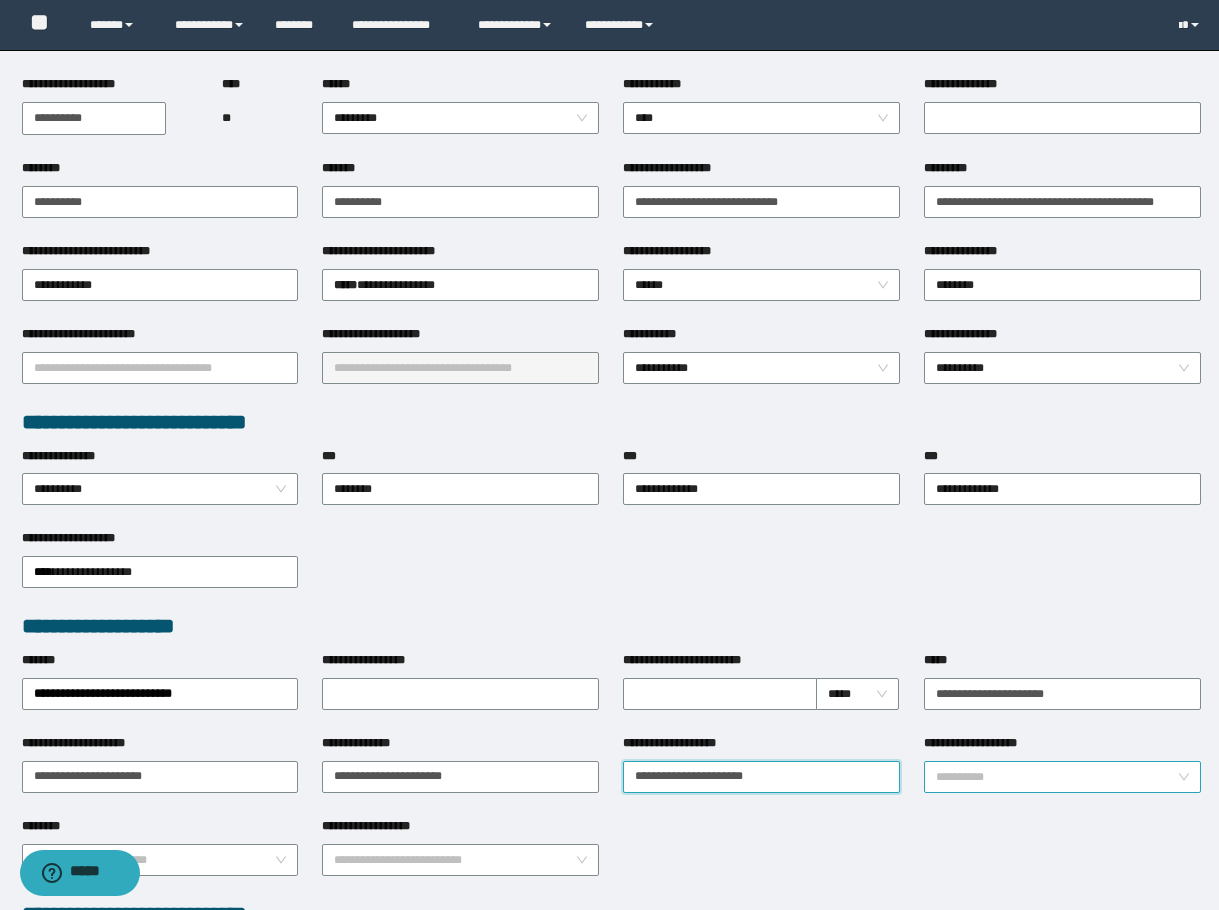 click on "**********" at bounding box center [1062, 777] 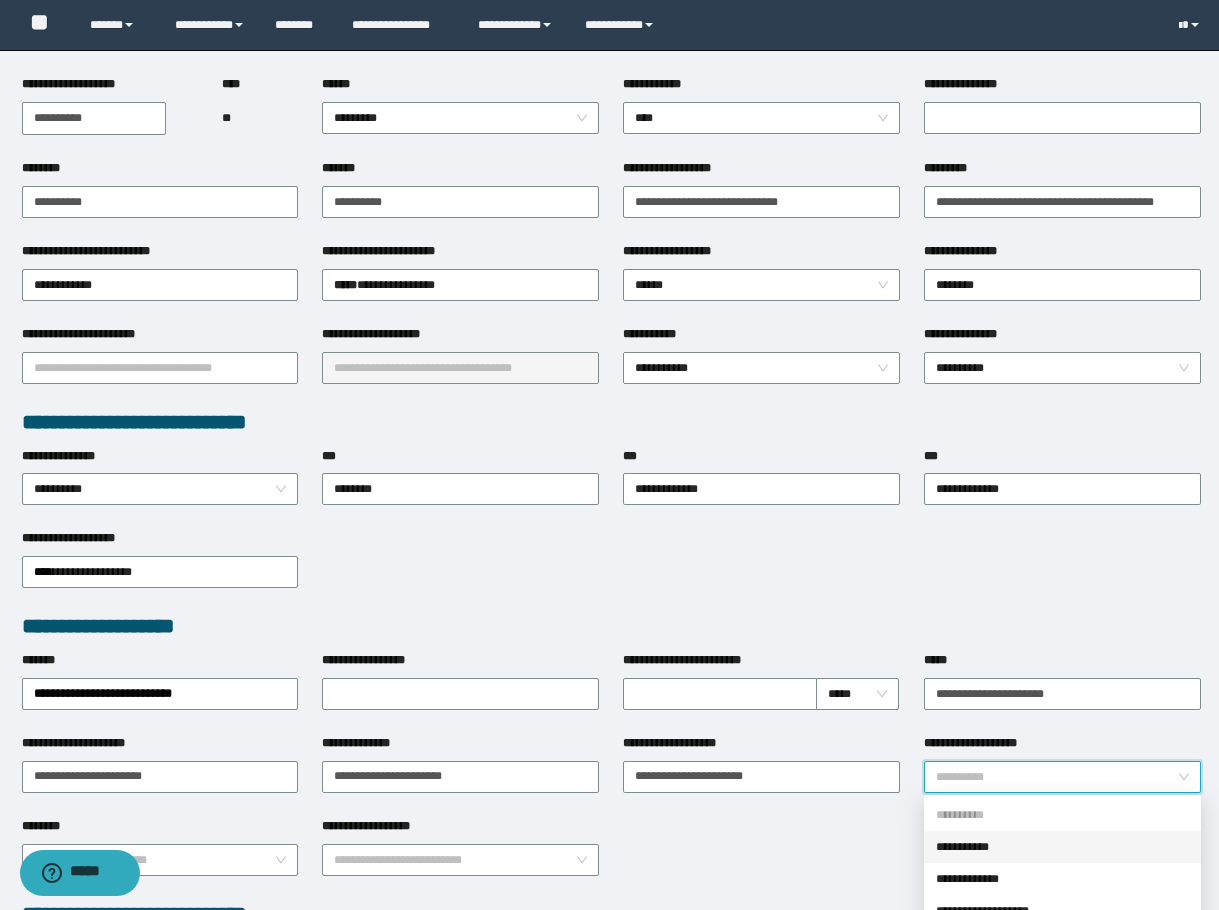 click on "**********" at bounding box center [1062, 847] 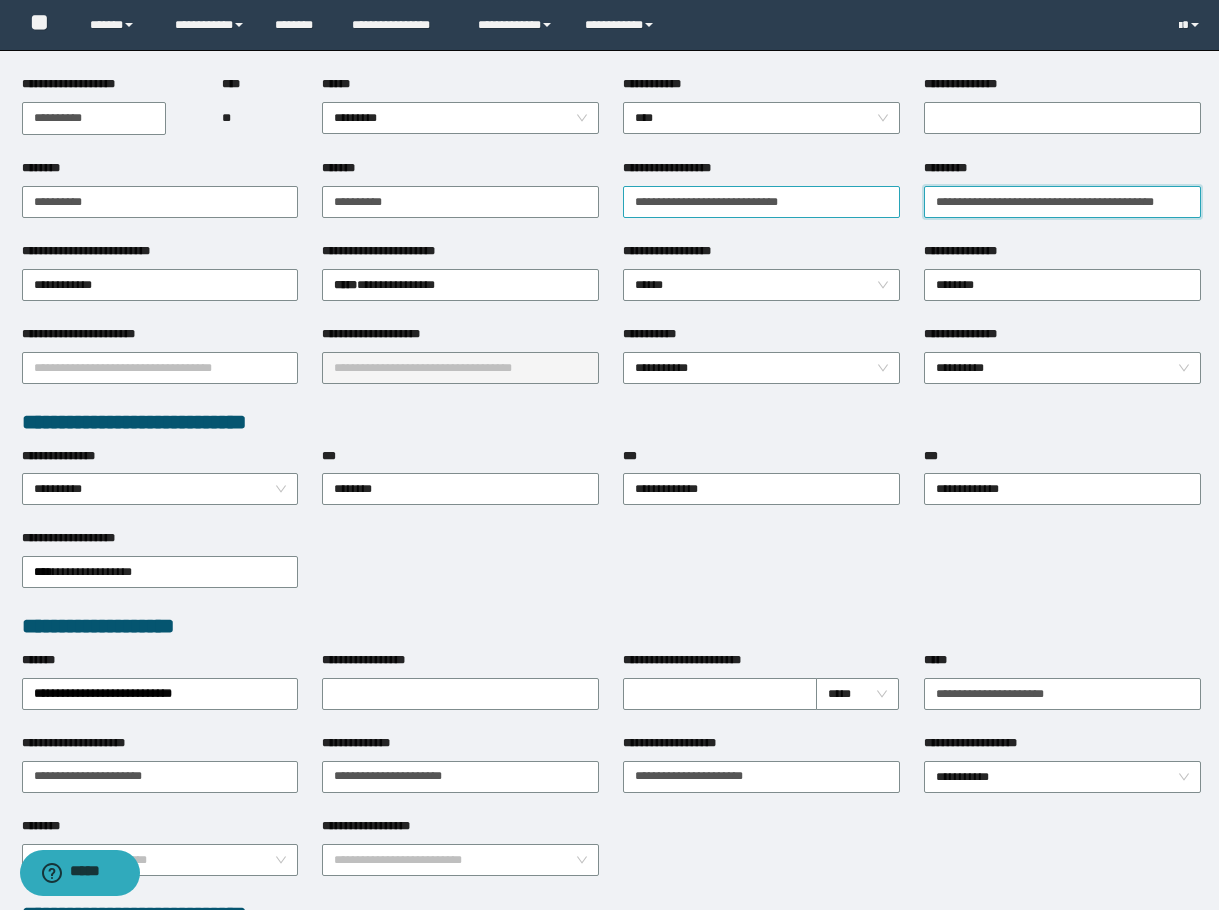 drag, startPoint x: 1173, startPoint y: 198, endPoint x: 706, endPoint y: 200, distance: 467.00427 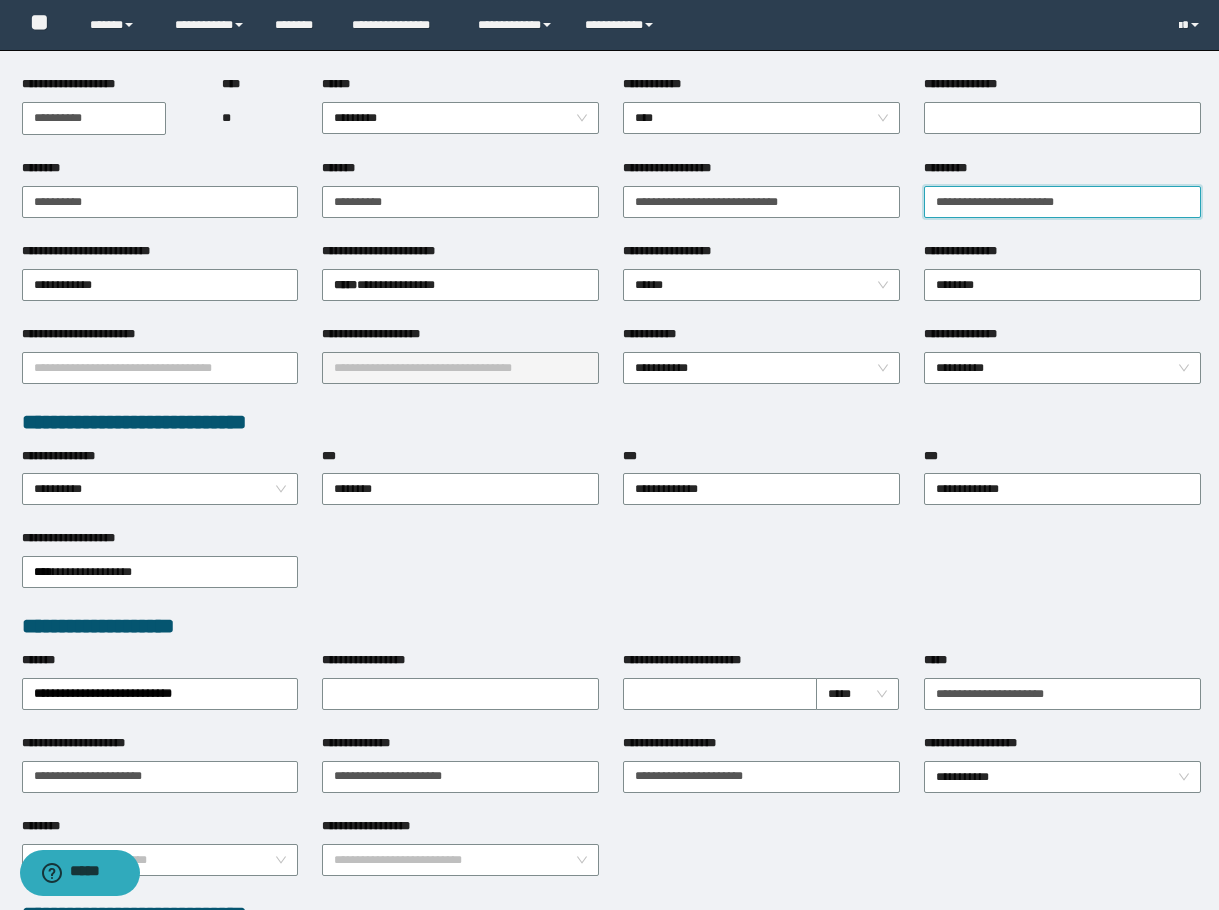 click on "**********" at bounding box center (1062, 202) 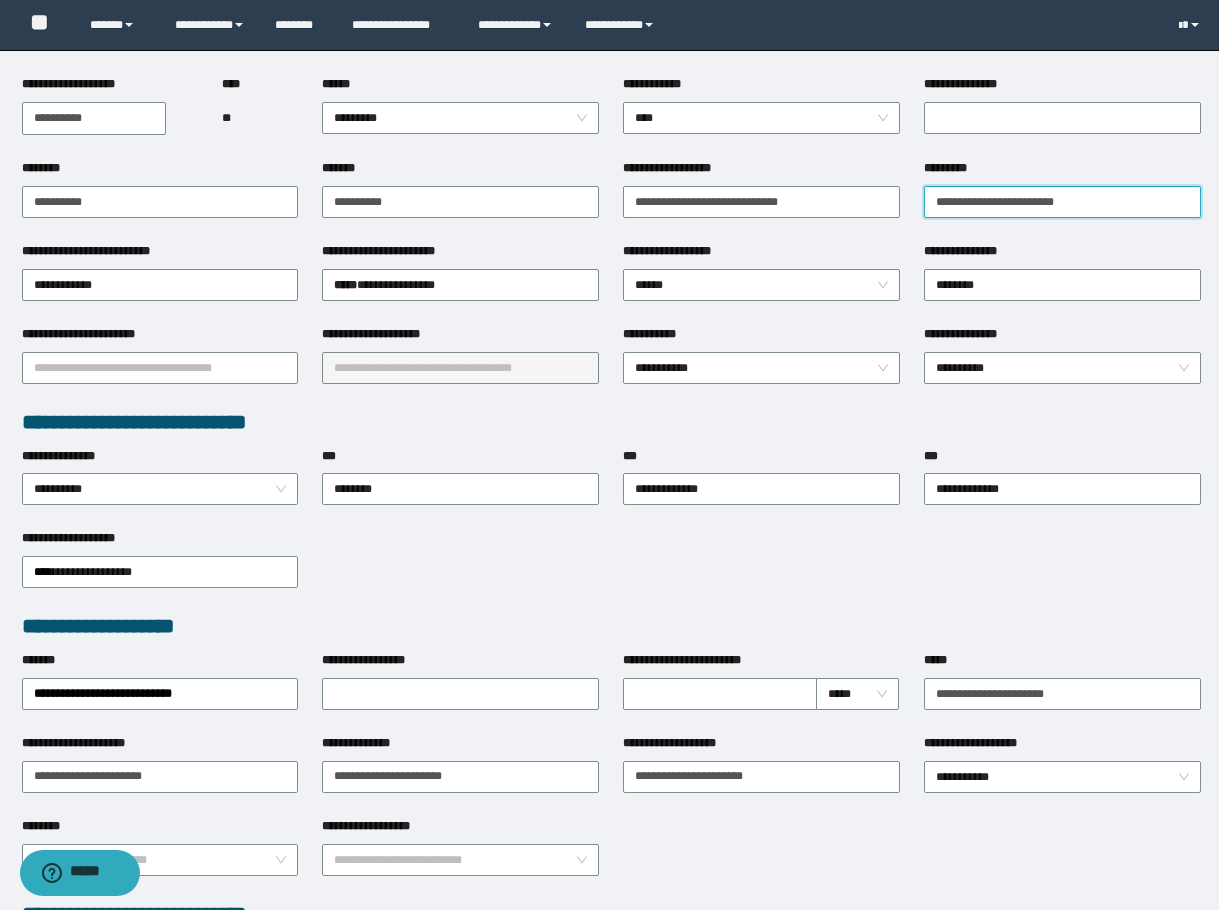 click on "**********" at bounding box center (1062, 202) 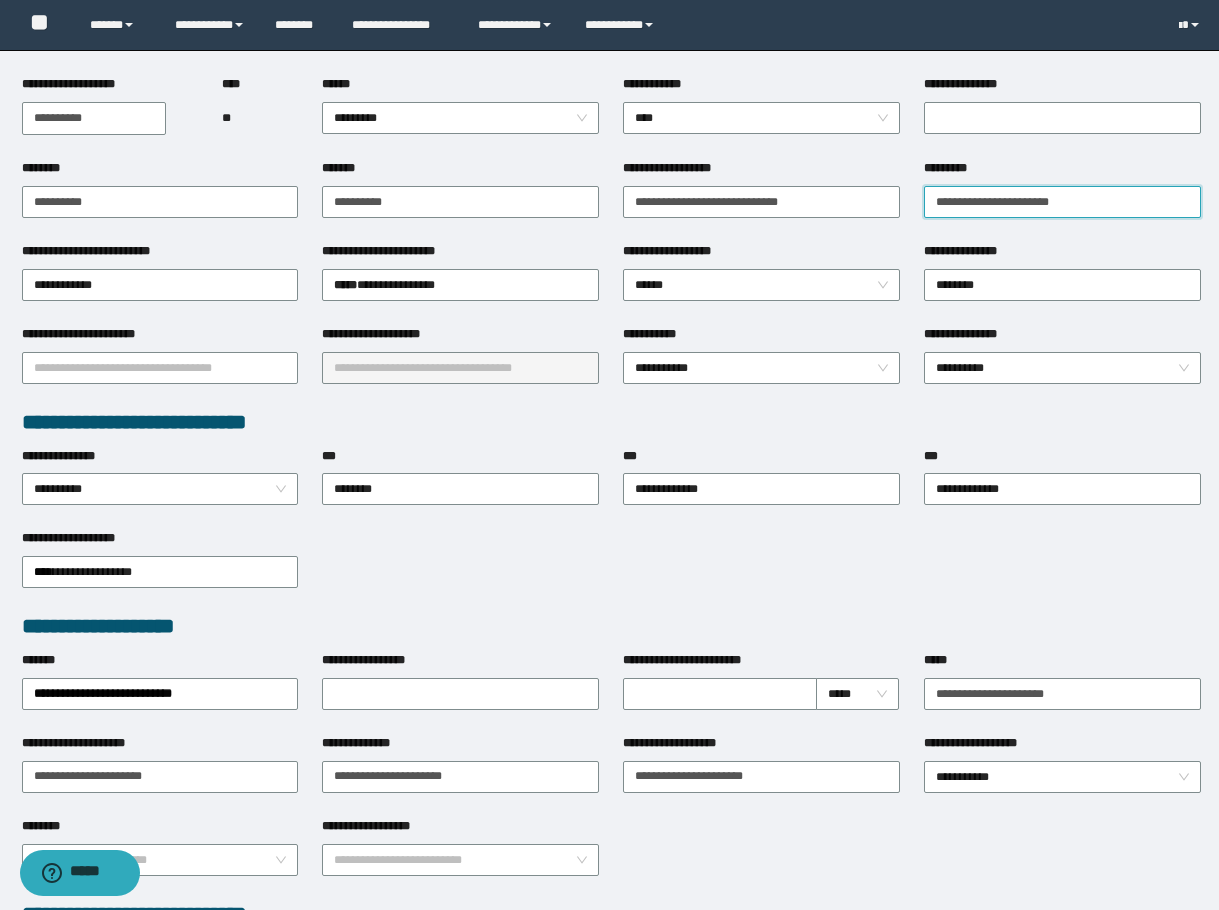 type on "**********" 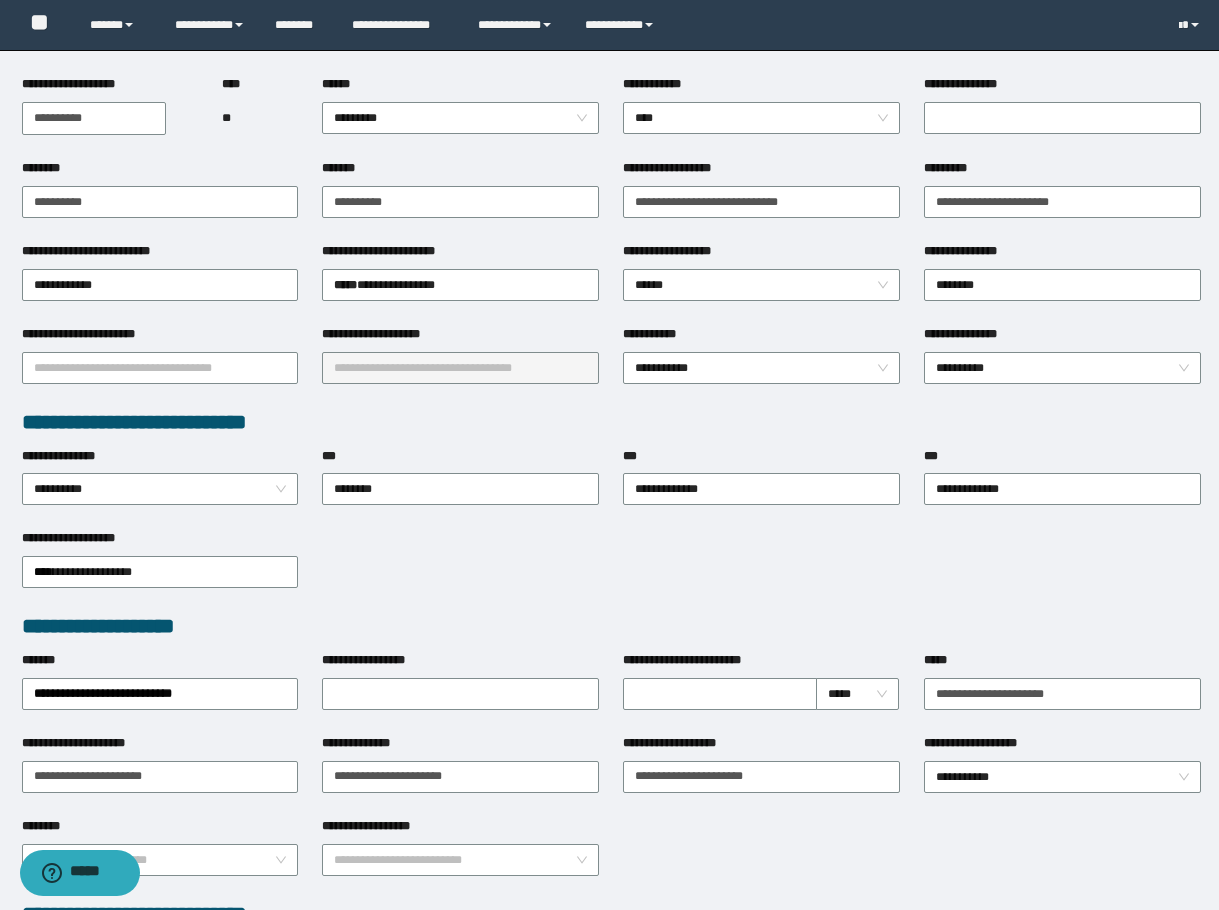 click on "**********" at bounding box center [460, 255] 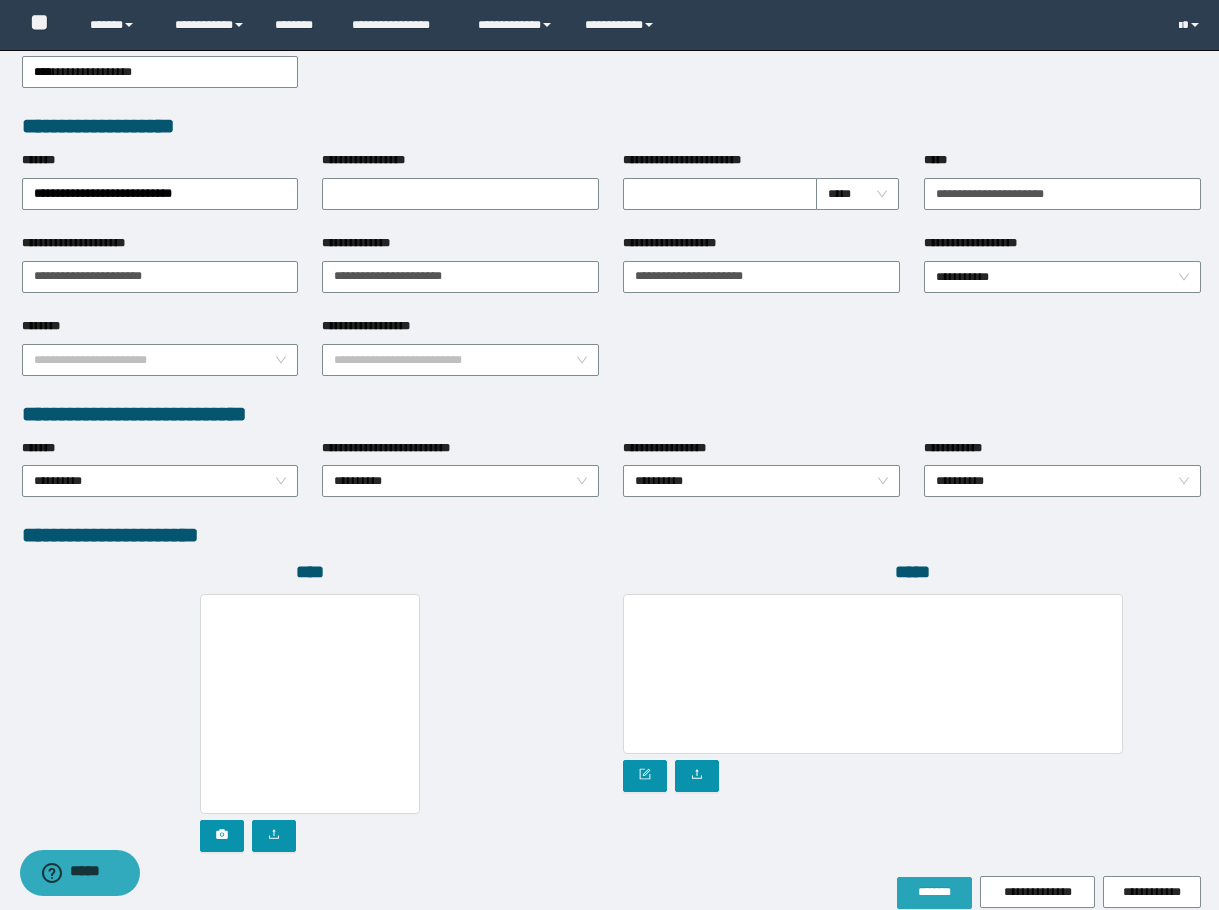 click on "*******" at bounding box center [934, 892] 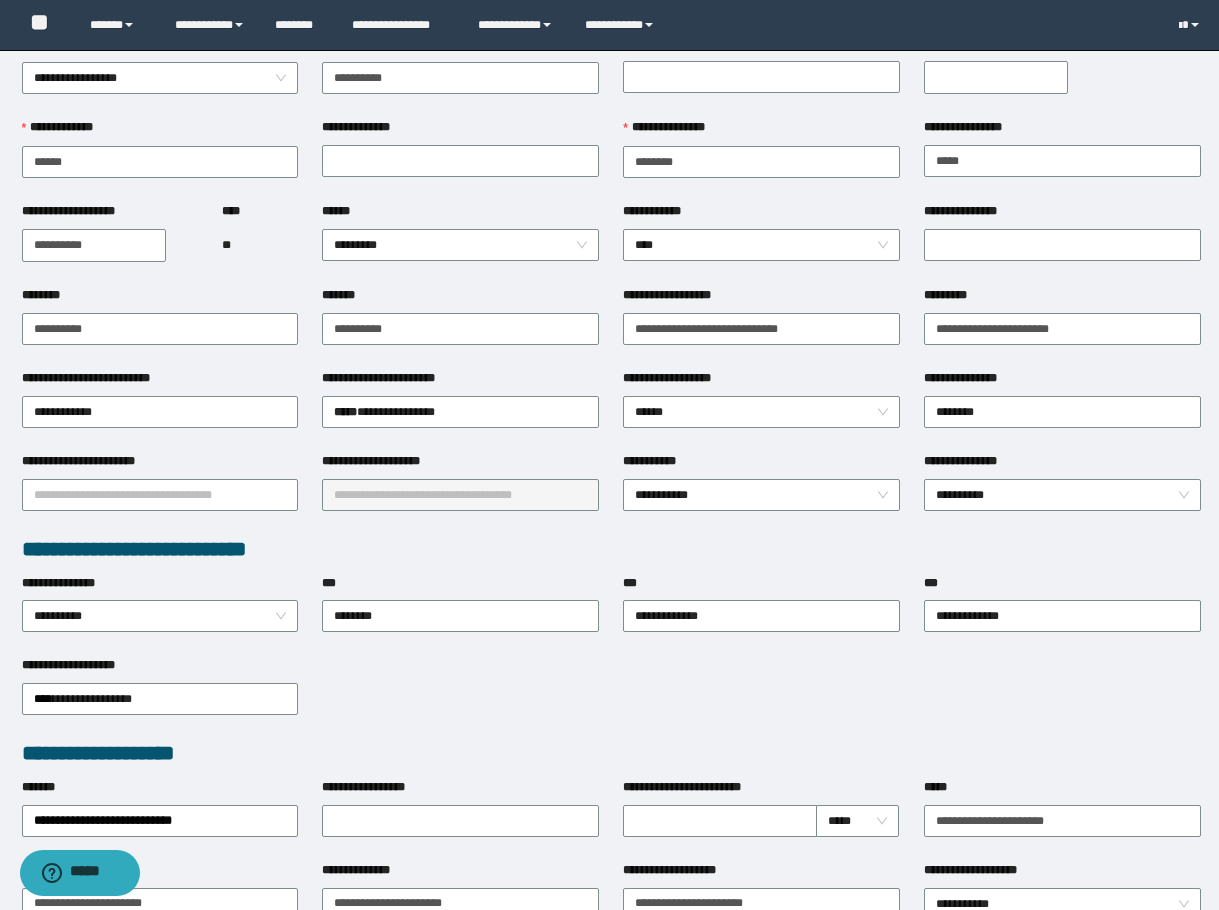 scroll, scrollTop: 0, scrollLeft: 0, axis: both 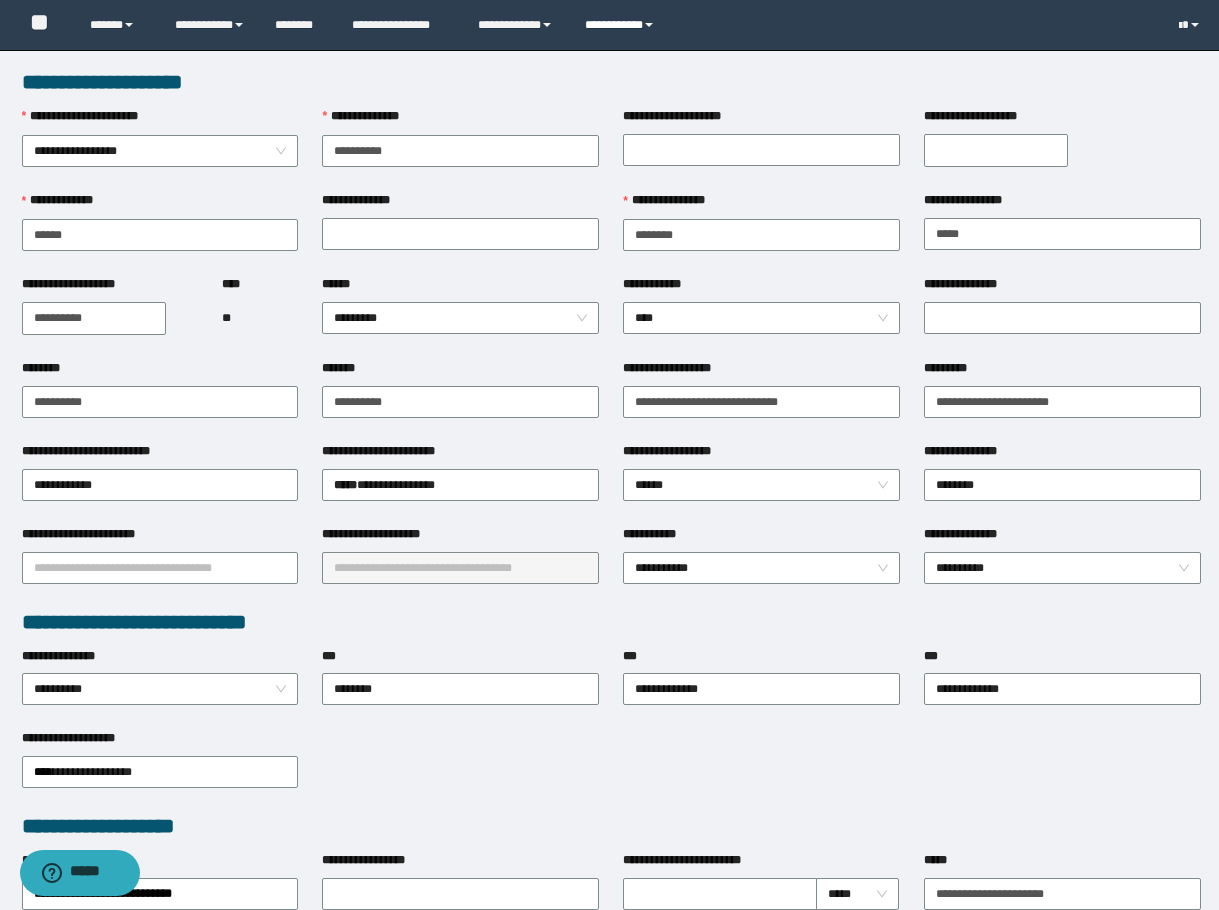 click on "**********" at bounding box center (622, 25) 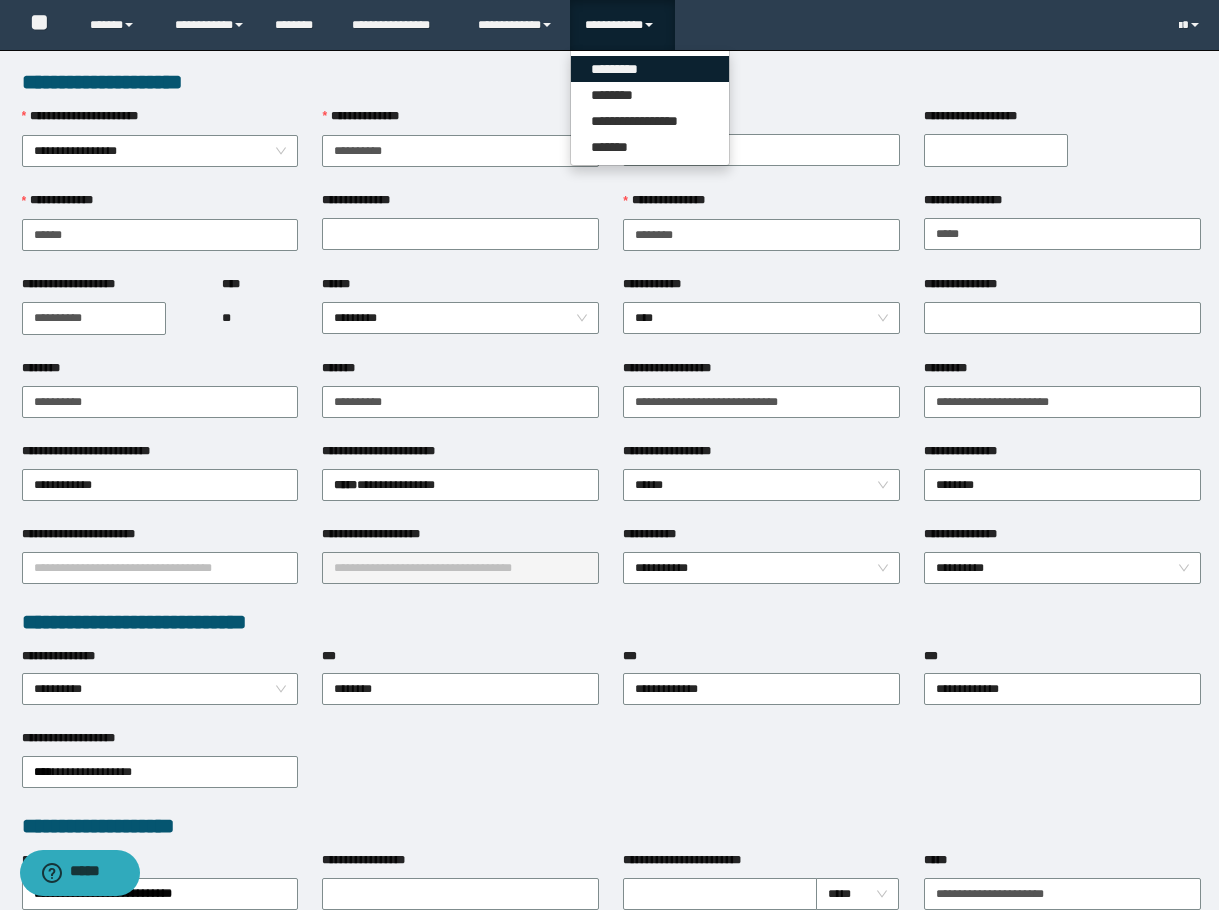 click on "*********" at bounding box center [650, 69] 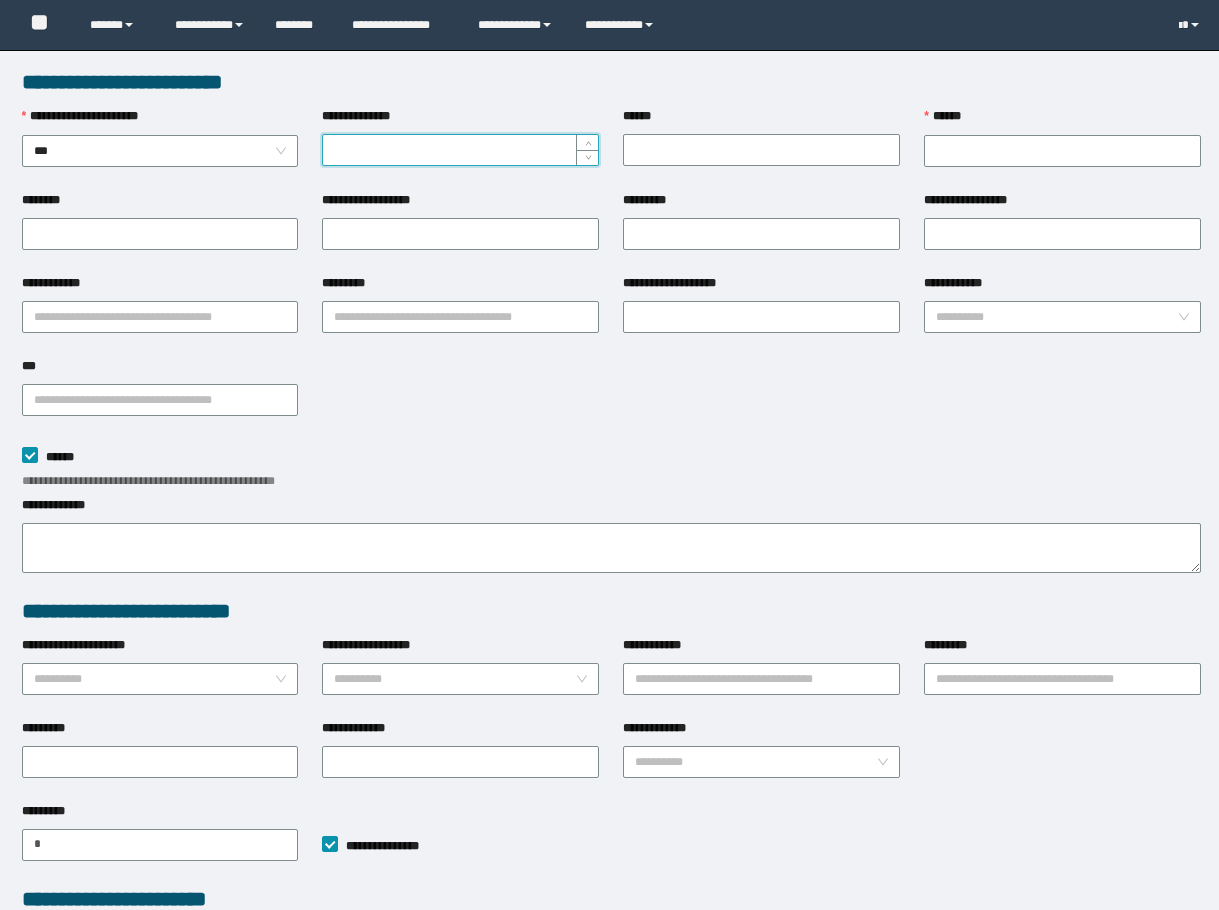 scroll, scrollTop: 0, scrollLeft: 0, axis: both 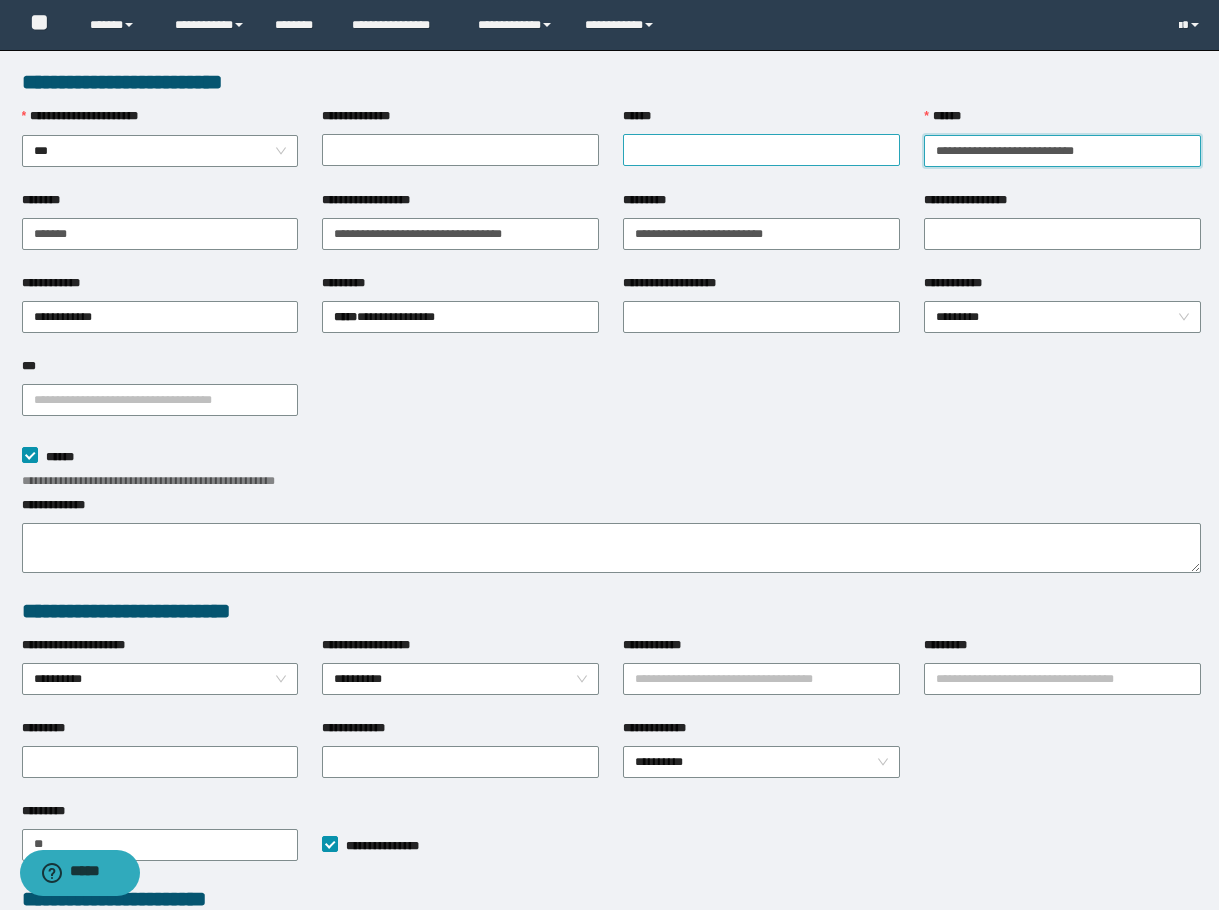 drag, startPoint x: 1150, startPoint y: 147, endPoint x: 800, endPoint y: 151, distance: 350.02286 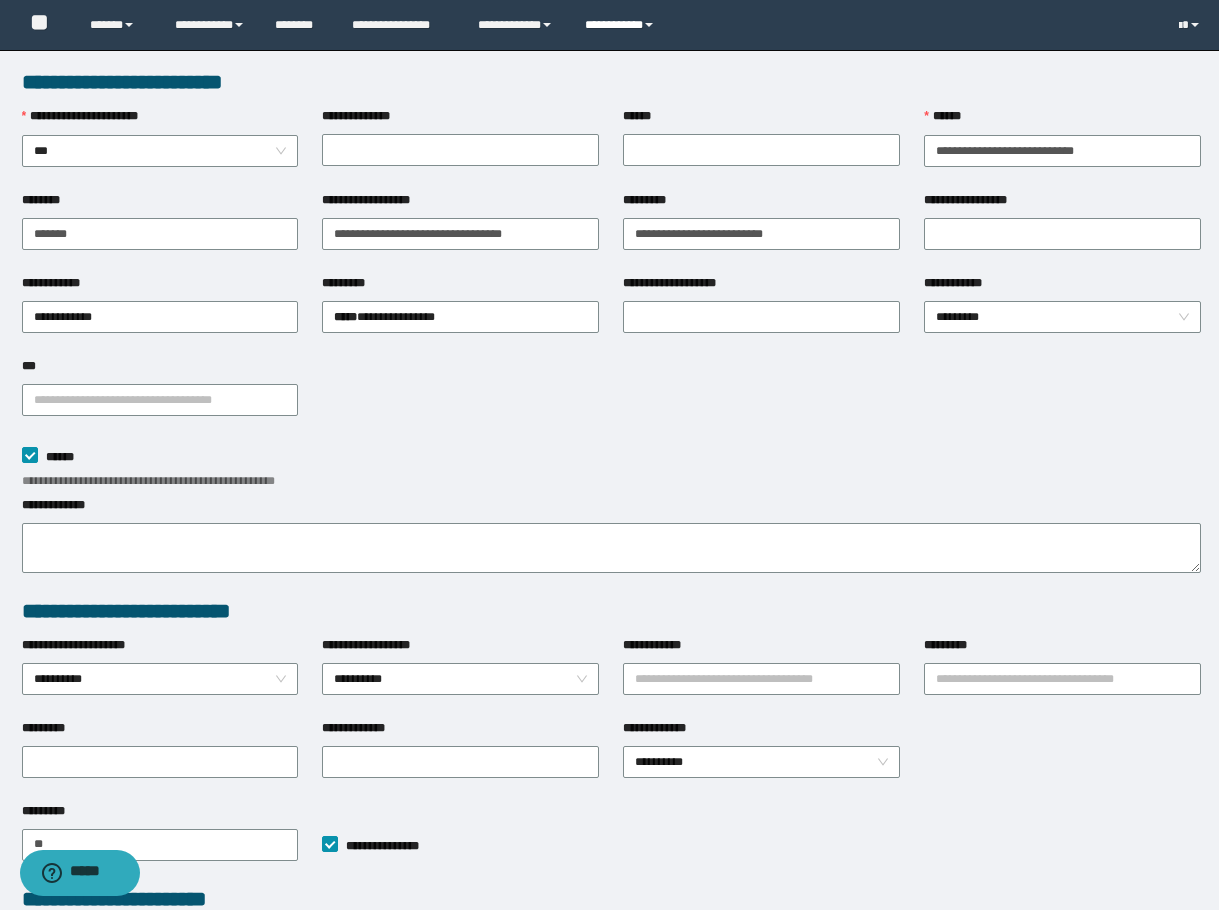 click on "**********" at bounding box center [622, 25] 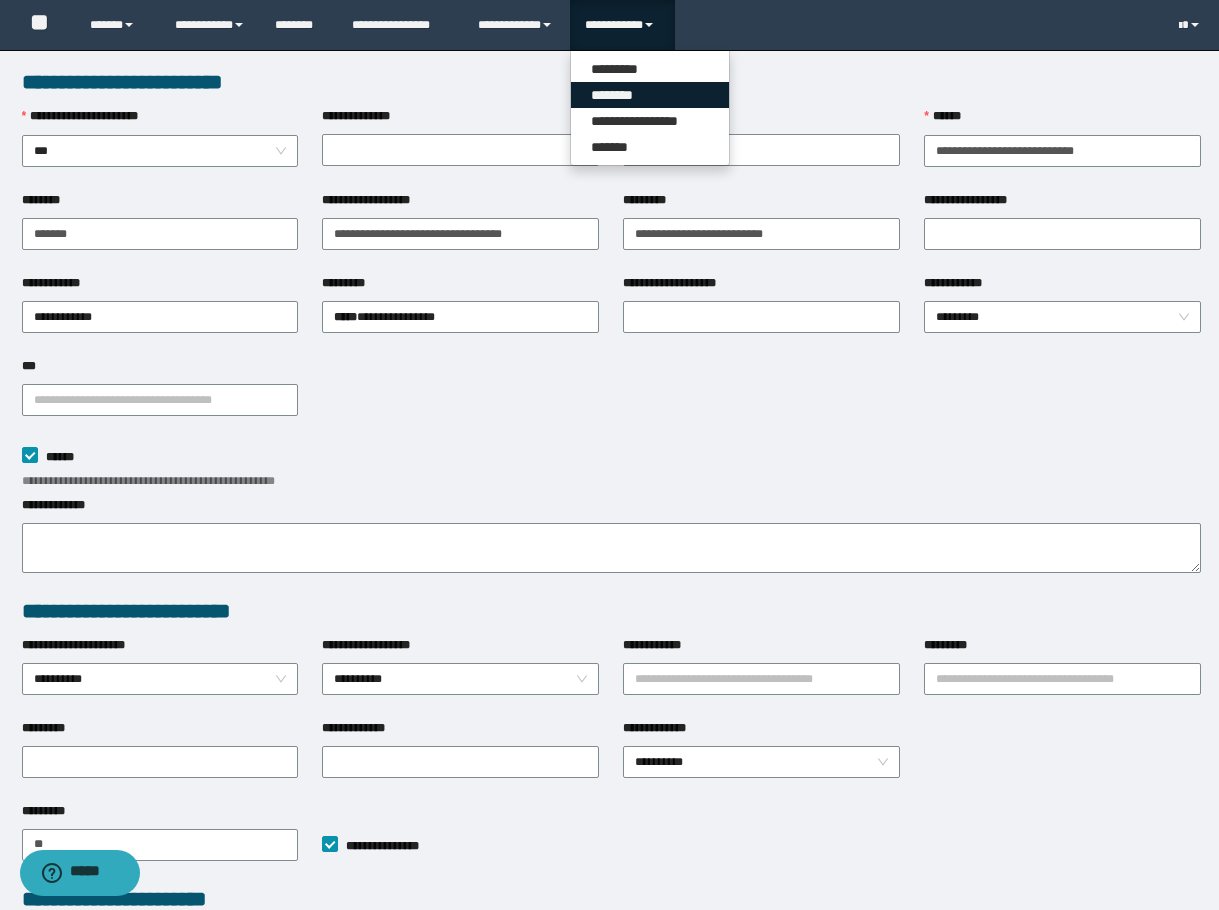 click on "********" at bounding box center (650, 95) 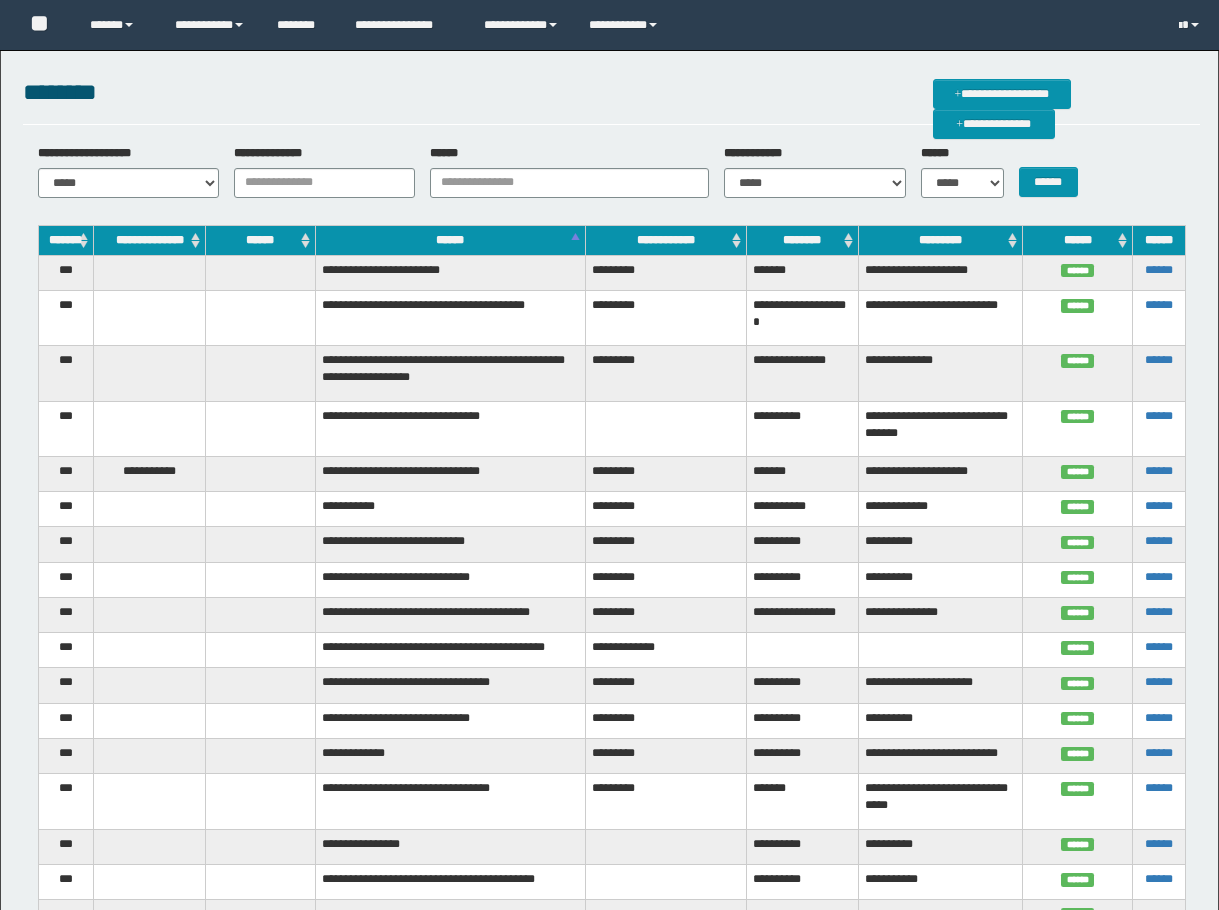 scroll, scrollTop: 0, scrollLeft: 0, axis: both 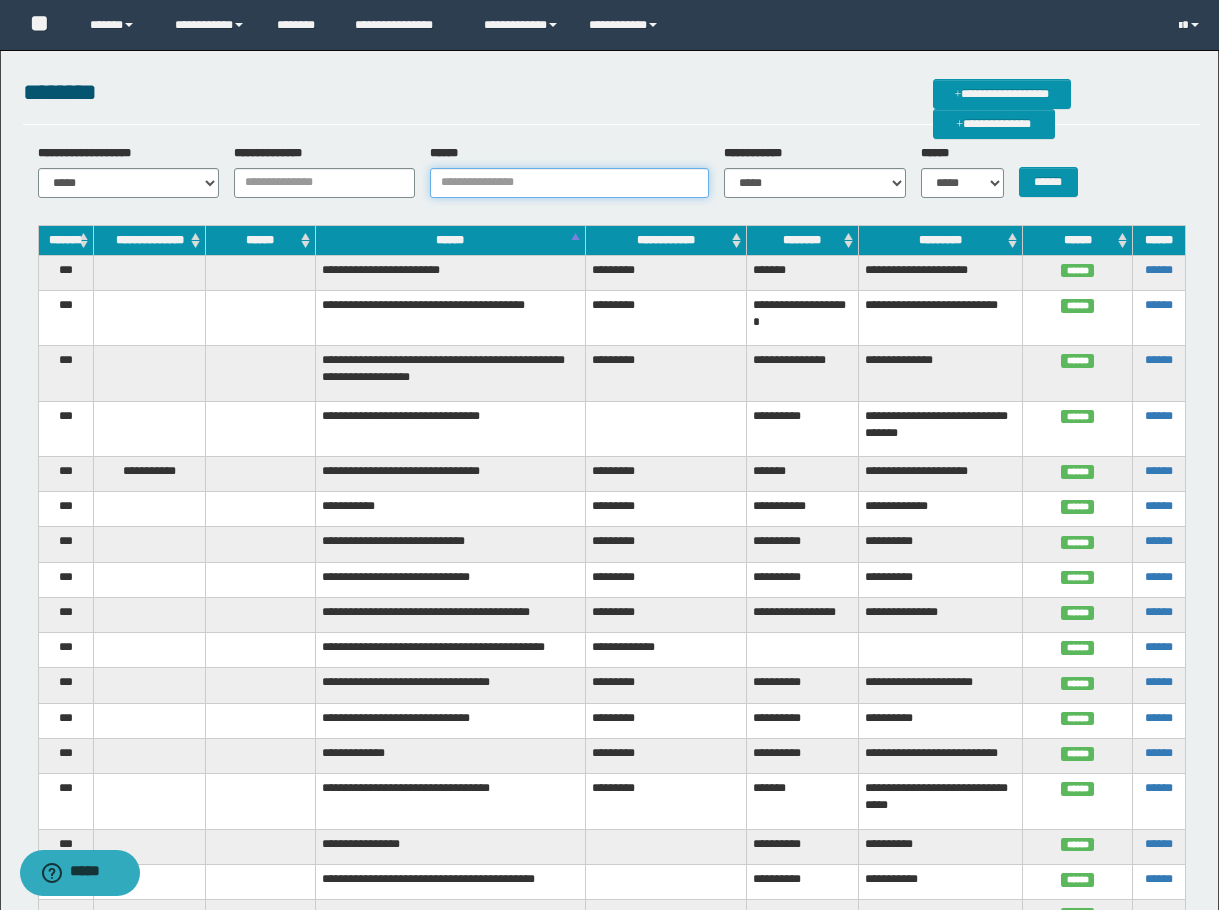 click on "******" at bounding box center (569, 183) 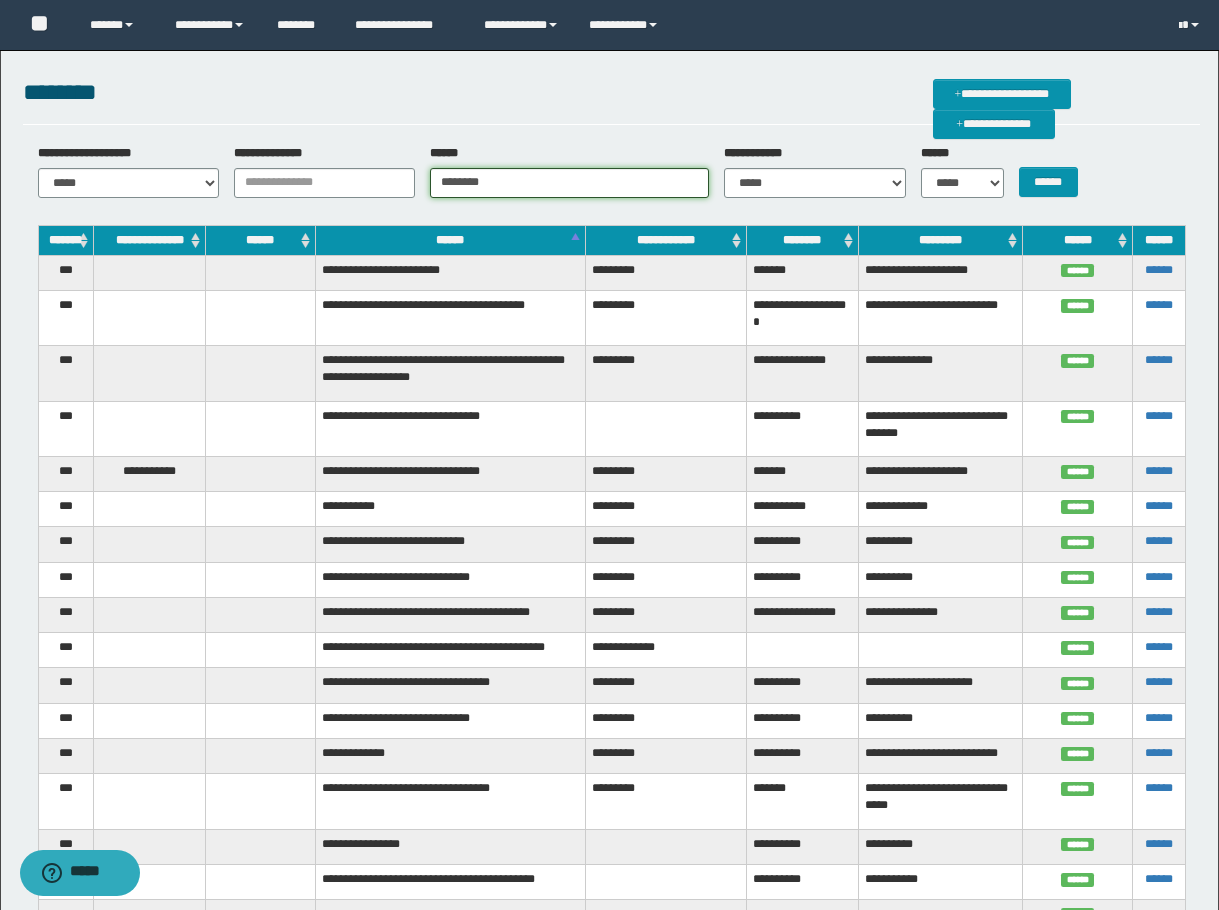 type on "********" 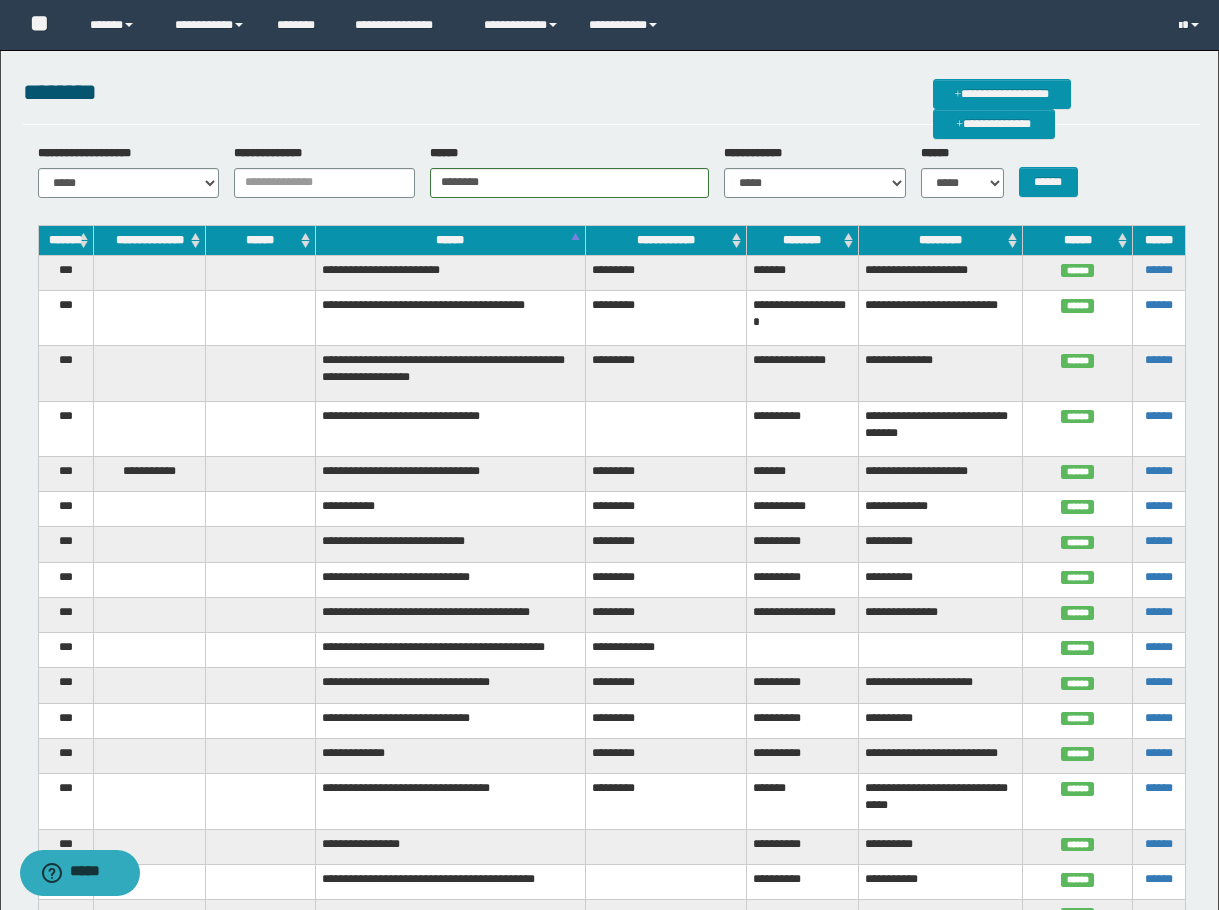 click on "******" at bounding box center [1053, 171] 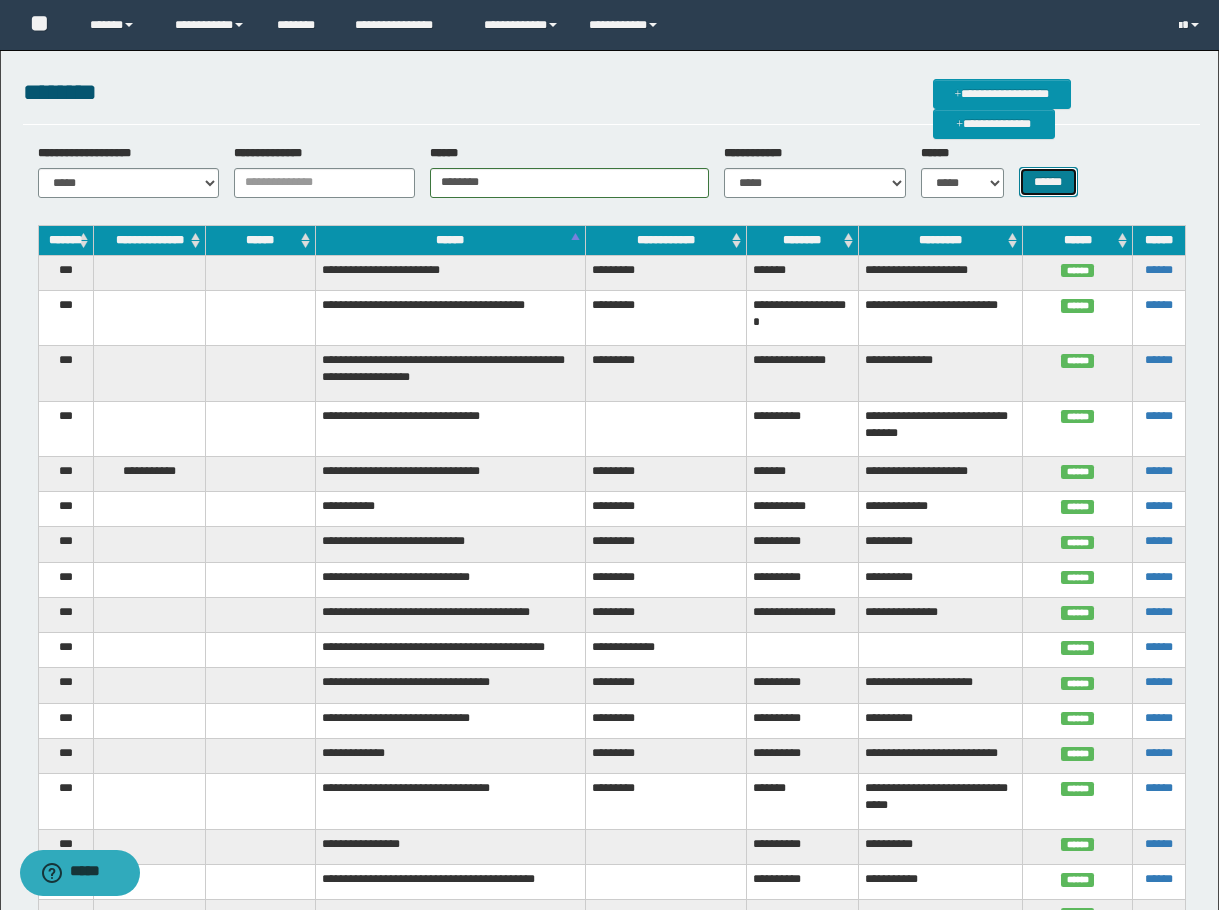 click on "******" at bounding box center (1048, 182) 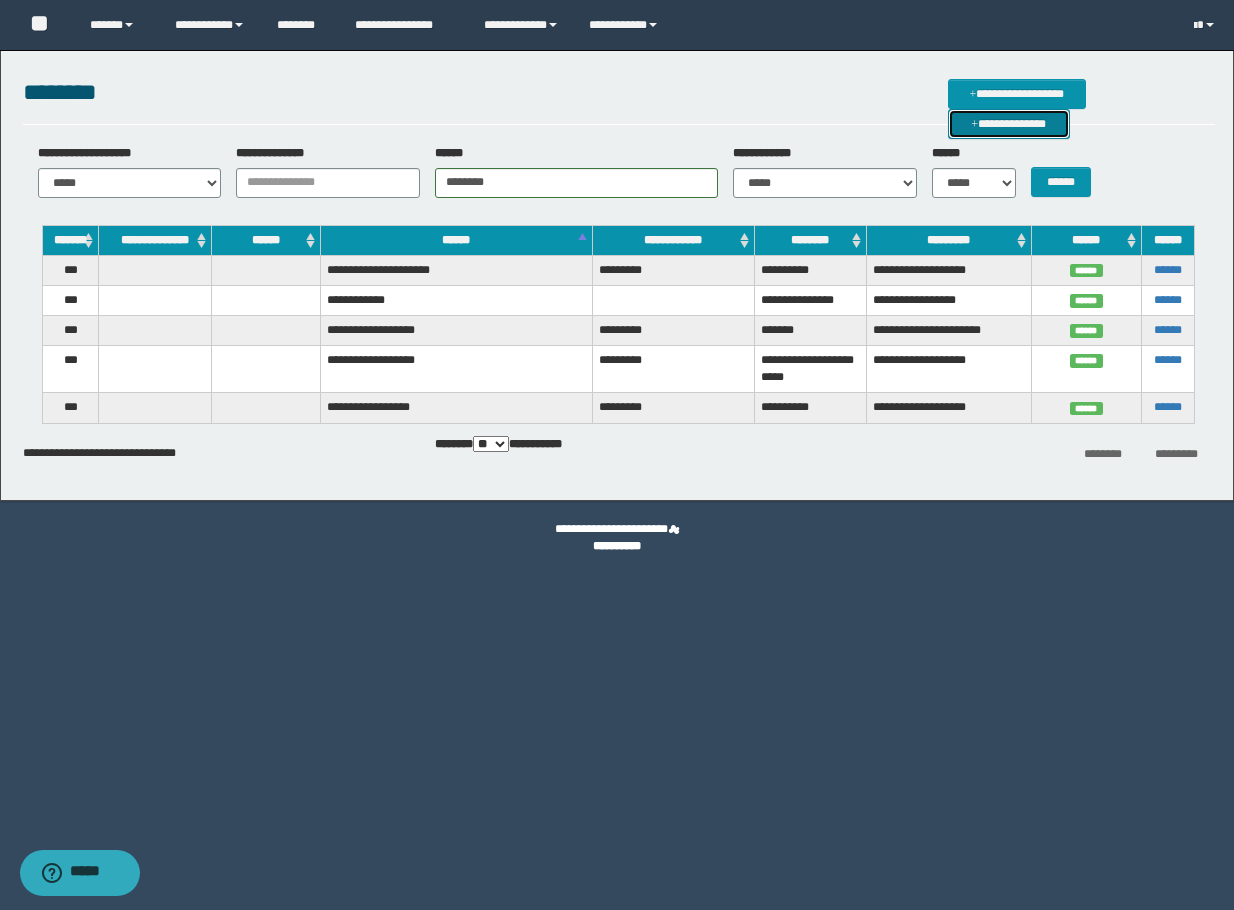click on "**********" at bounding box center [1009, 124] 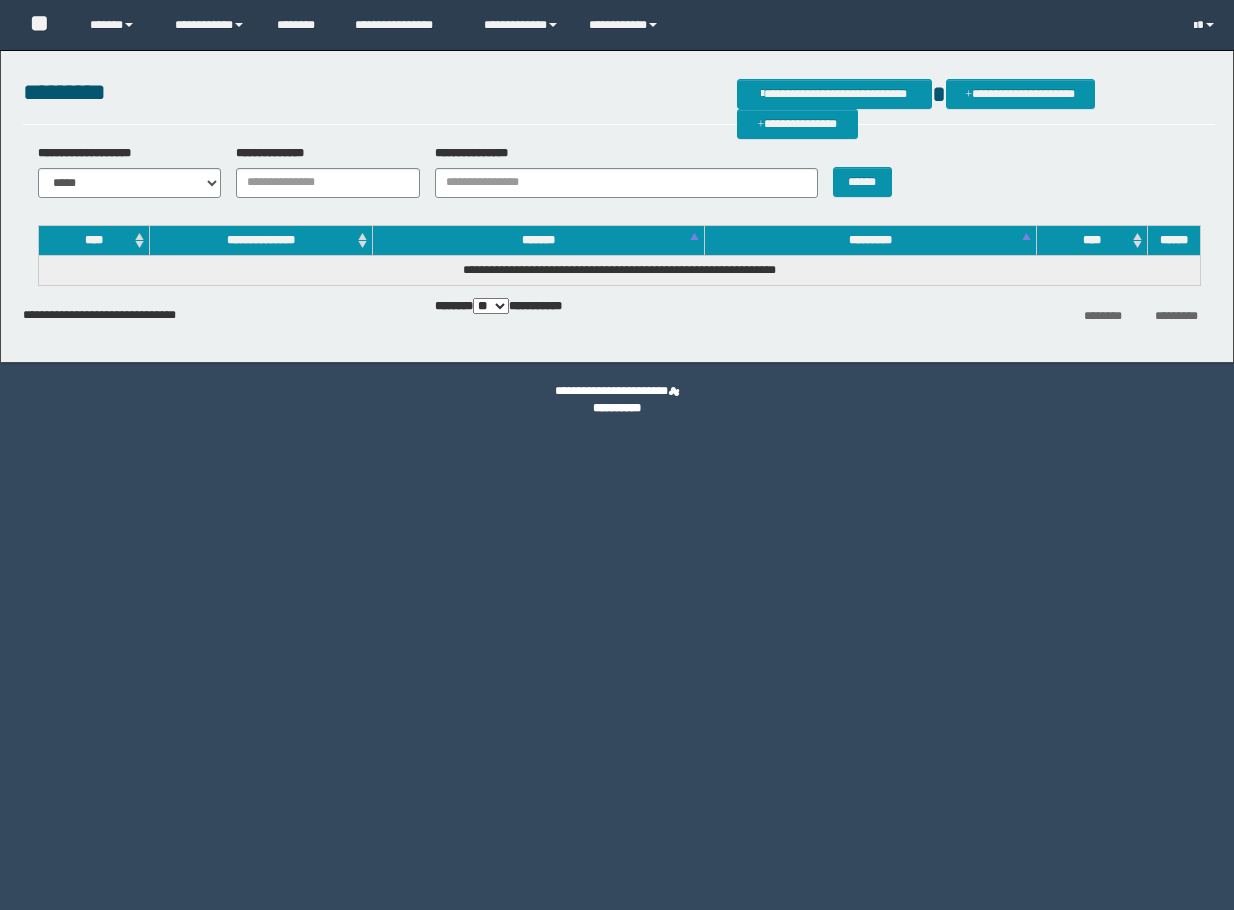 scroll, scrollTop: 0, scrollLeft: 0, axis: both 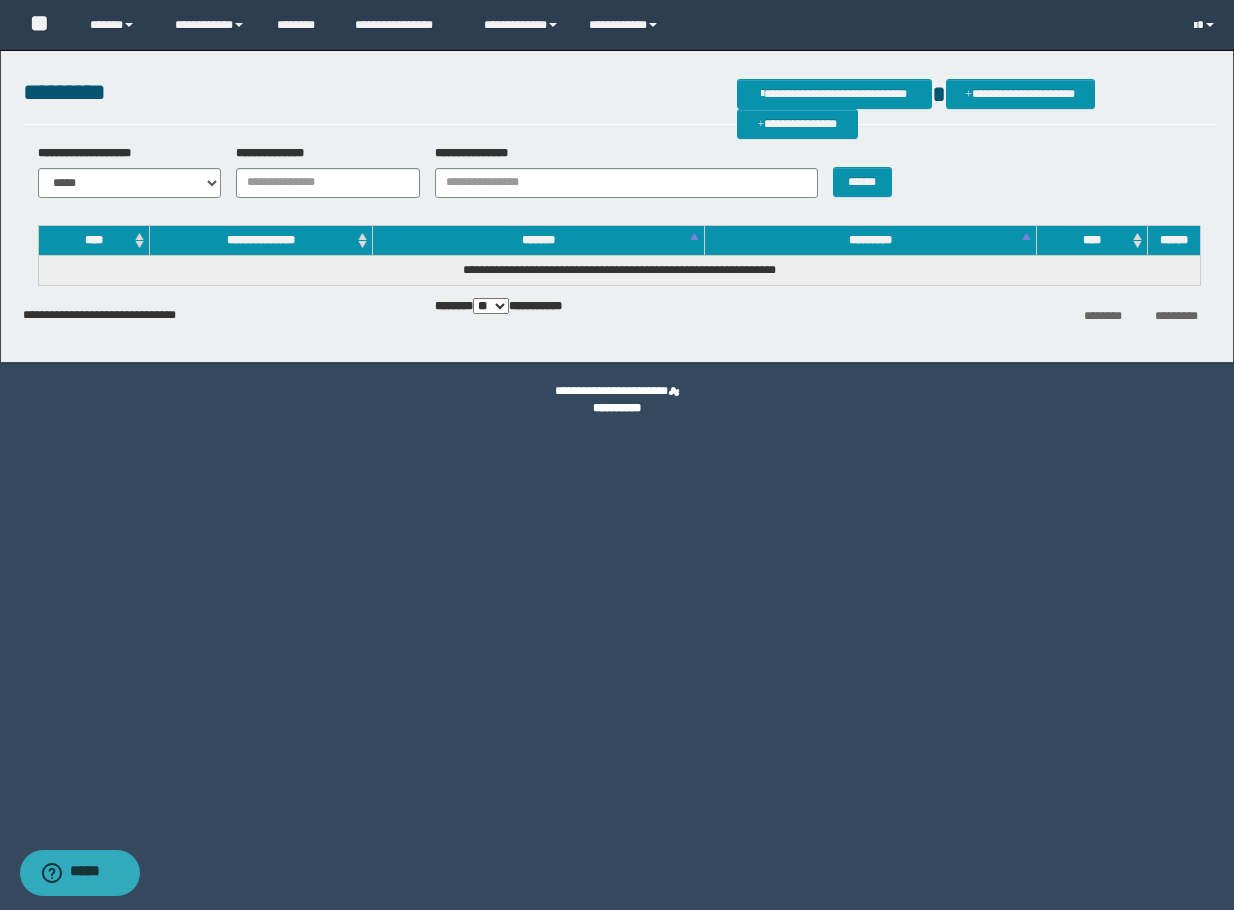 drag, startPoint x: 354, startPoint y: 432, endPoint x: 350, endPoint y: 358, distance: 74.10803 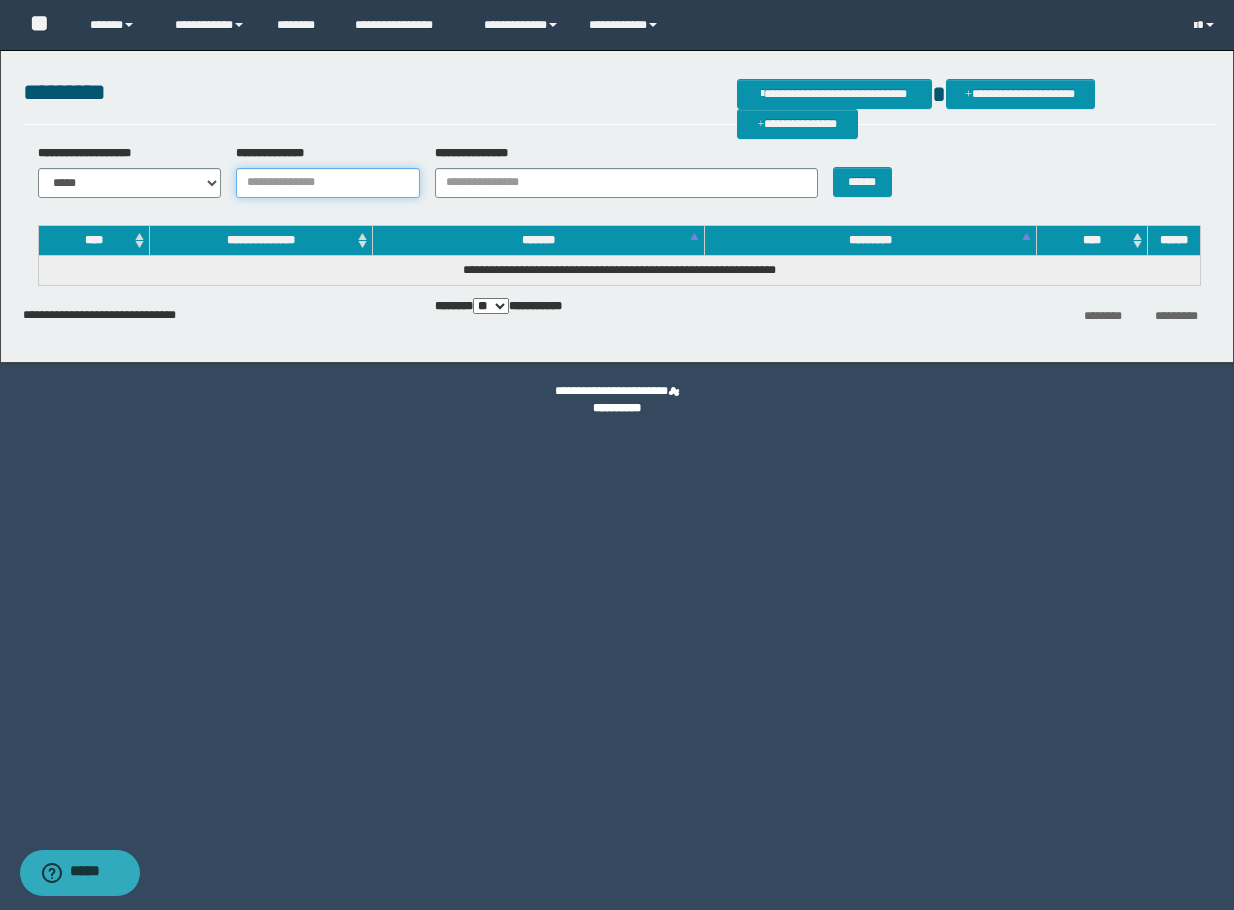 click on "**********" at bounding box center [328, 183] 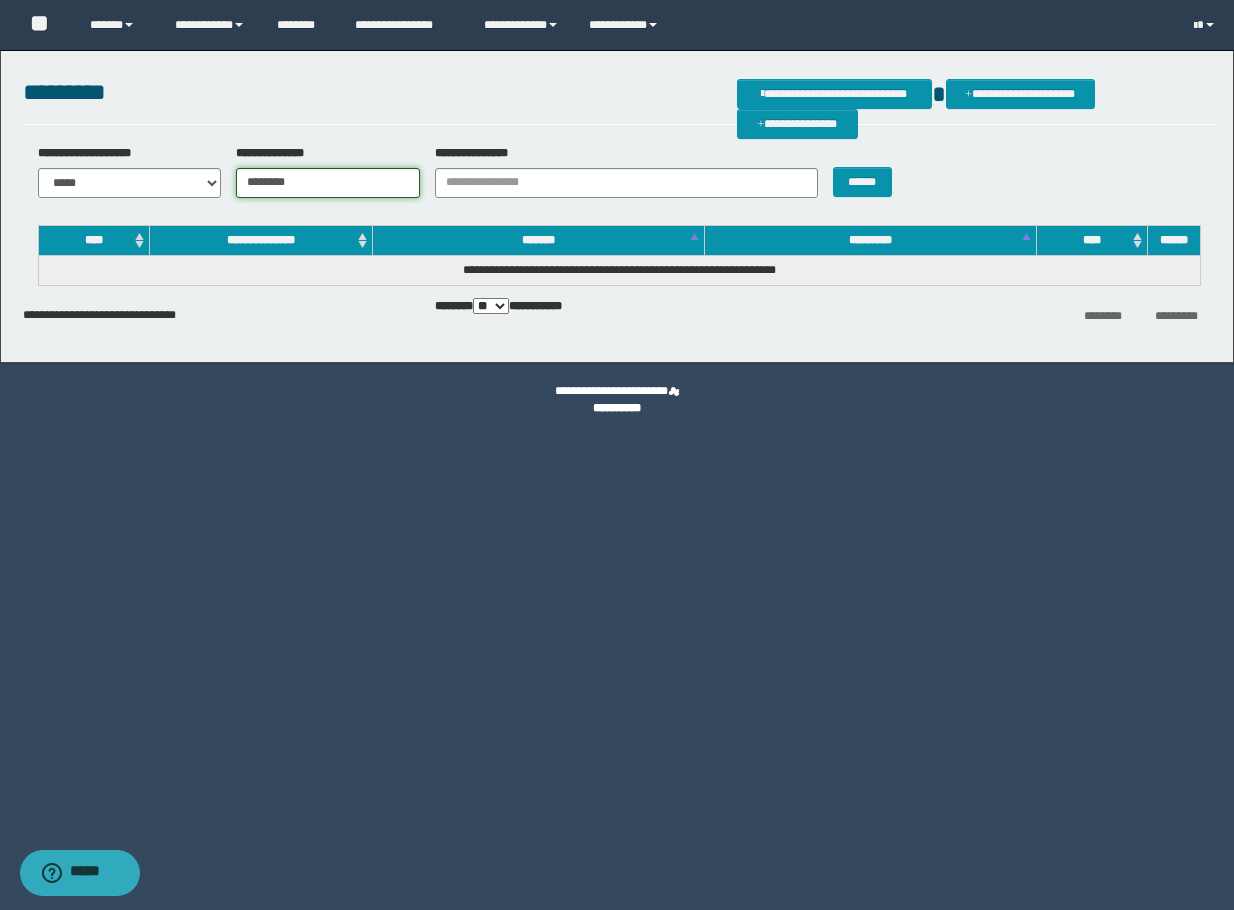 type on "********" 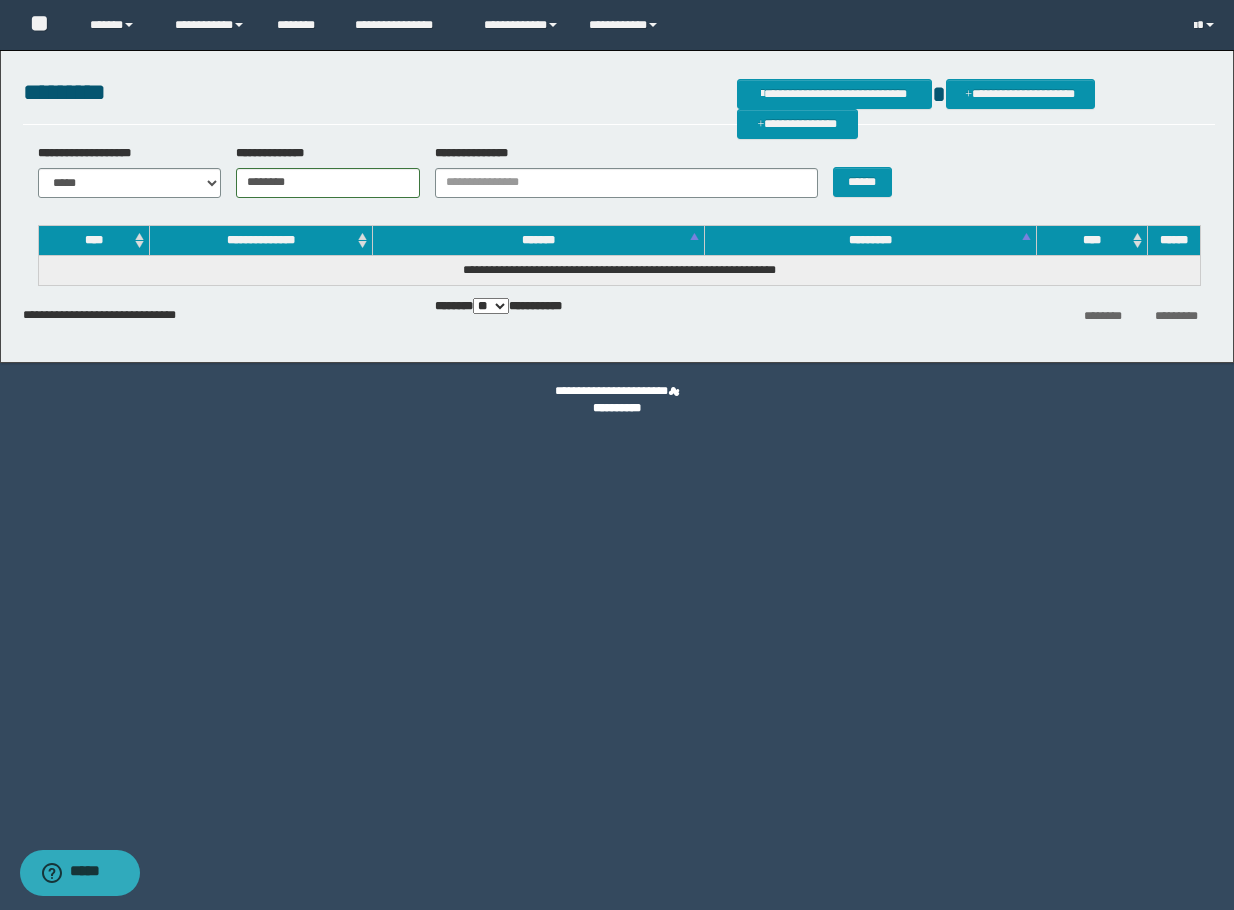 click on "******" at bounding box center [867, 171] 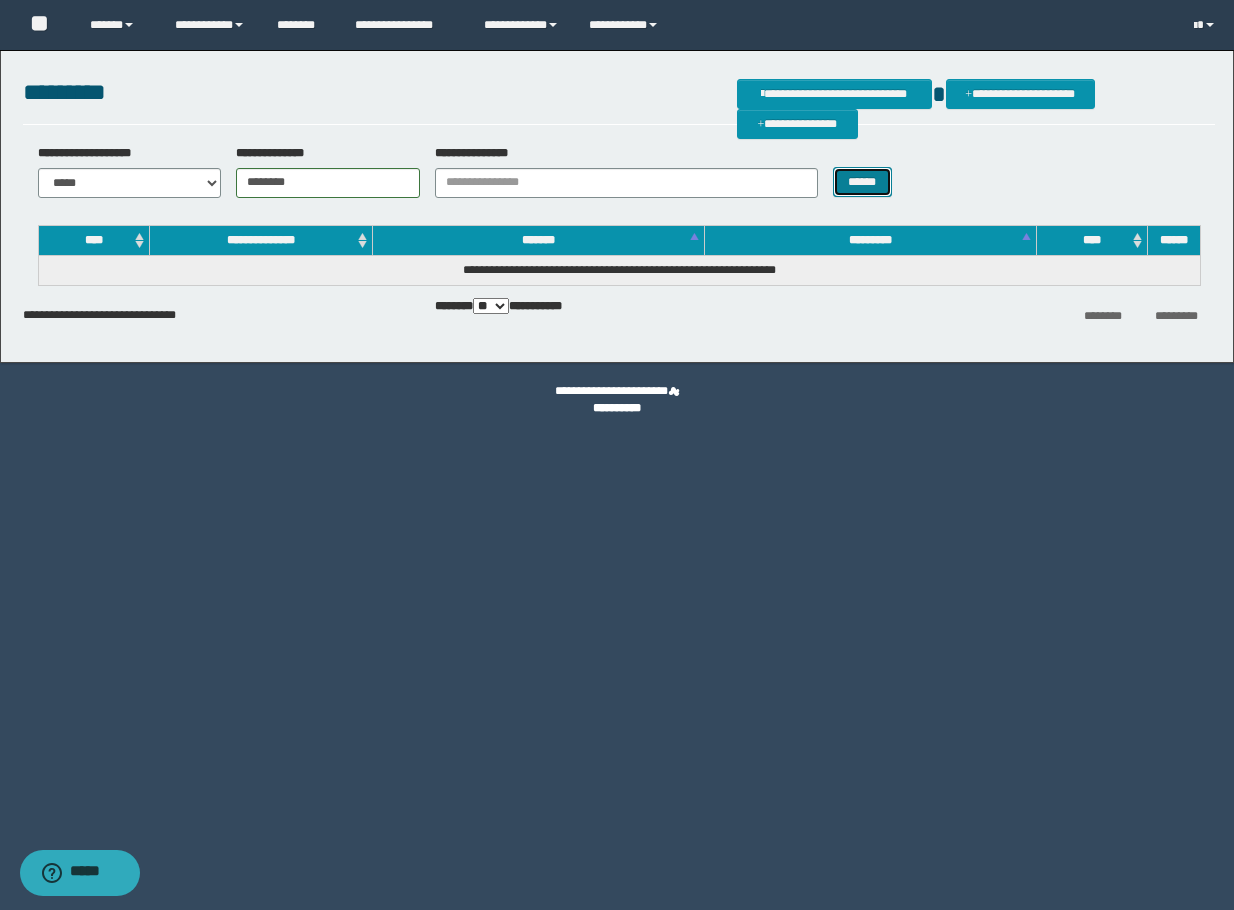 click on "******" at bounding box center [862, 182] 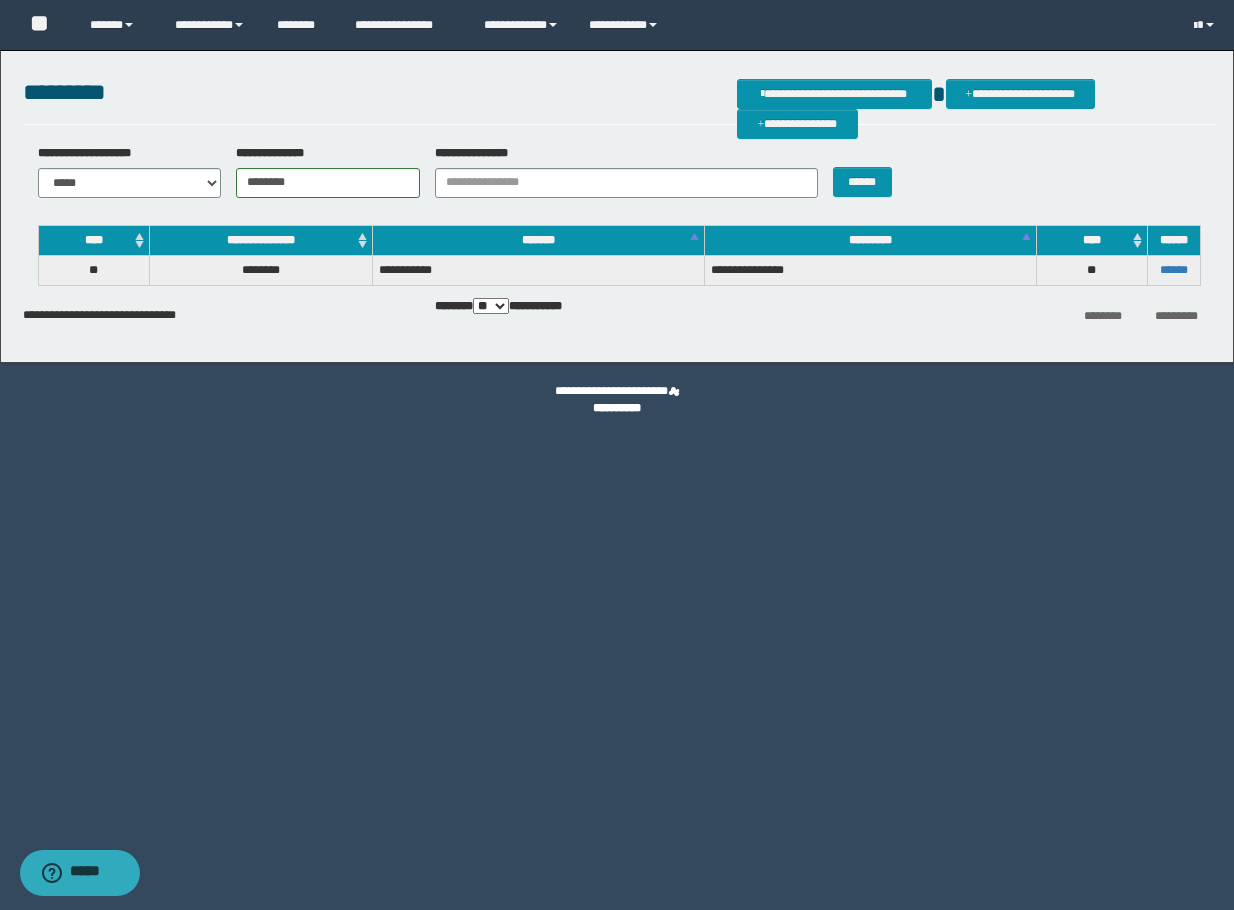 click on "******" at bounding box center (1173, 270) 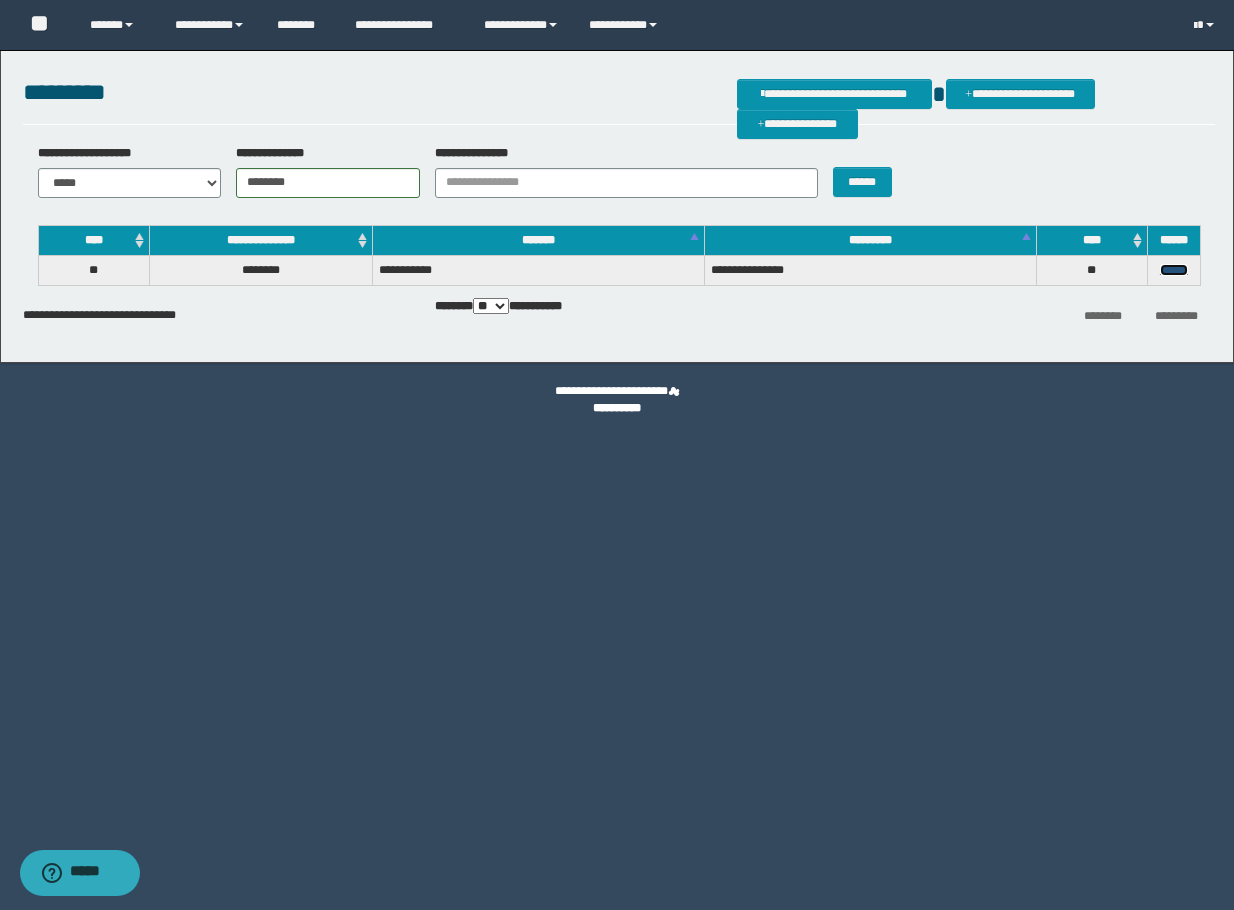 click on "******" at bounding box center [1174, 270] 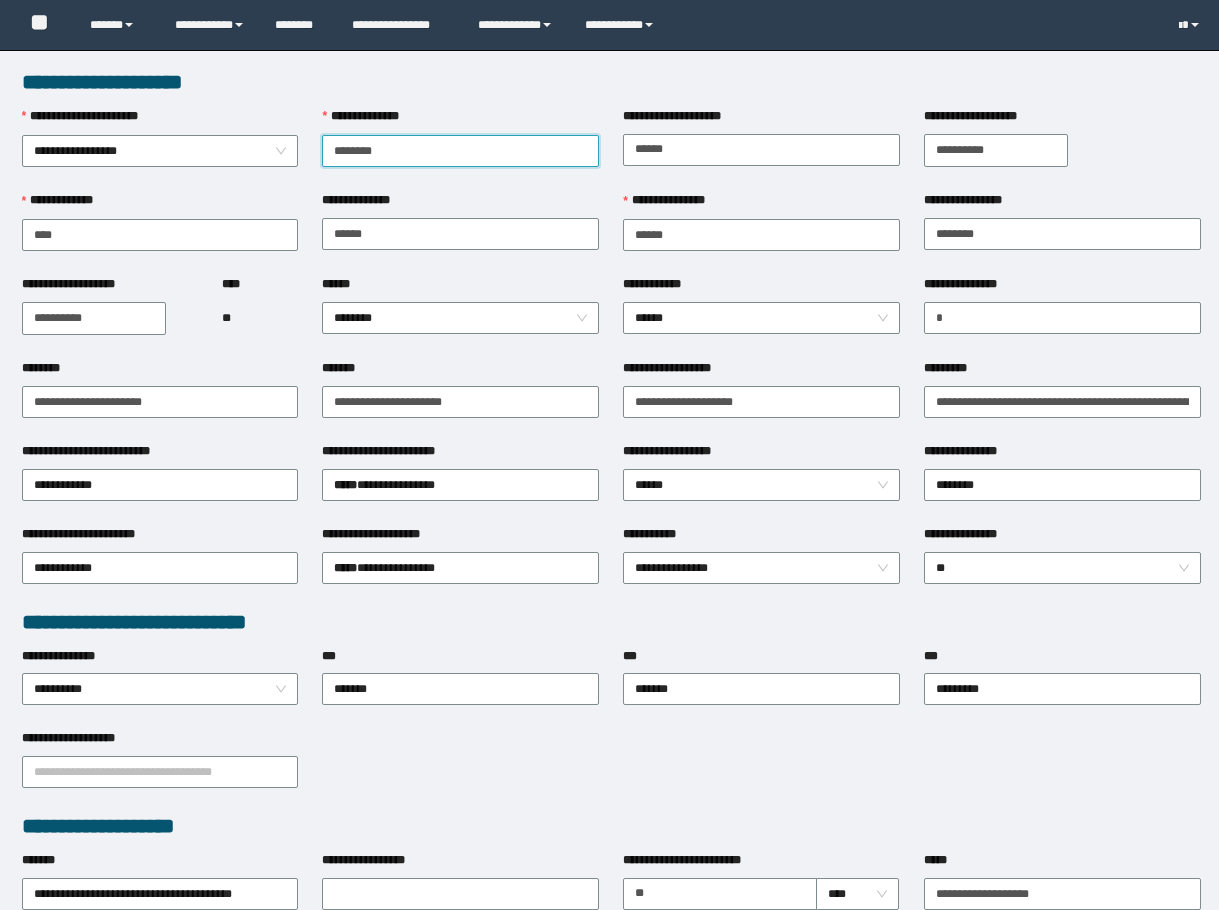 scroll, scrollTop: 0, scrollLeft: 0, axis: both 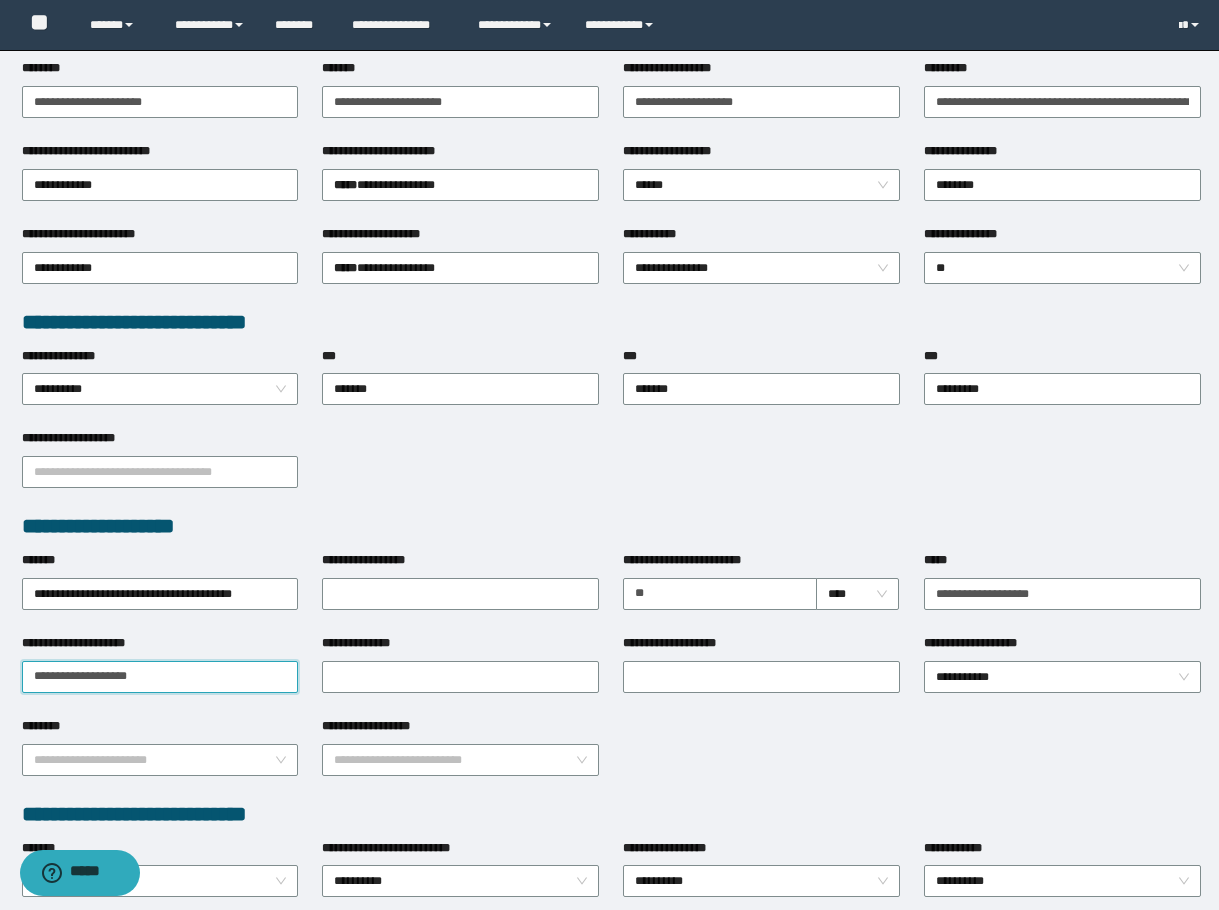 drag, startPoint x: 195, startPoint y: 679, endPoint x: -4, endPoint y: 675, distance: 199.04019 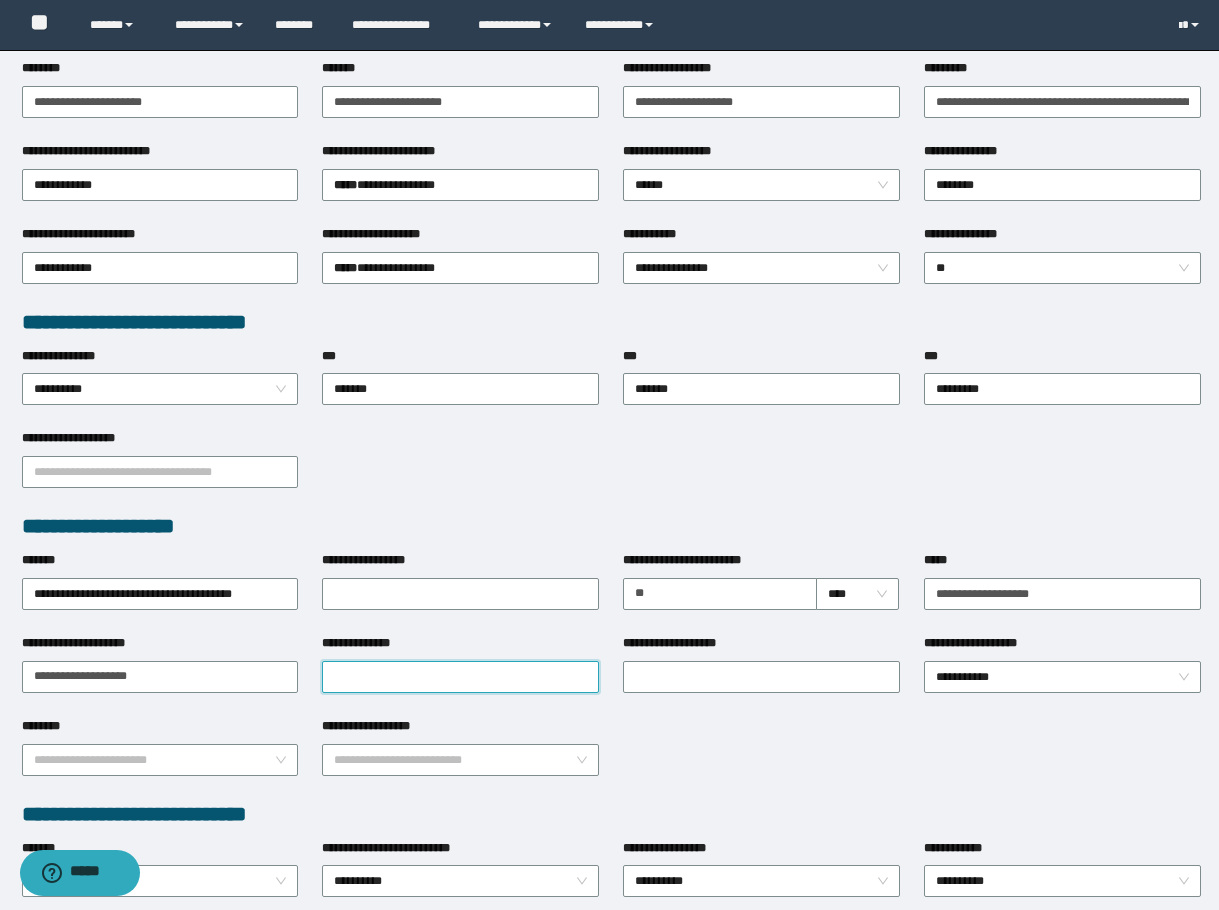 click on "**********" at bounding box center [460, 677] 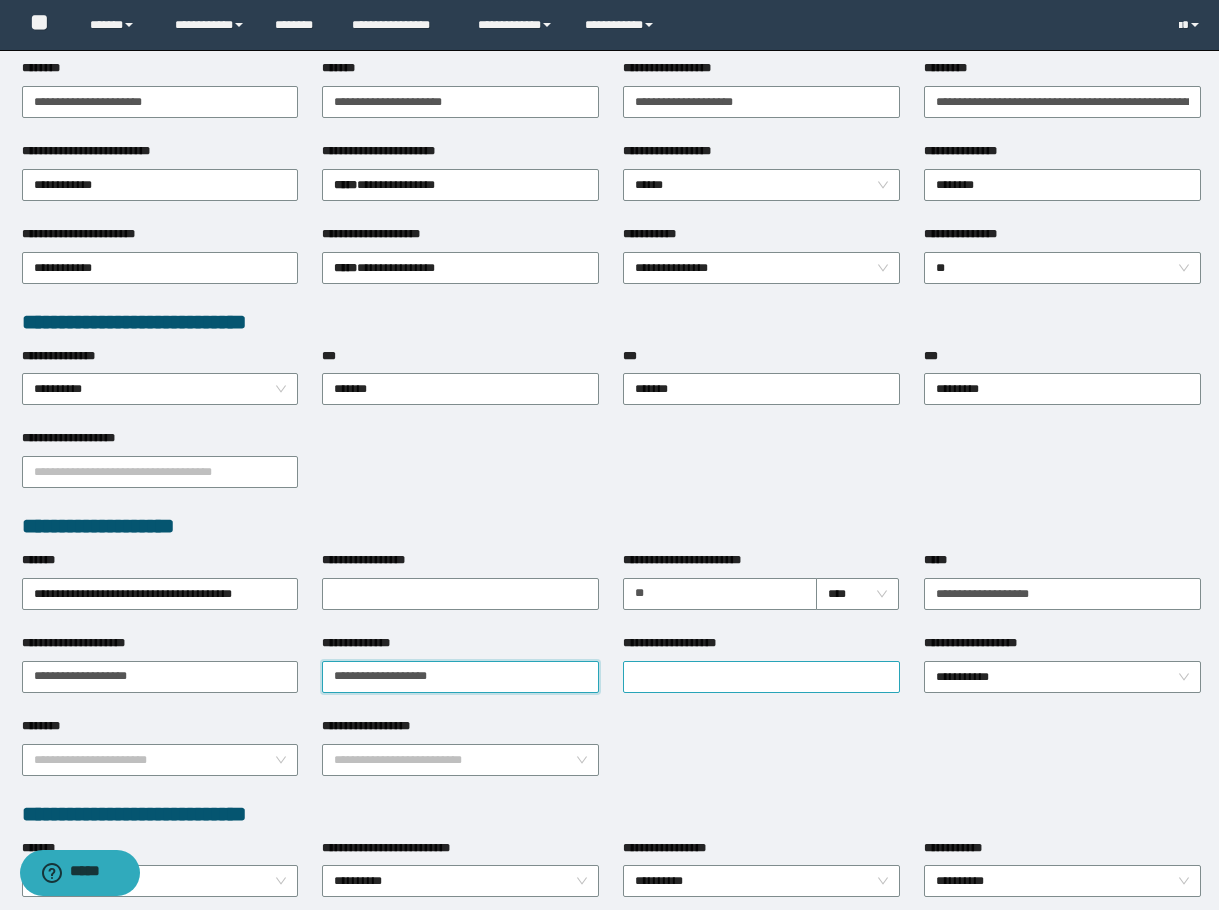 type on "**********" 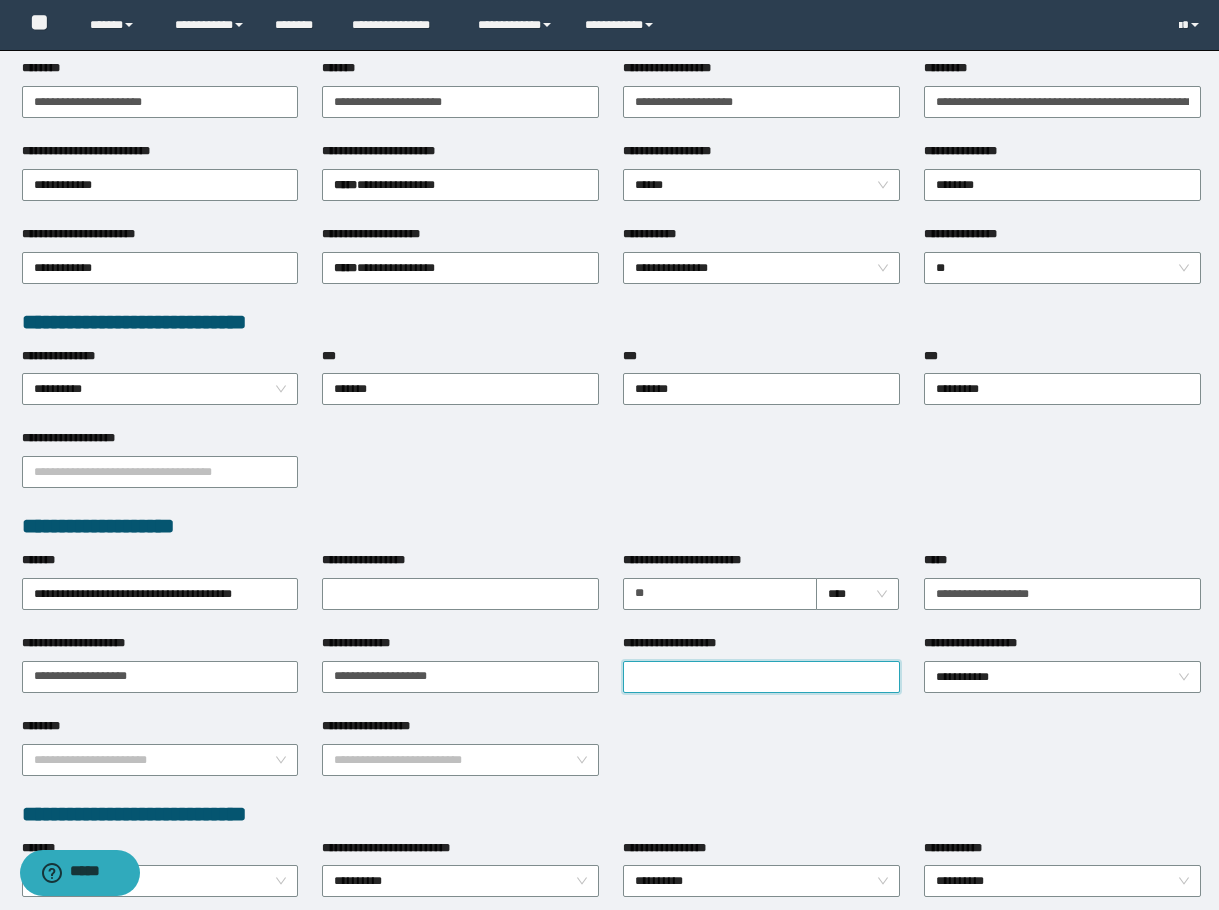 click on "**********" at bounding box center (761, 677) 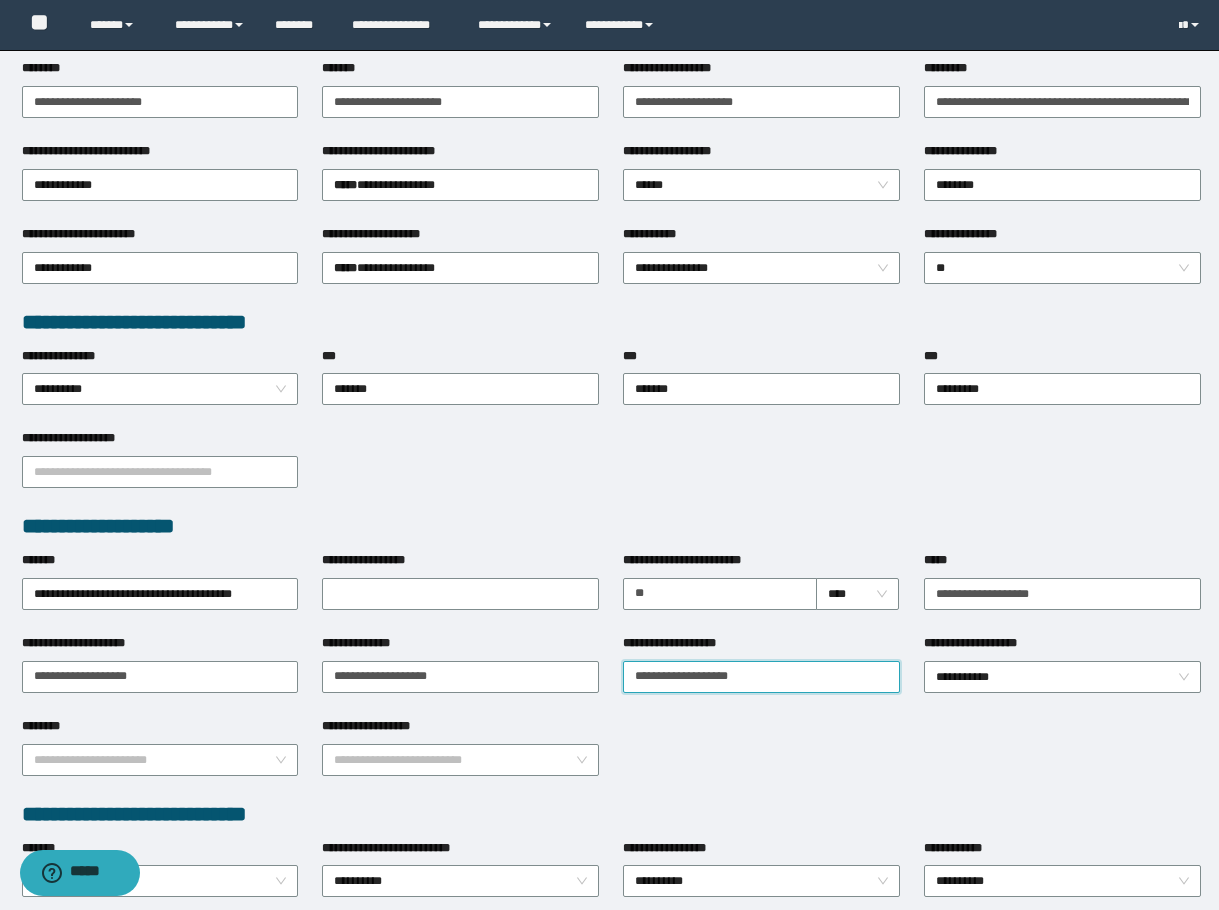 type on "**********" 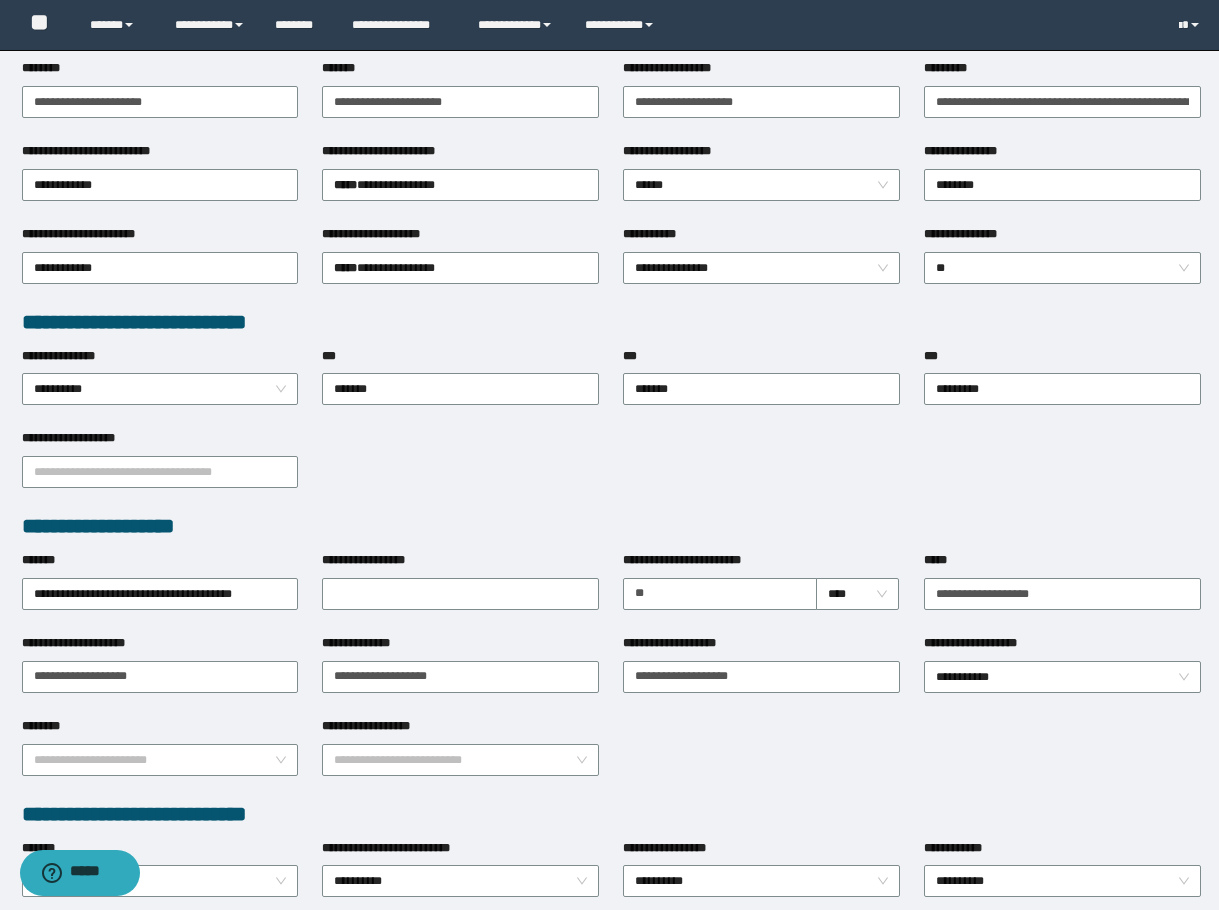 click on "**********" at bounding box center [611, 470] 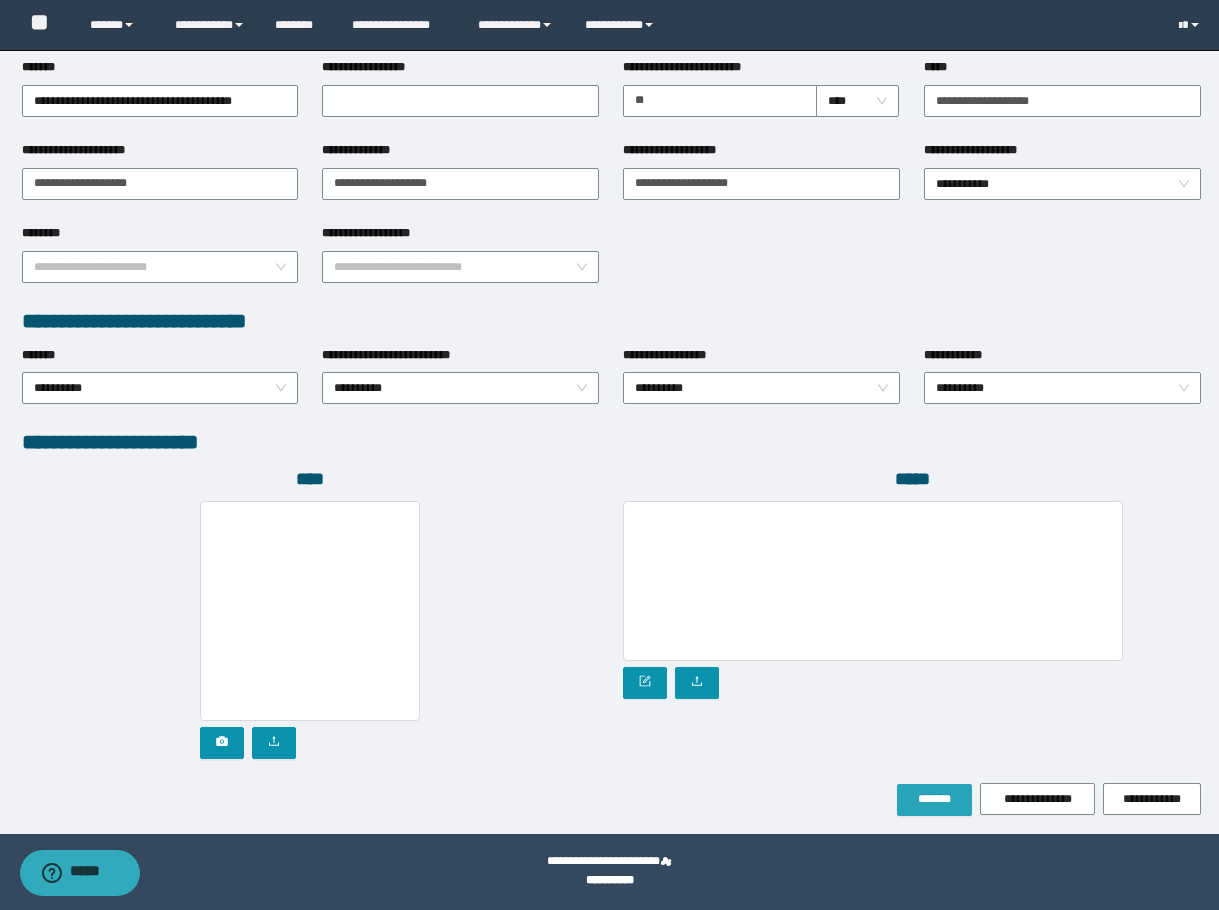 click on "*******" at bounding box center (934, 800) 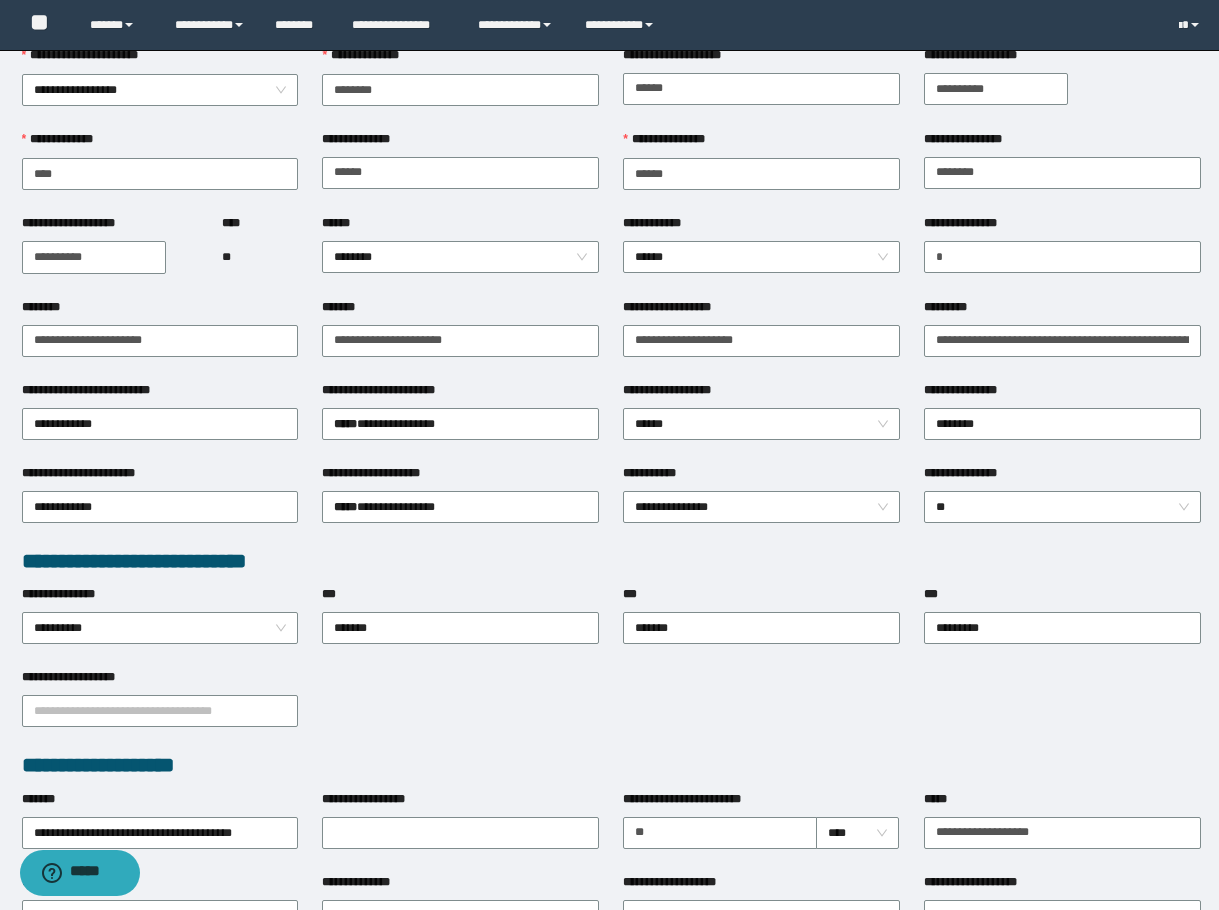 scroll, scrollTop: 0, scrollLeft: 0, axis: both 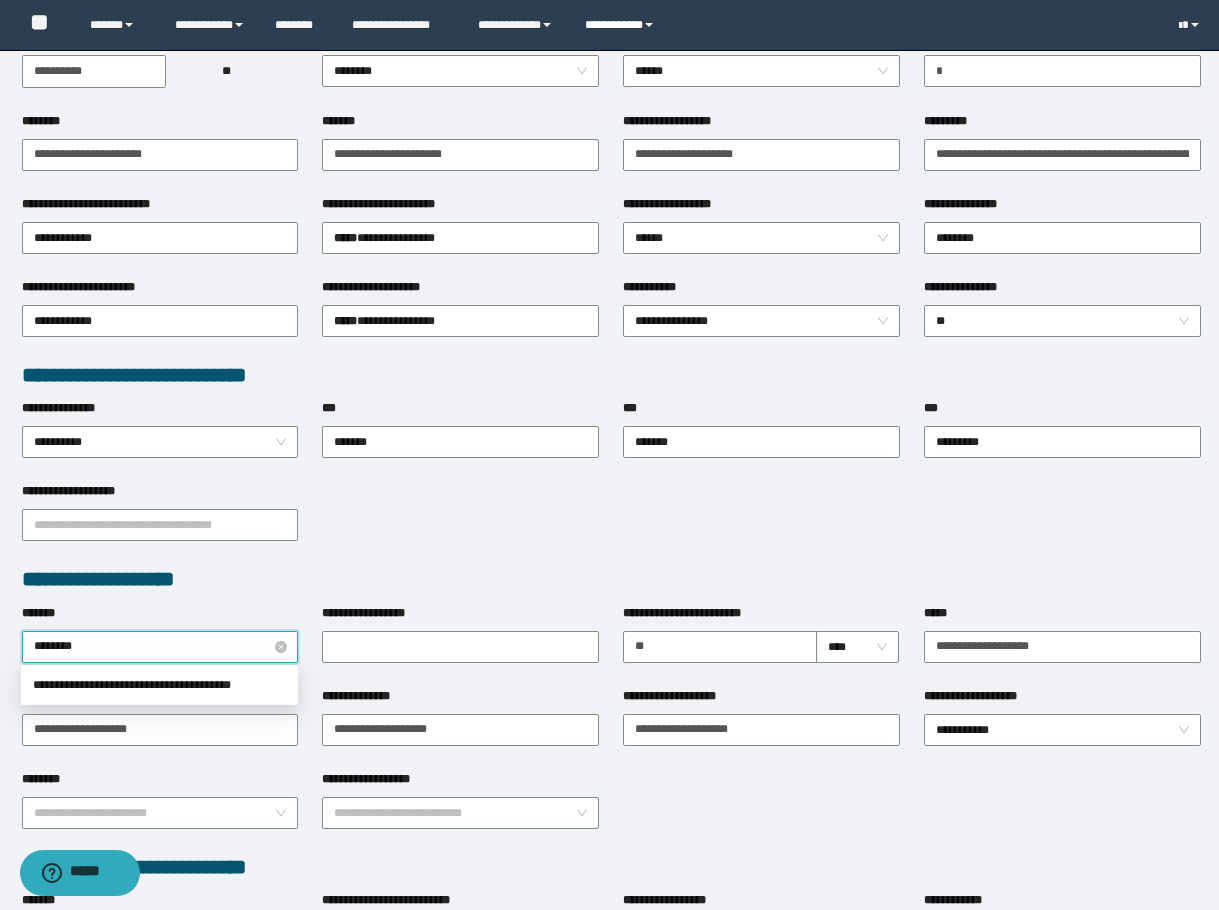type on "********" 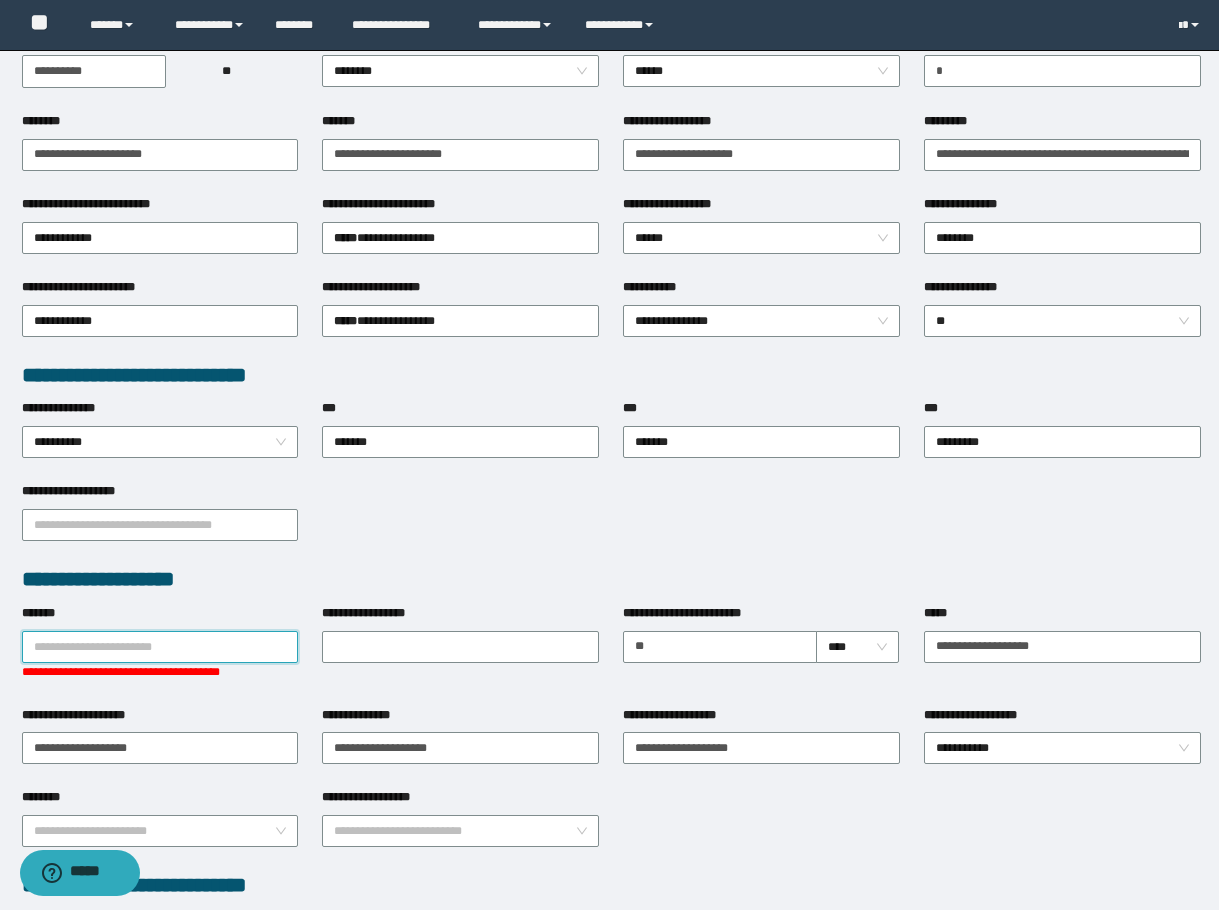 paste on "**********" 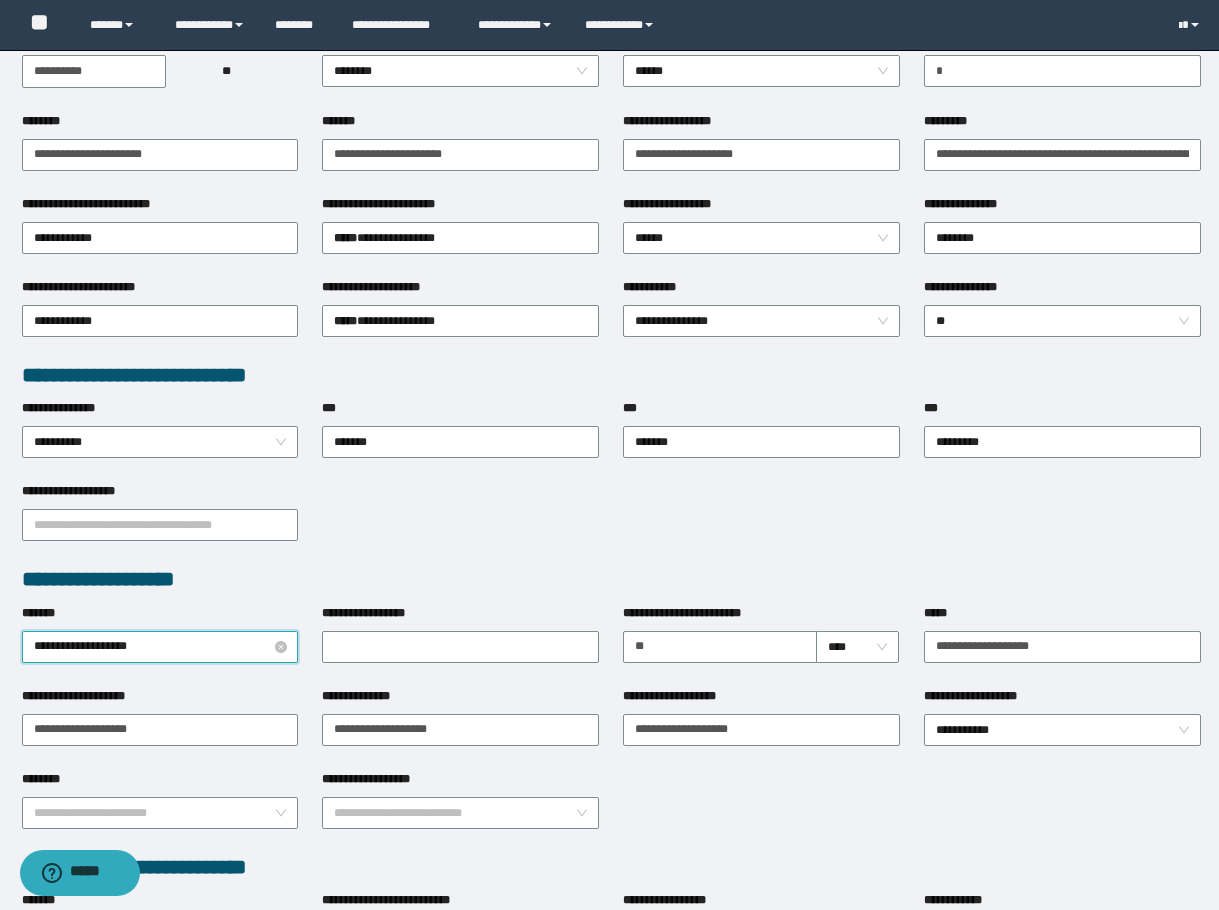 click on "**********" at bounding box center (160, 647) 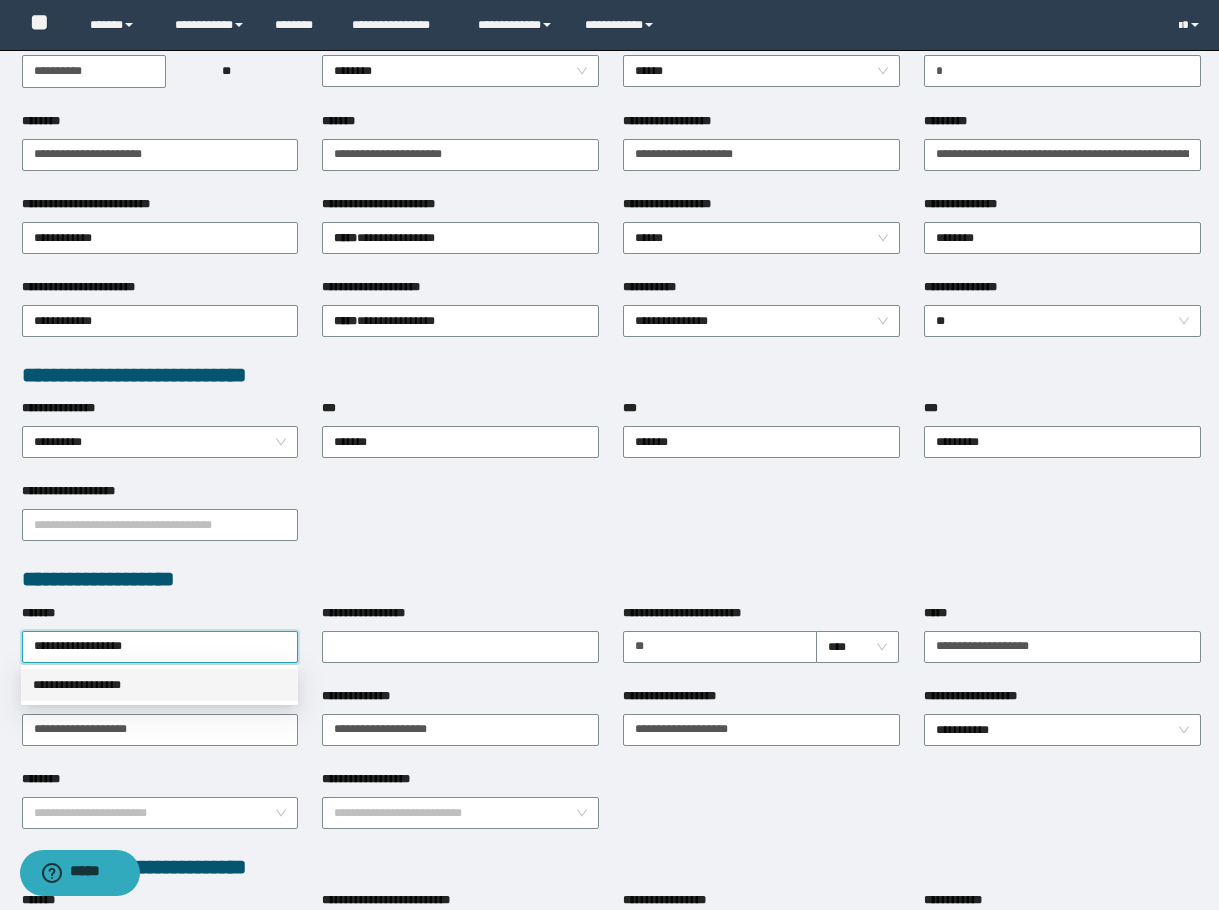 click on "**********" at bounding box center [159, 685] 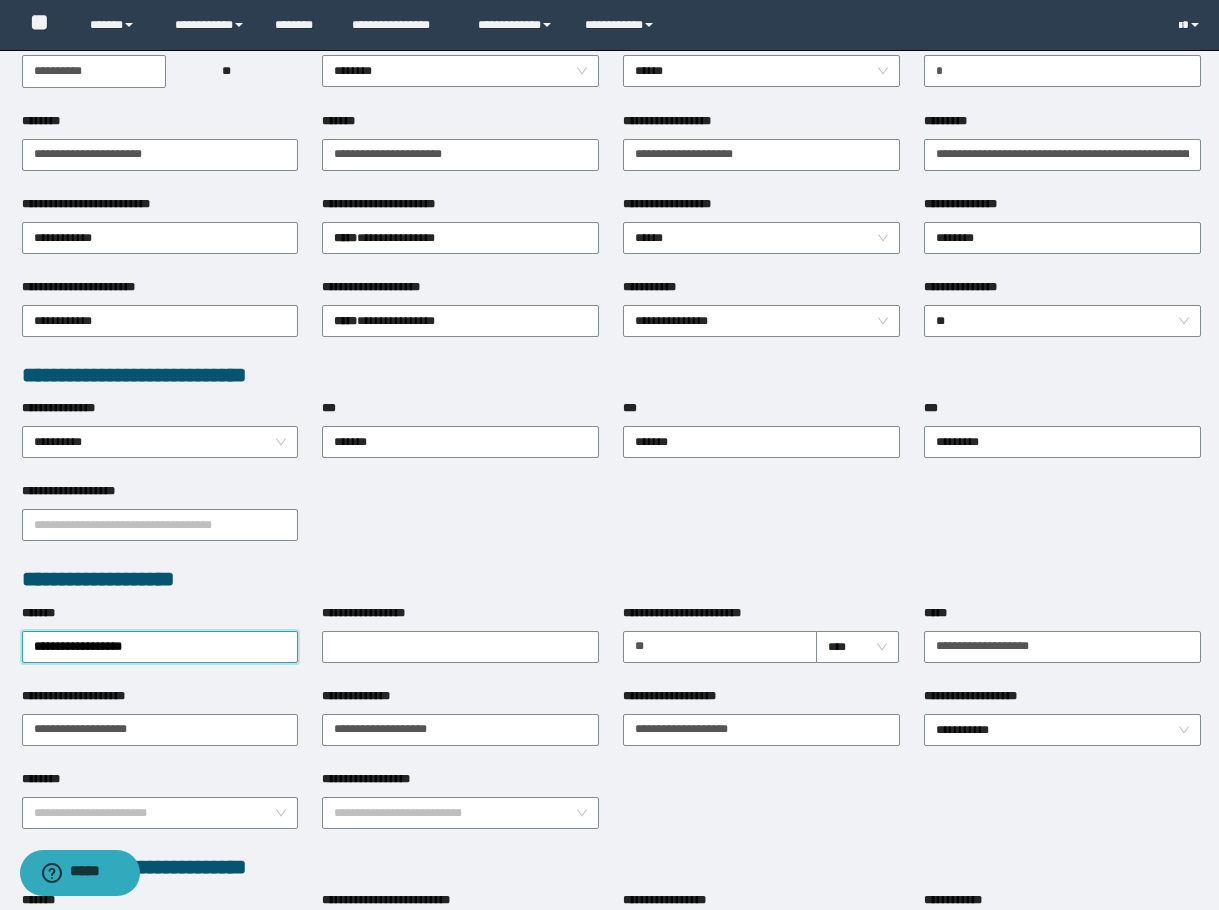 scroll, scrollTop: 800, scrollLeft: 0, axis: vertical 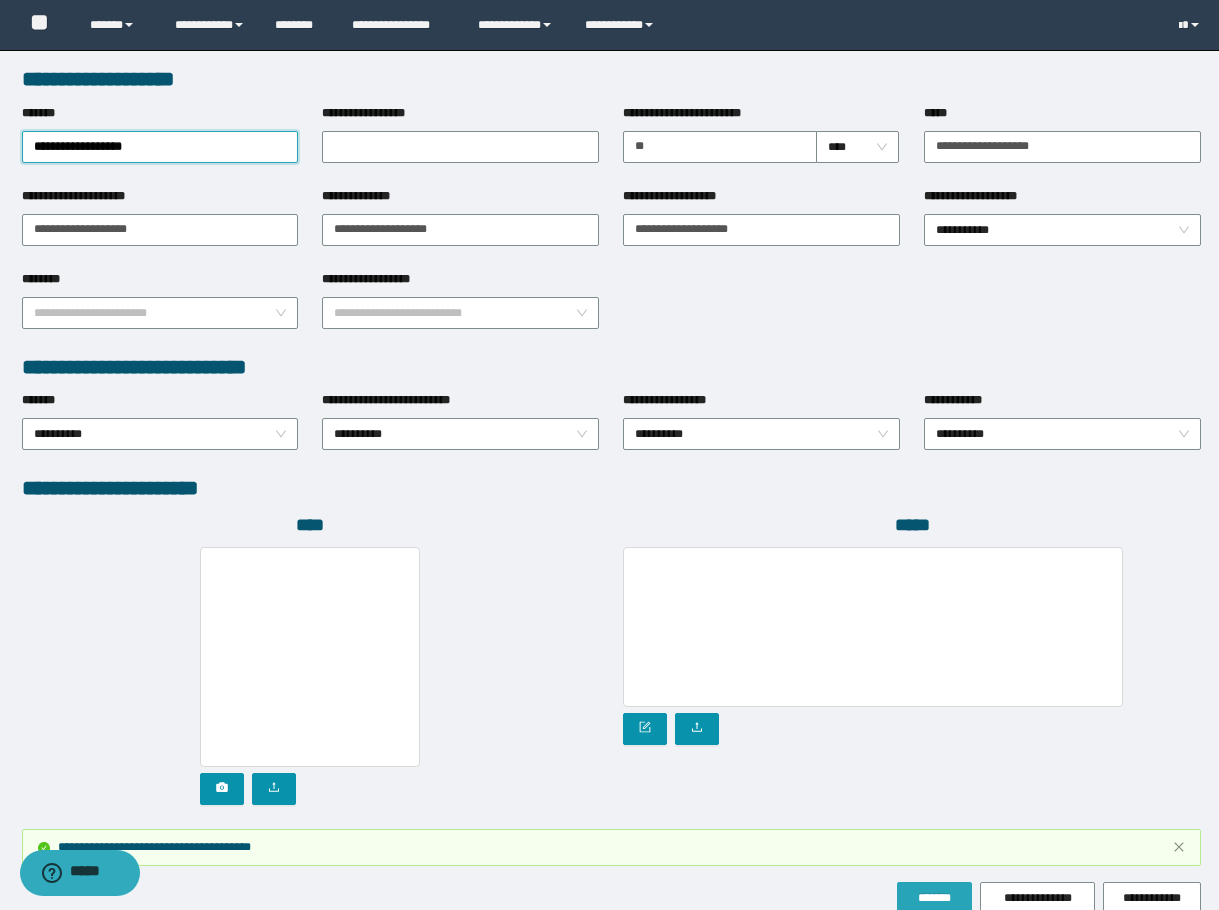 click on "*******" at bounding box center (934, 898) 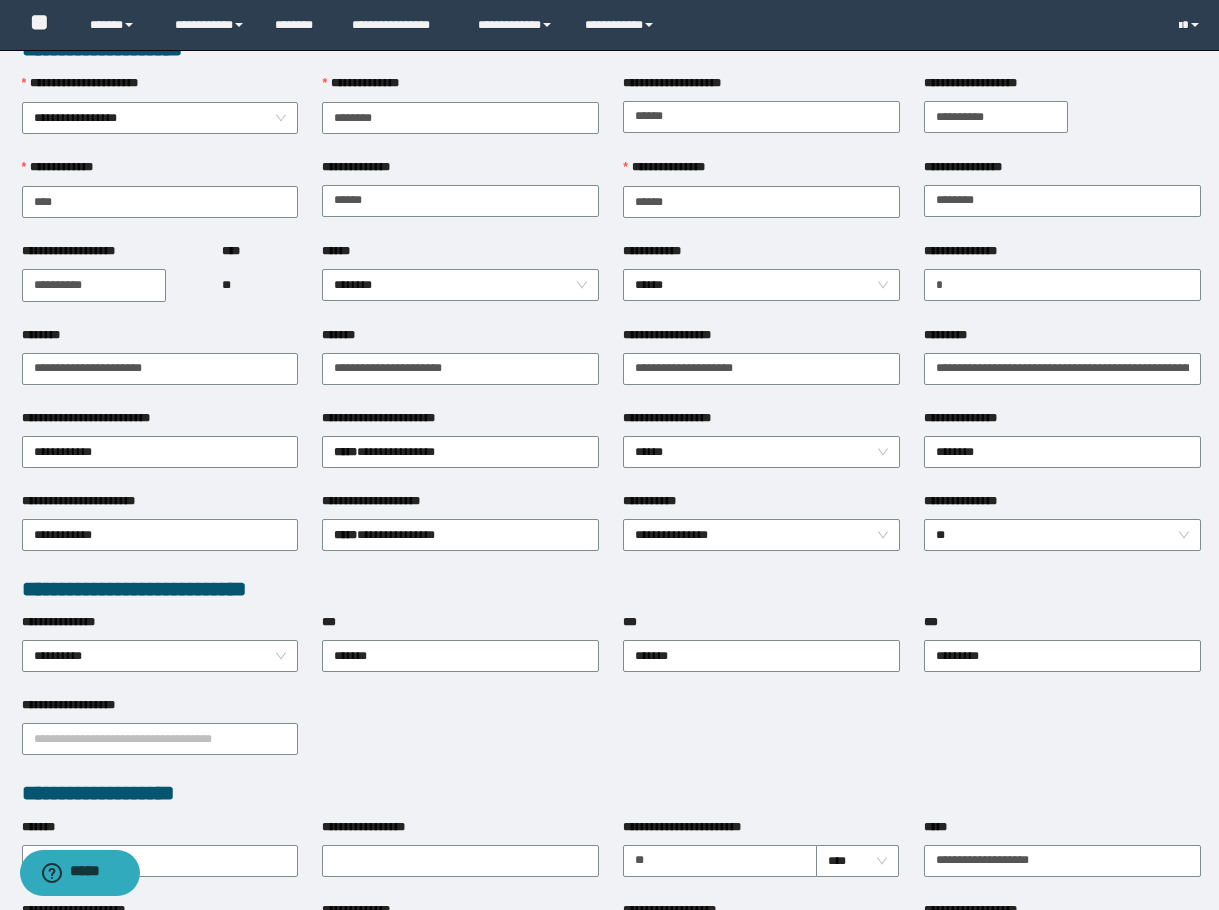scroll, scrollTop: 0, scrollLeft: 0, axis: both 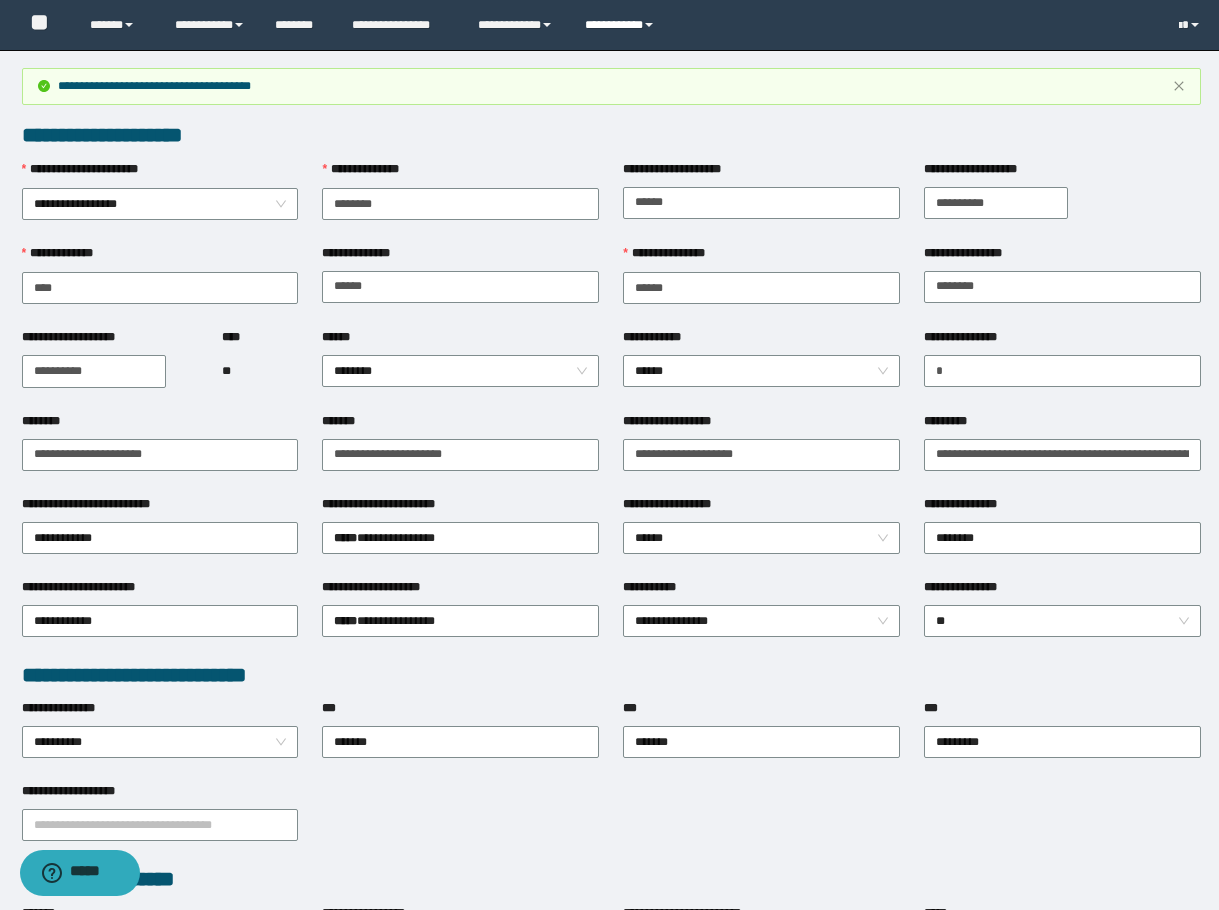 click on "**********" at bounding box center (622, 25) 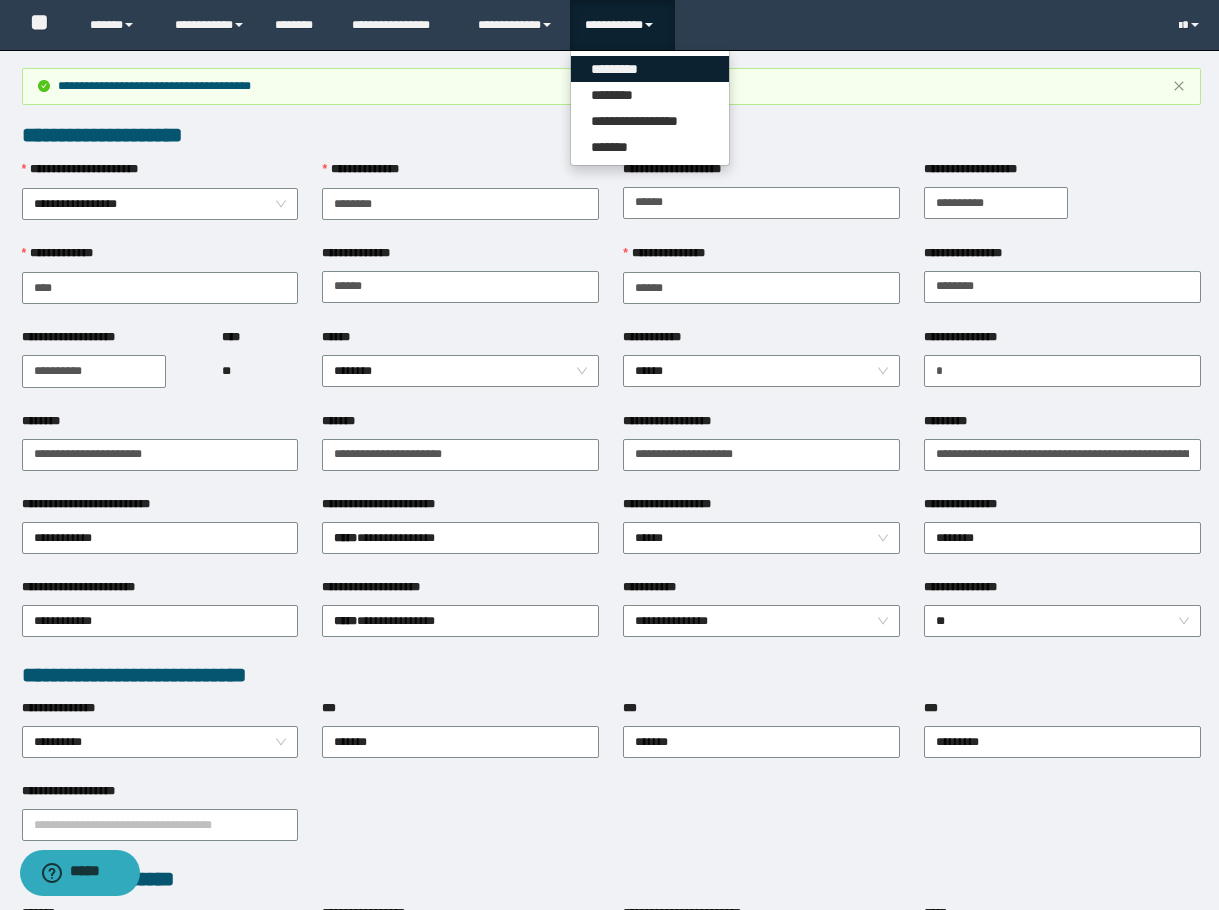click on "*********" at bounding box center (650, 69) 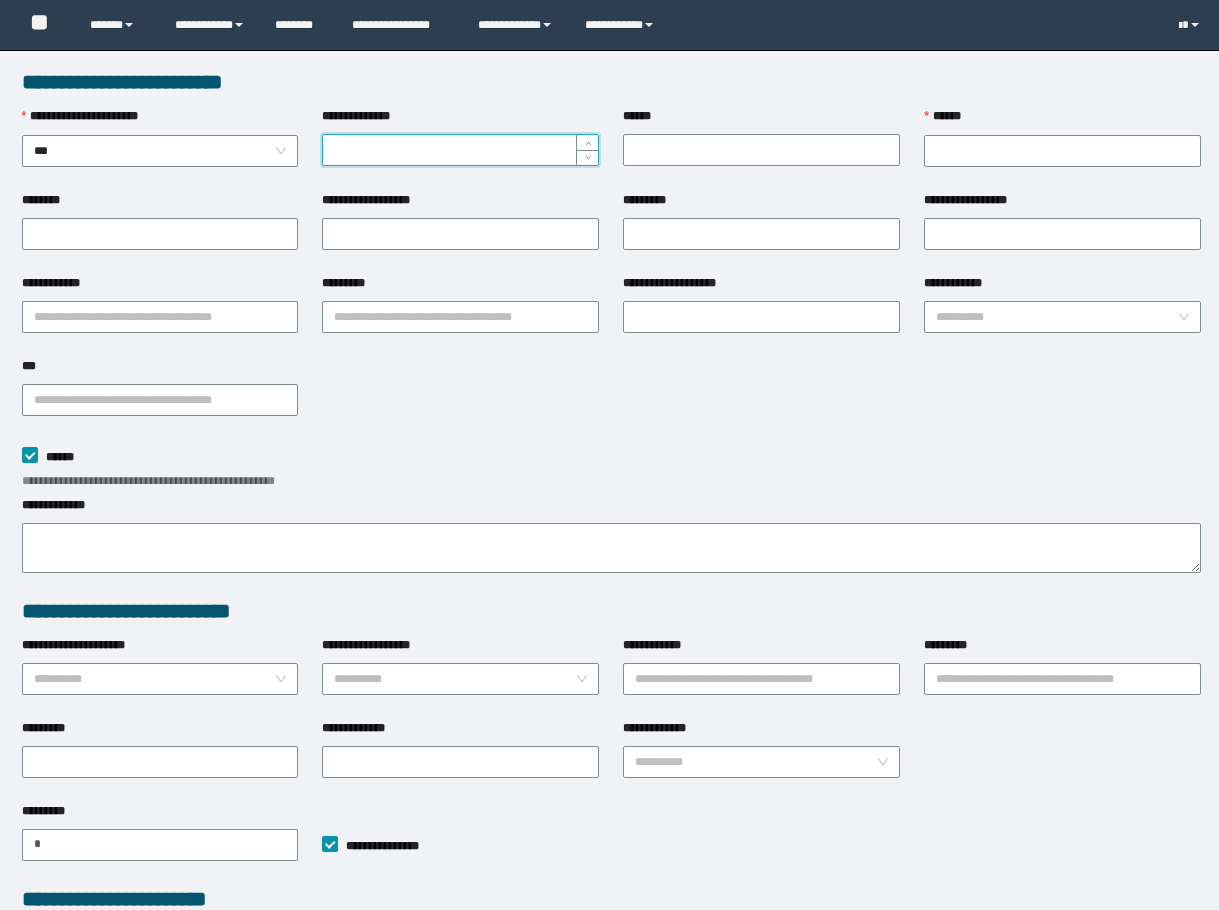 scroll, scrollTop: 0, scrollLeft: 0, axis: both 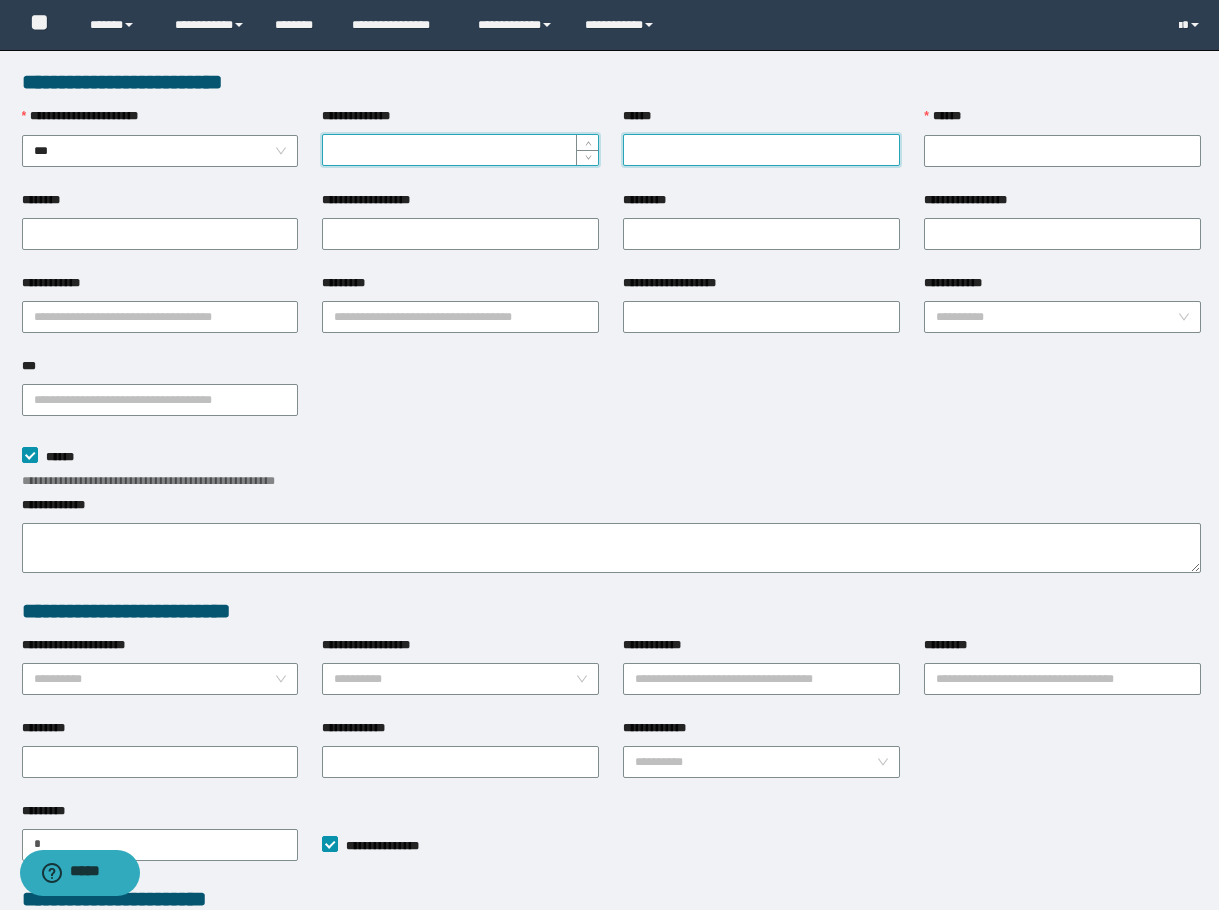 click on "******" at bounding box center (761, 150) 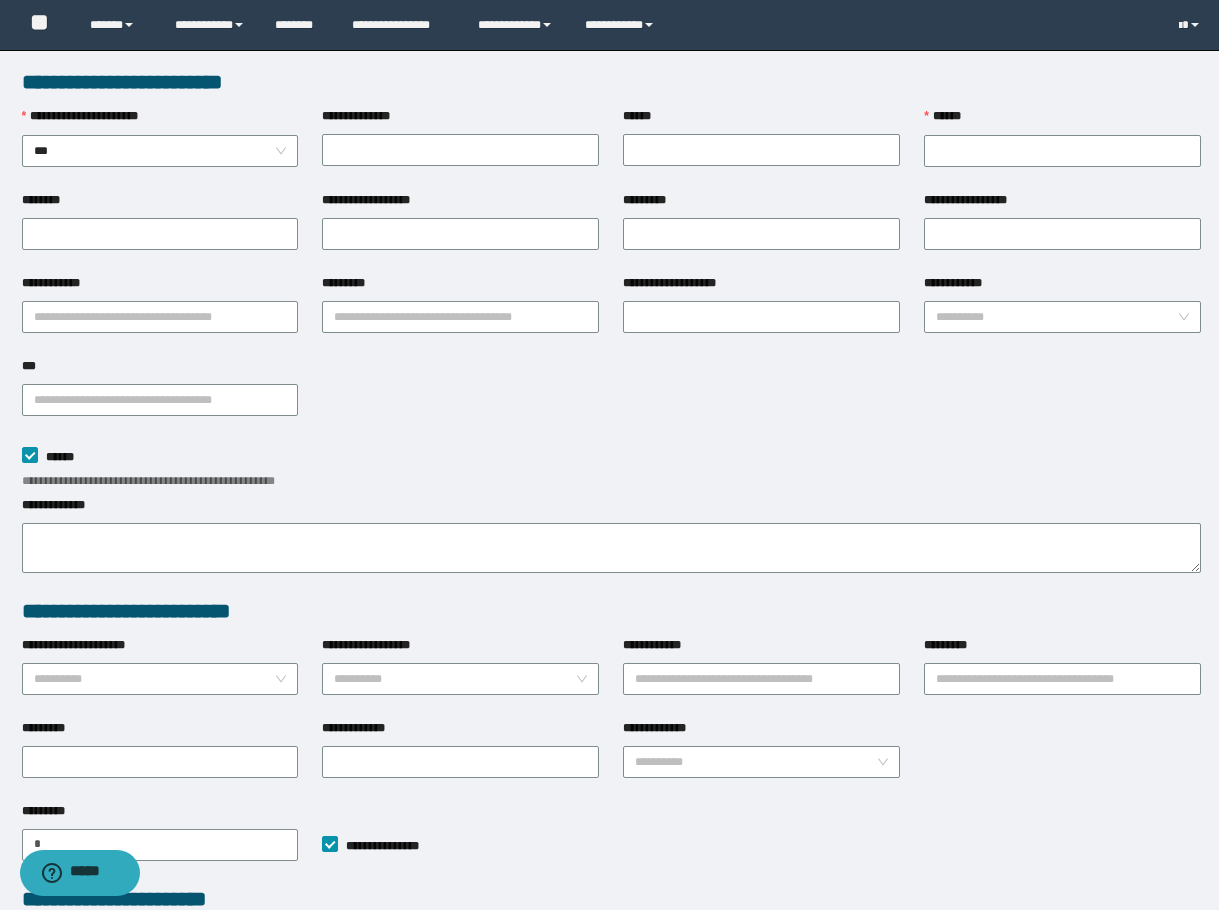 click on "******" at bounding box center (1062, 121) 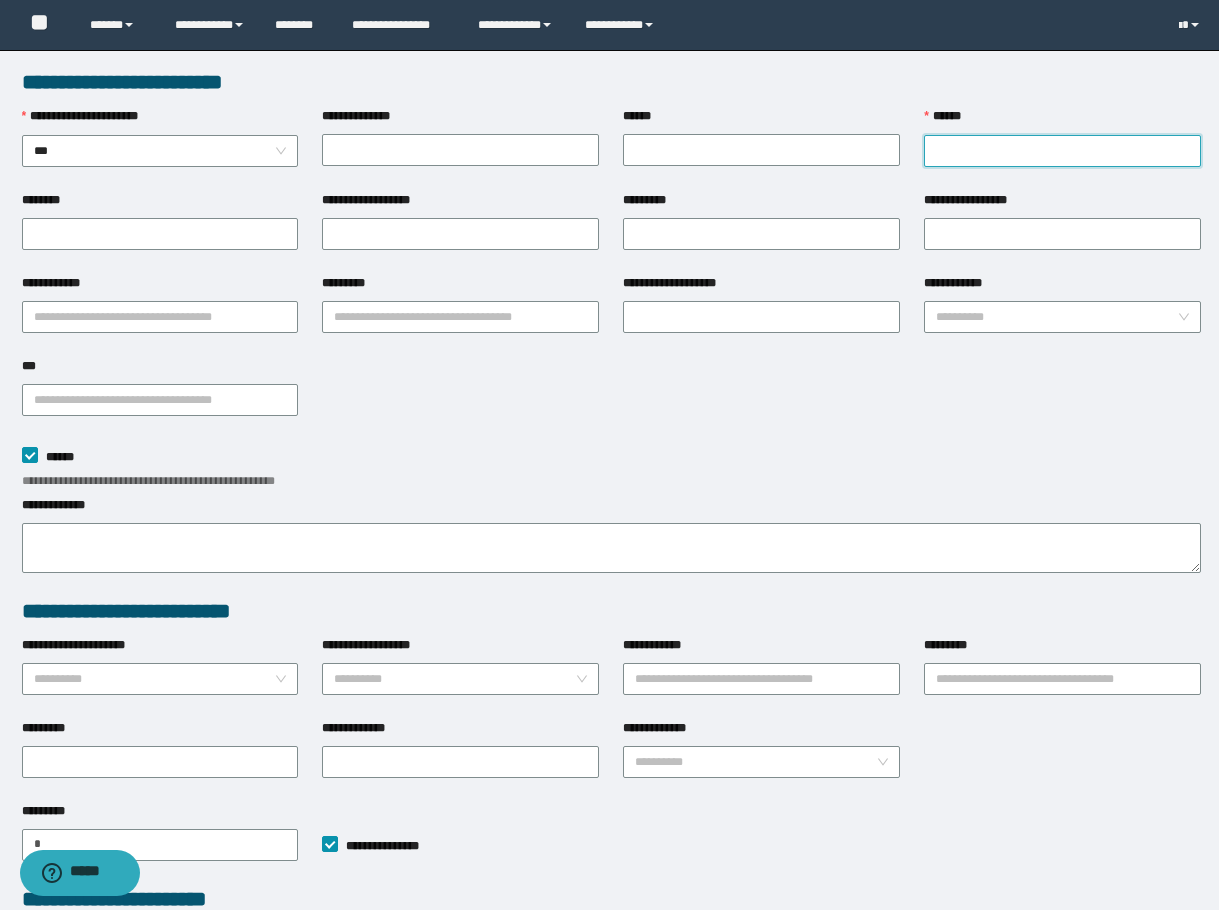 click on "******" at bounding box center [1062, 151] 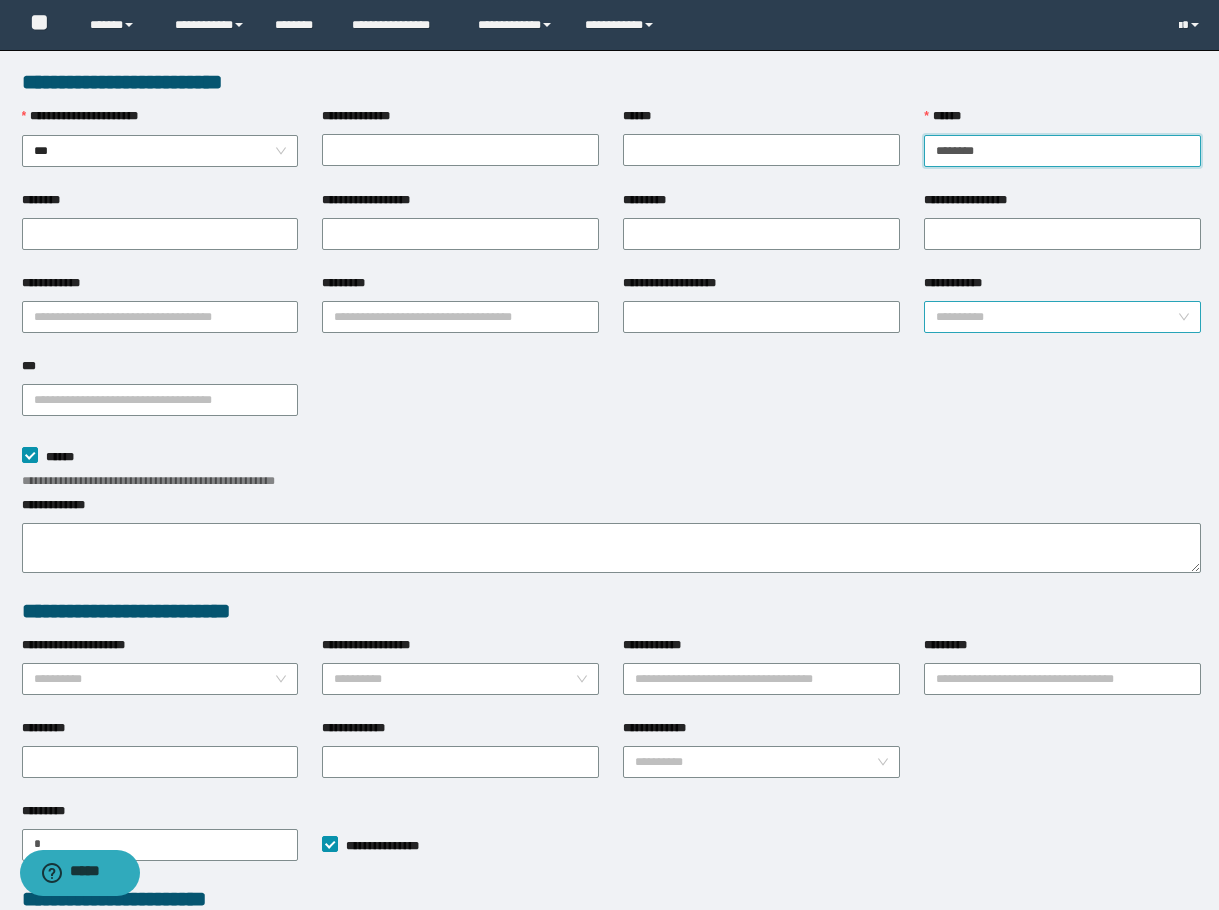 type on "********" 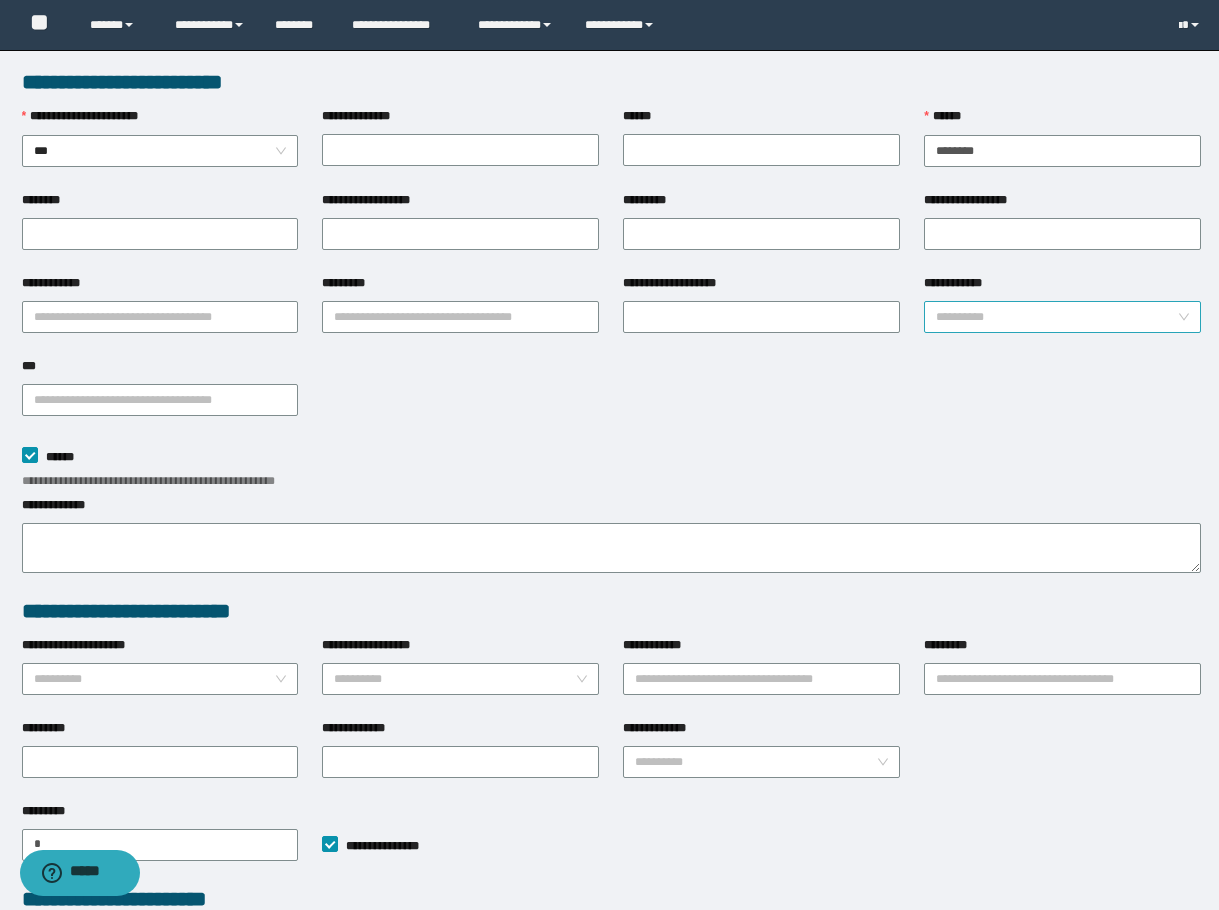 click on "**********" at bounding box center [1056, 317] 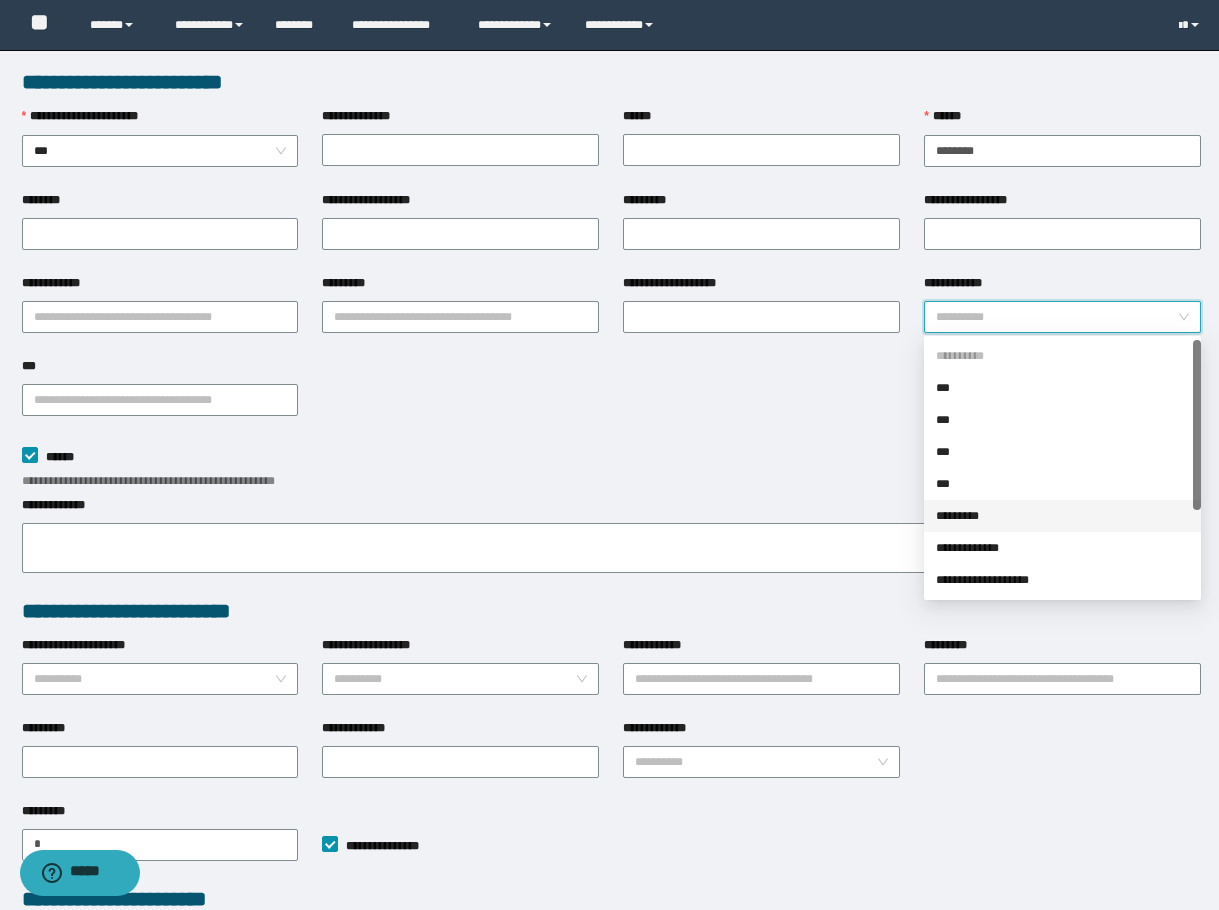 click on "*********" at bounding box center (1062, 516) 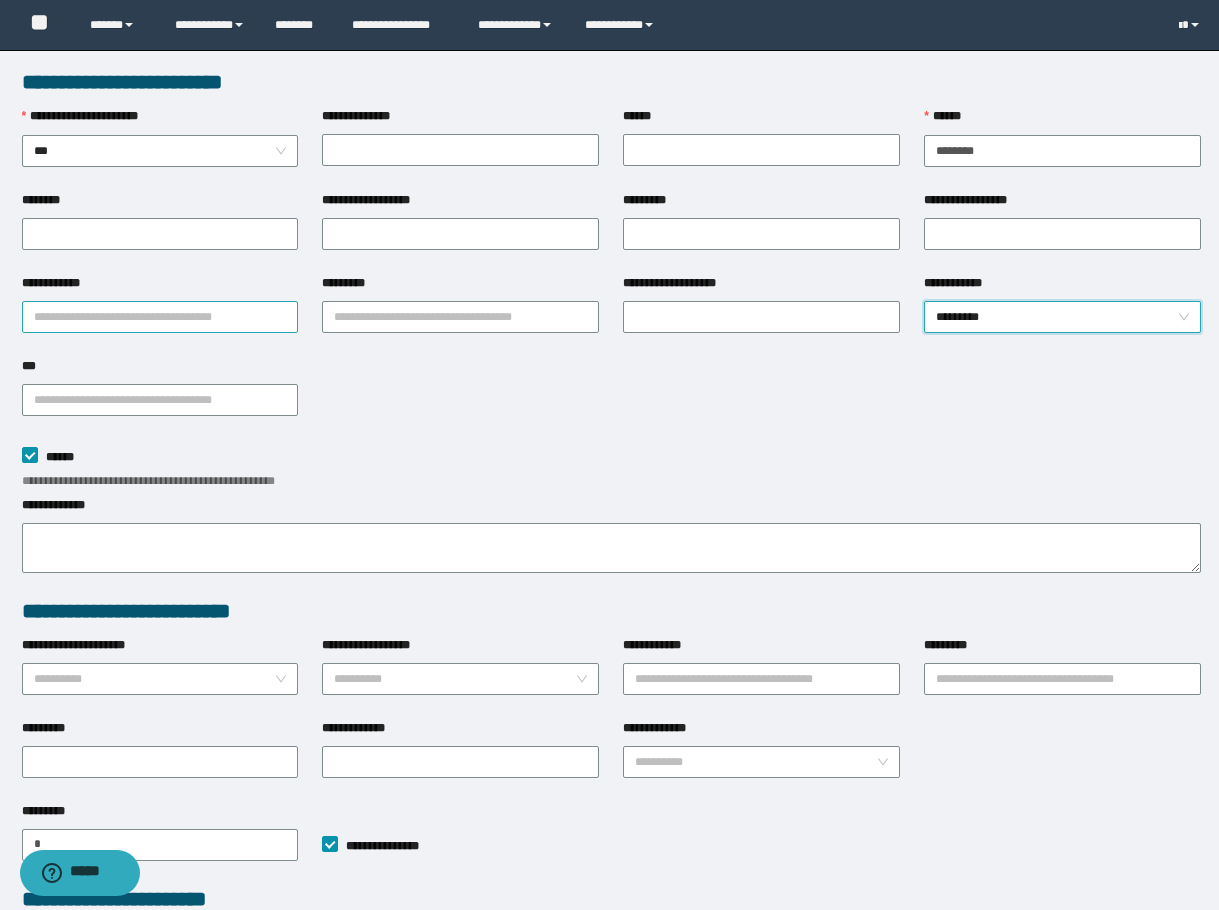 click on "**********" at bounding box center [160, 317] 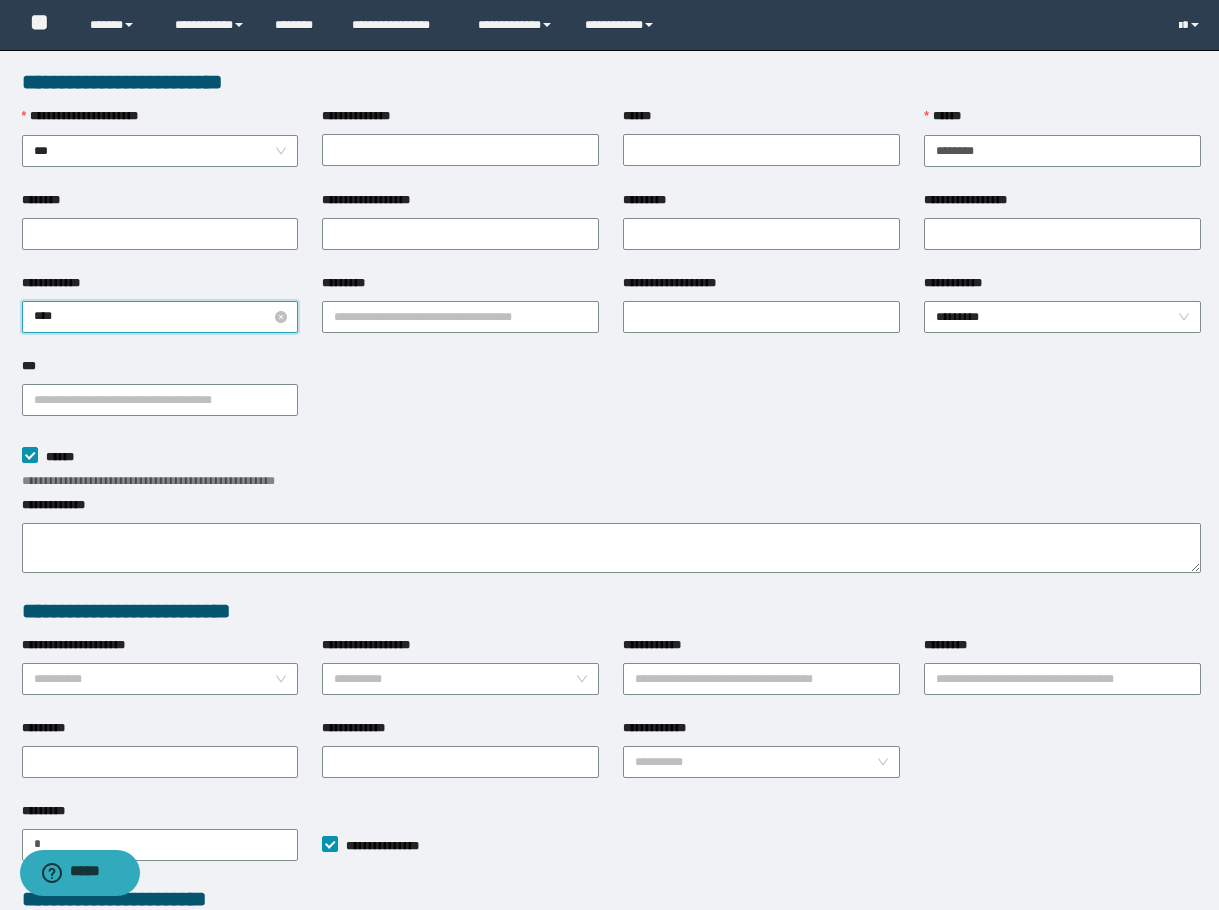 type on "*****" 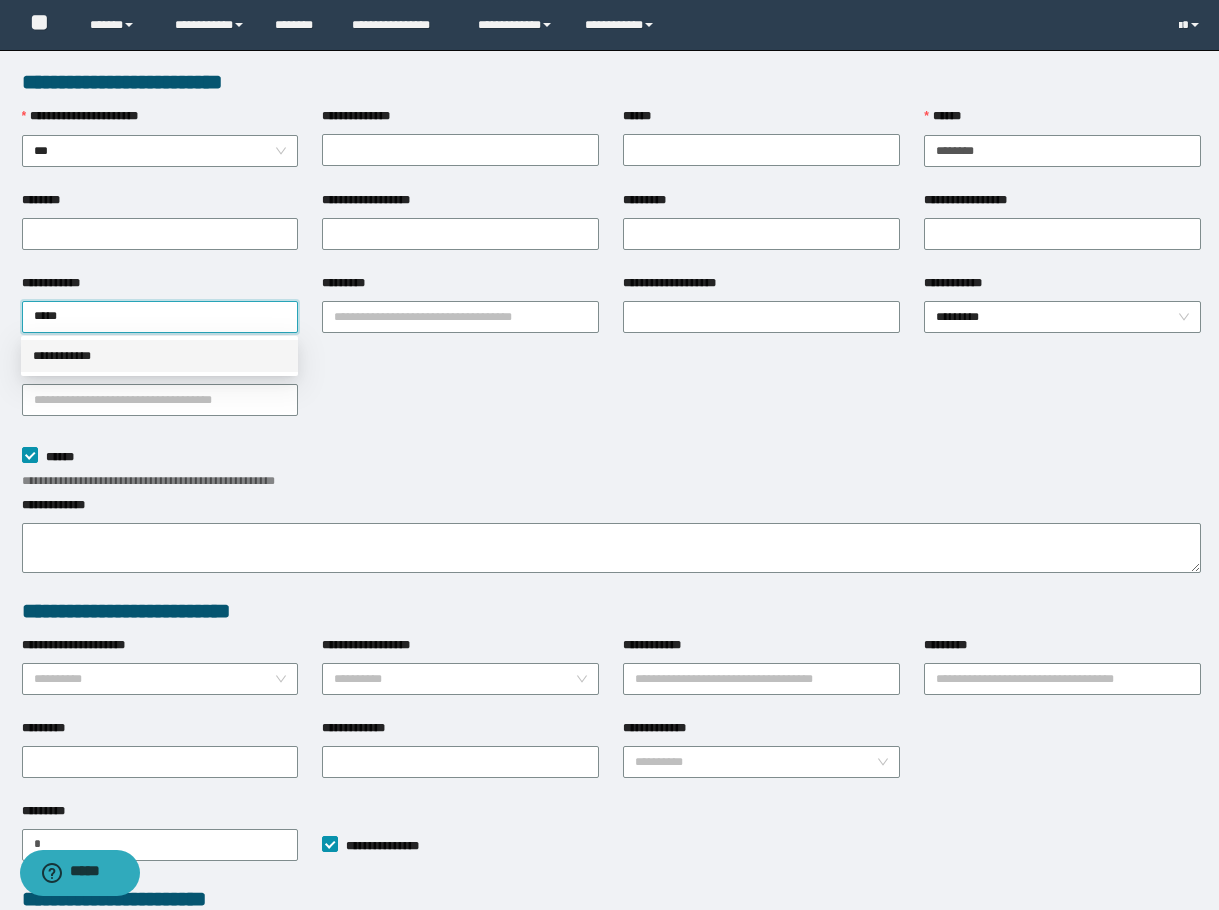 click on "**********" at bounding box center (159, 356) 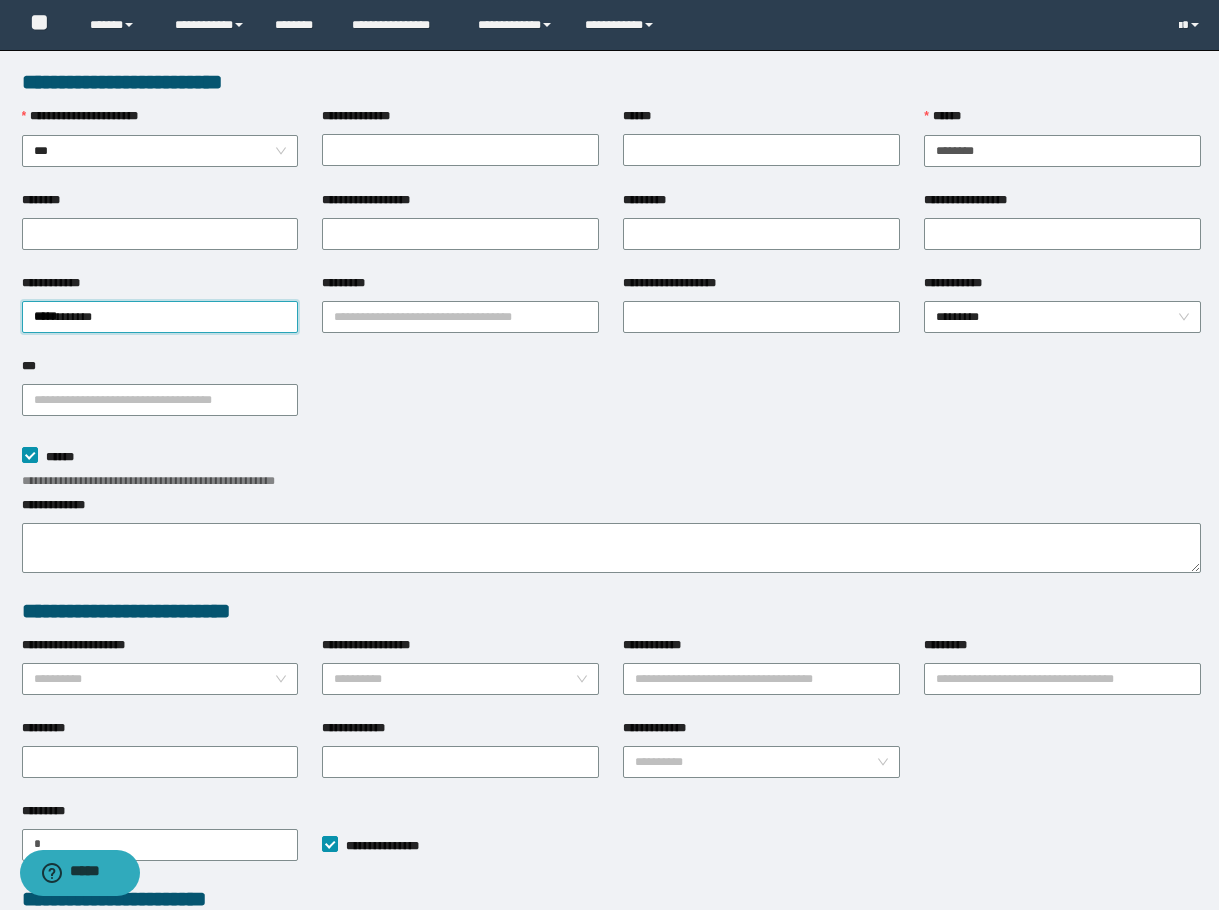 click on "**********" at bounding box center [460, 315] 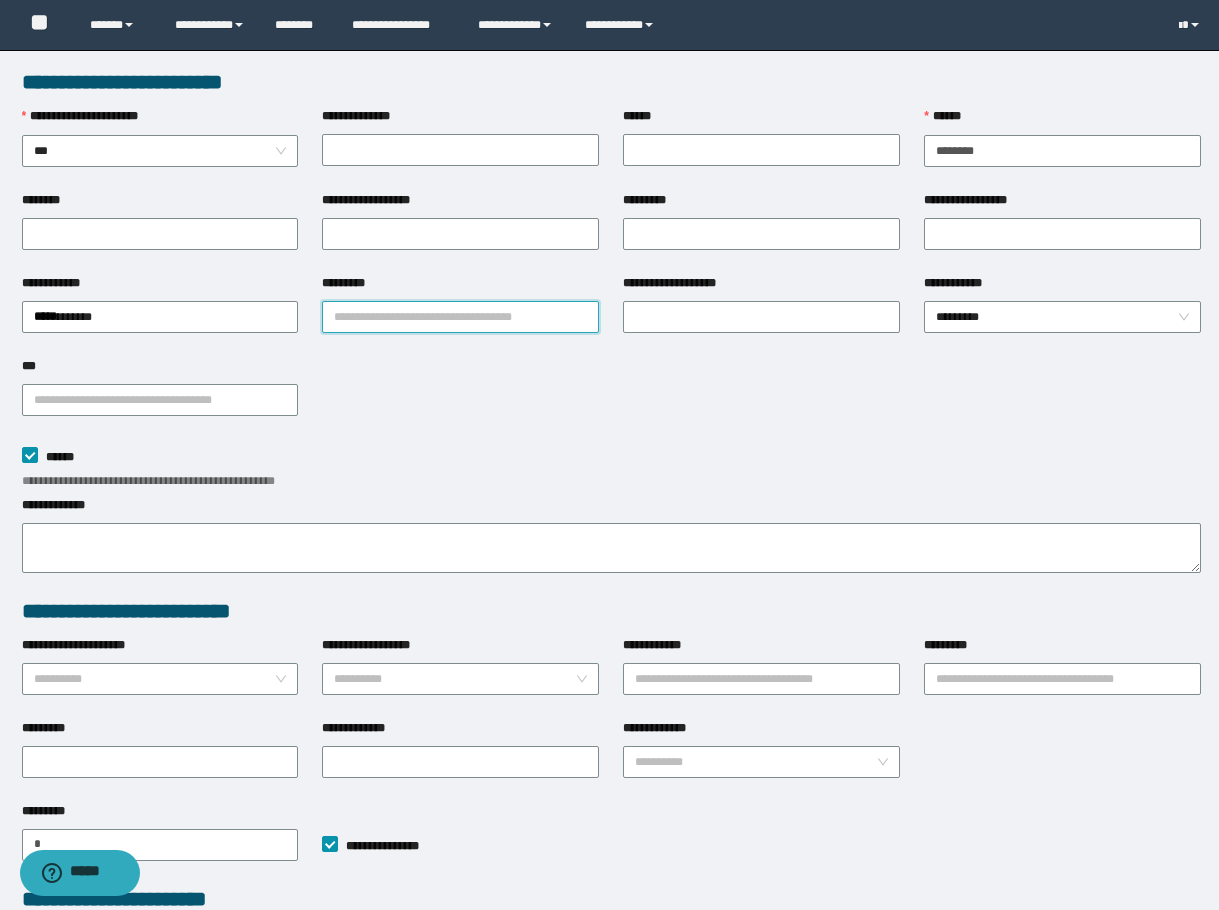 click on "*********" at bounding box center [460, 317] 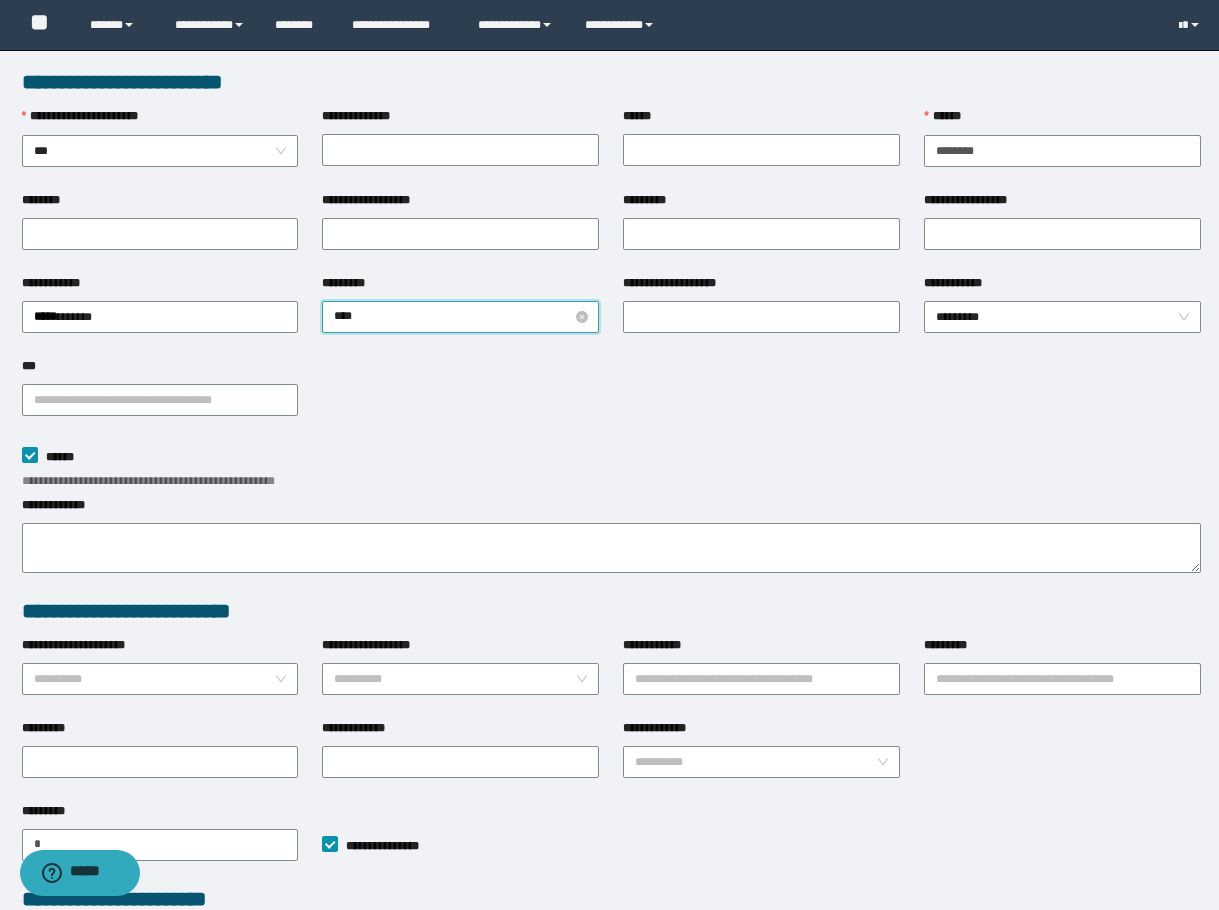 type on "*****" 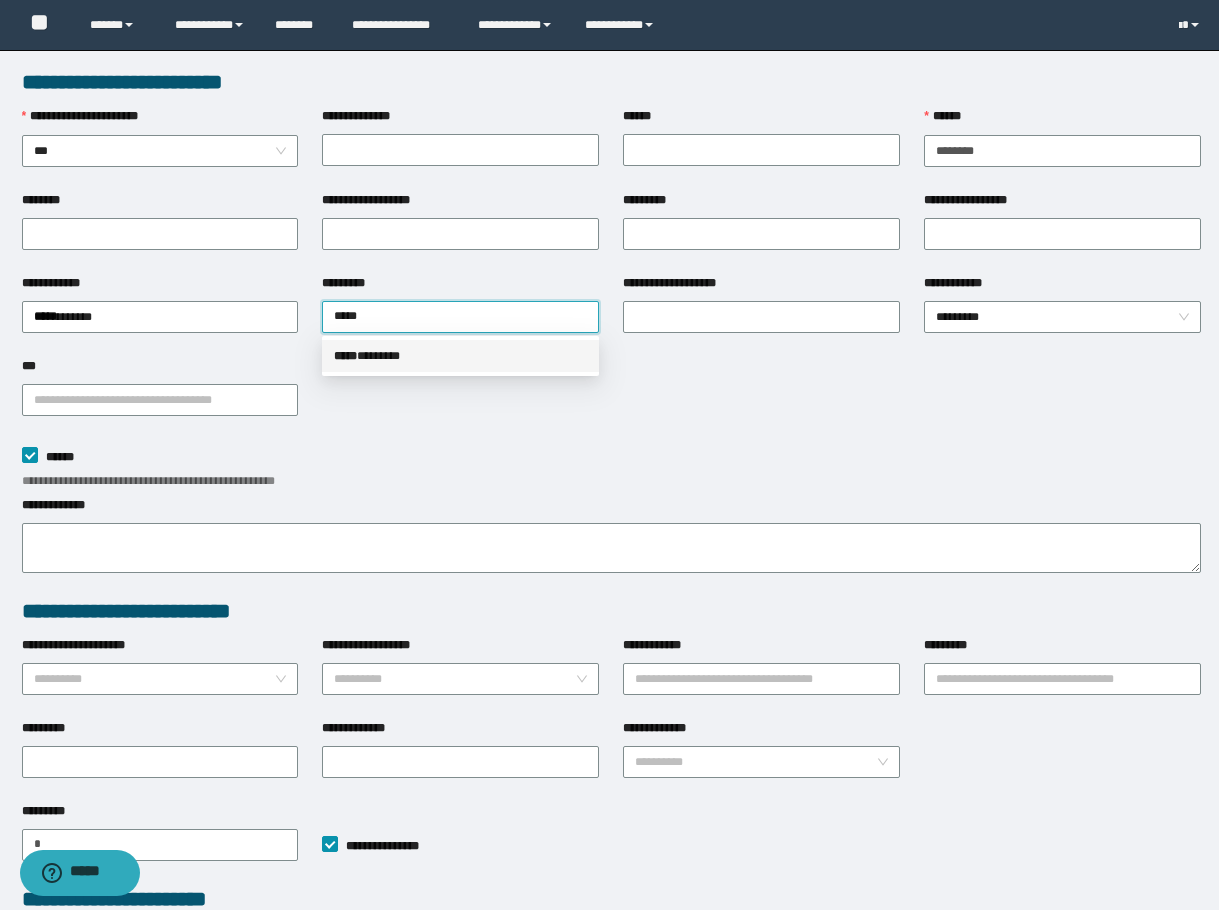 click on "***** * ******" at bounding box center (460, 356) 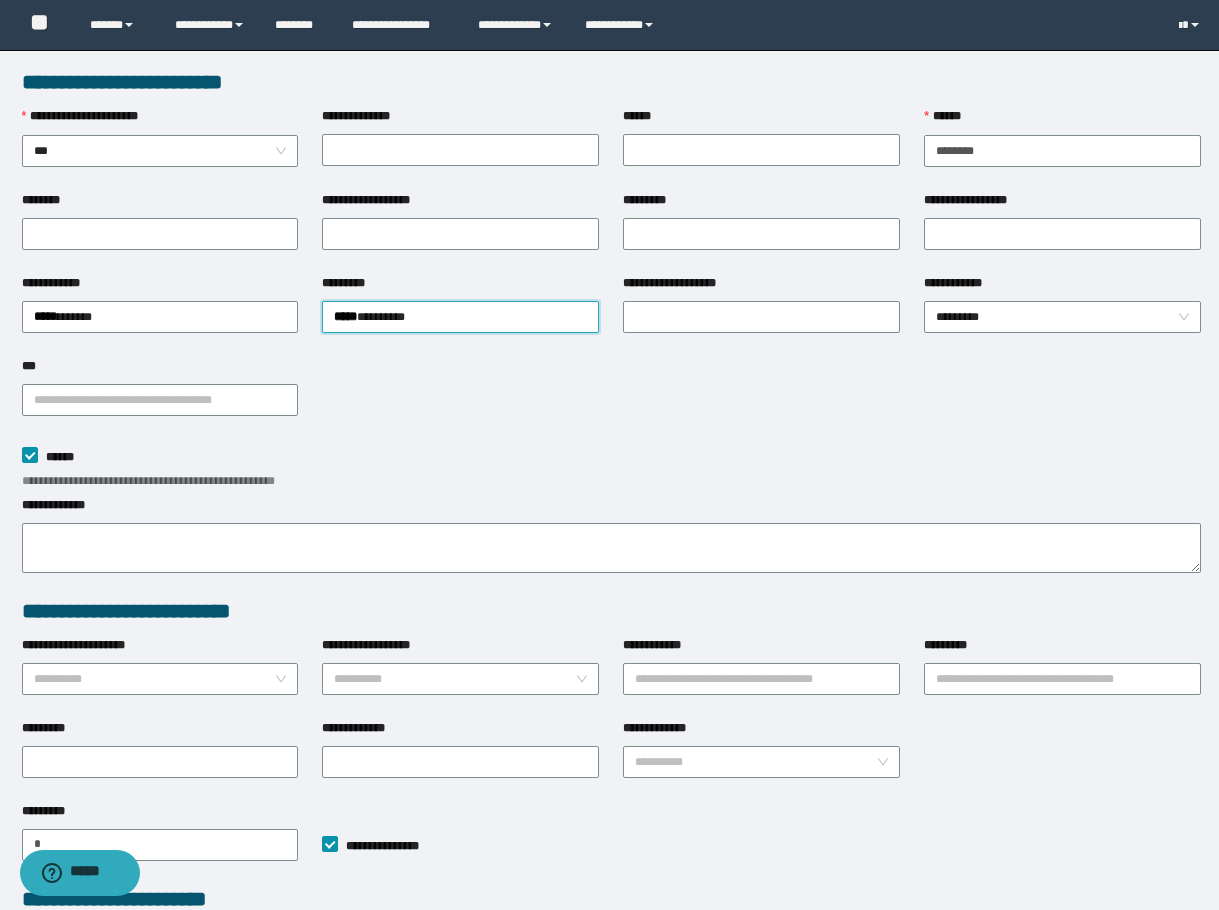 click on "*********" at bounding box center (761, 204) 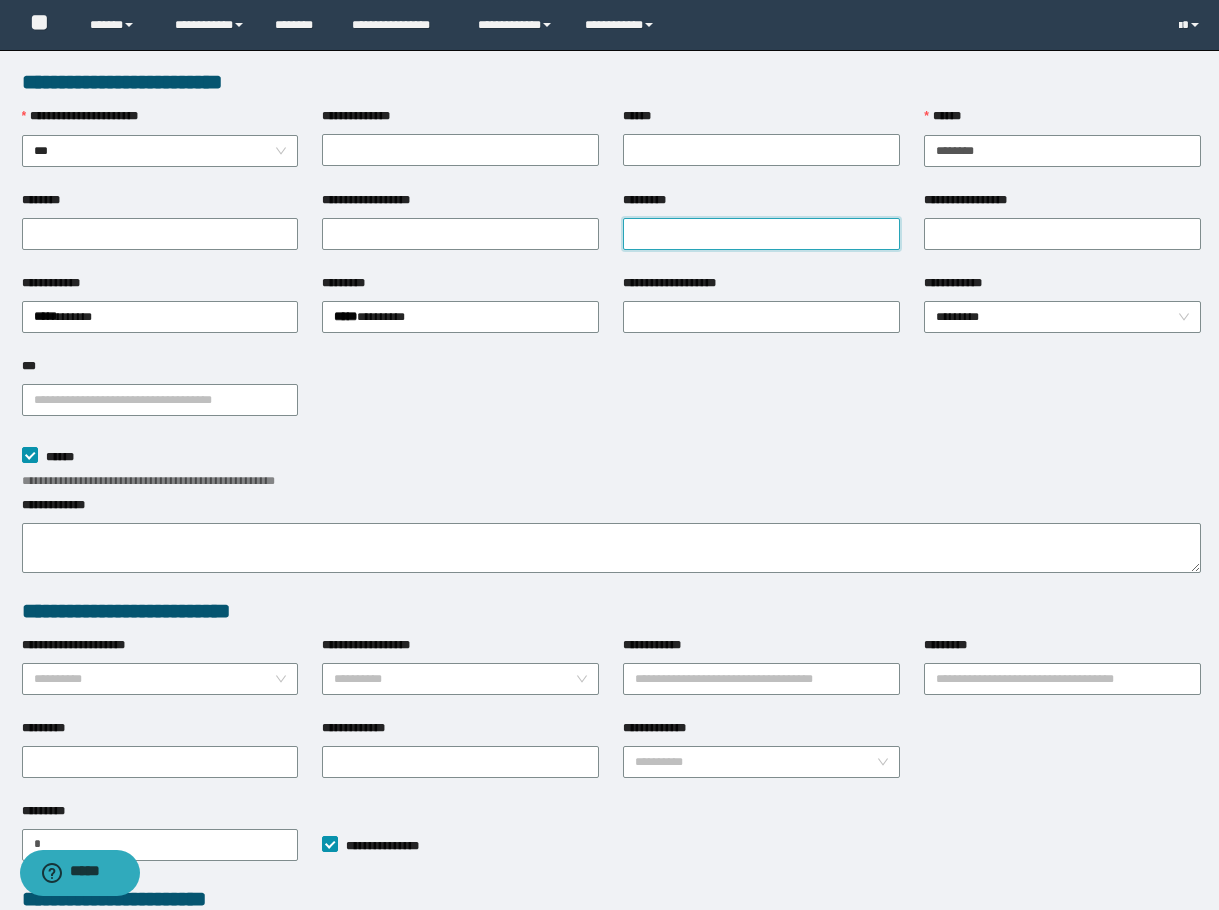 click on "*********" at bounding box center [761, 234] 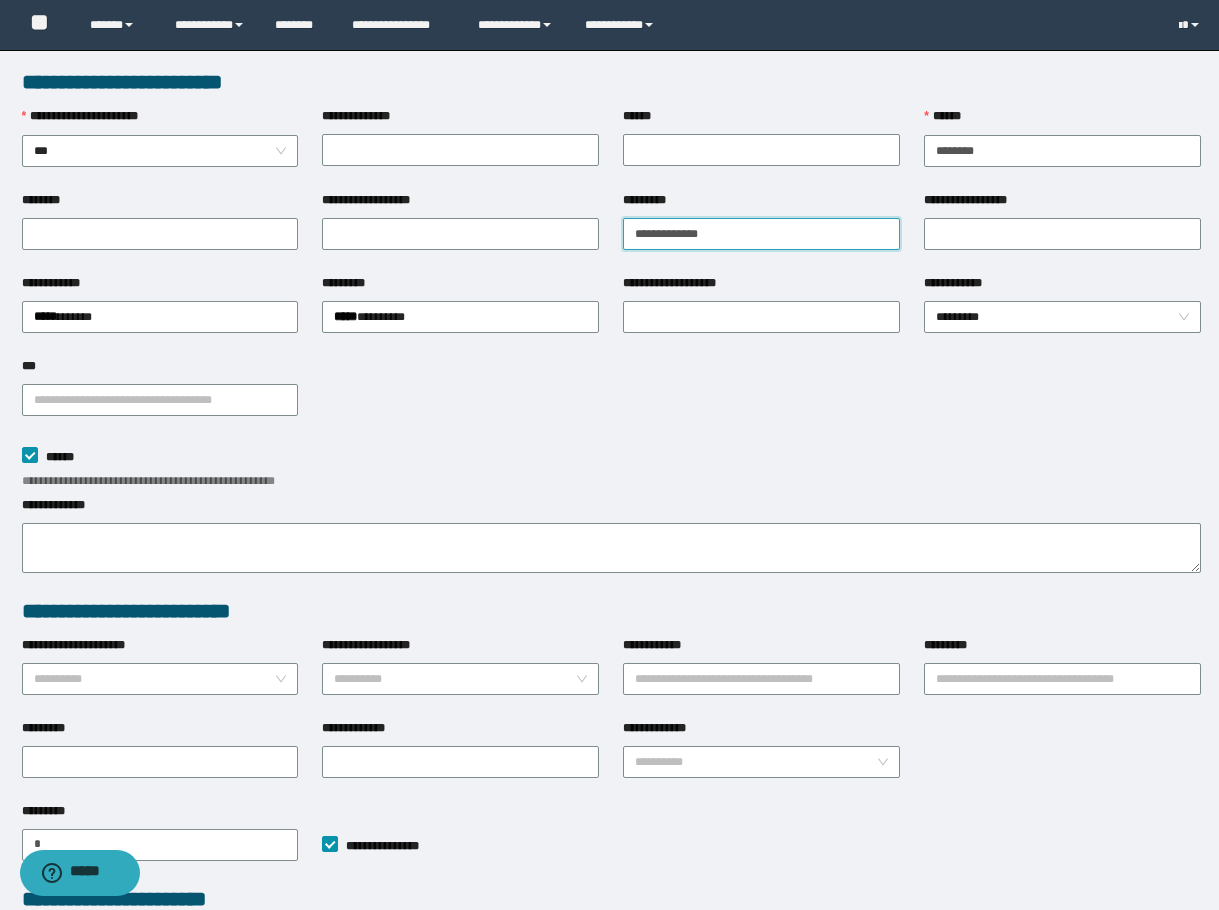 type on "**********" 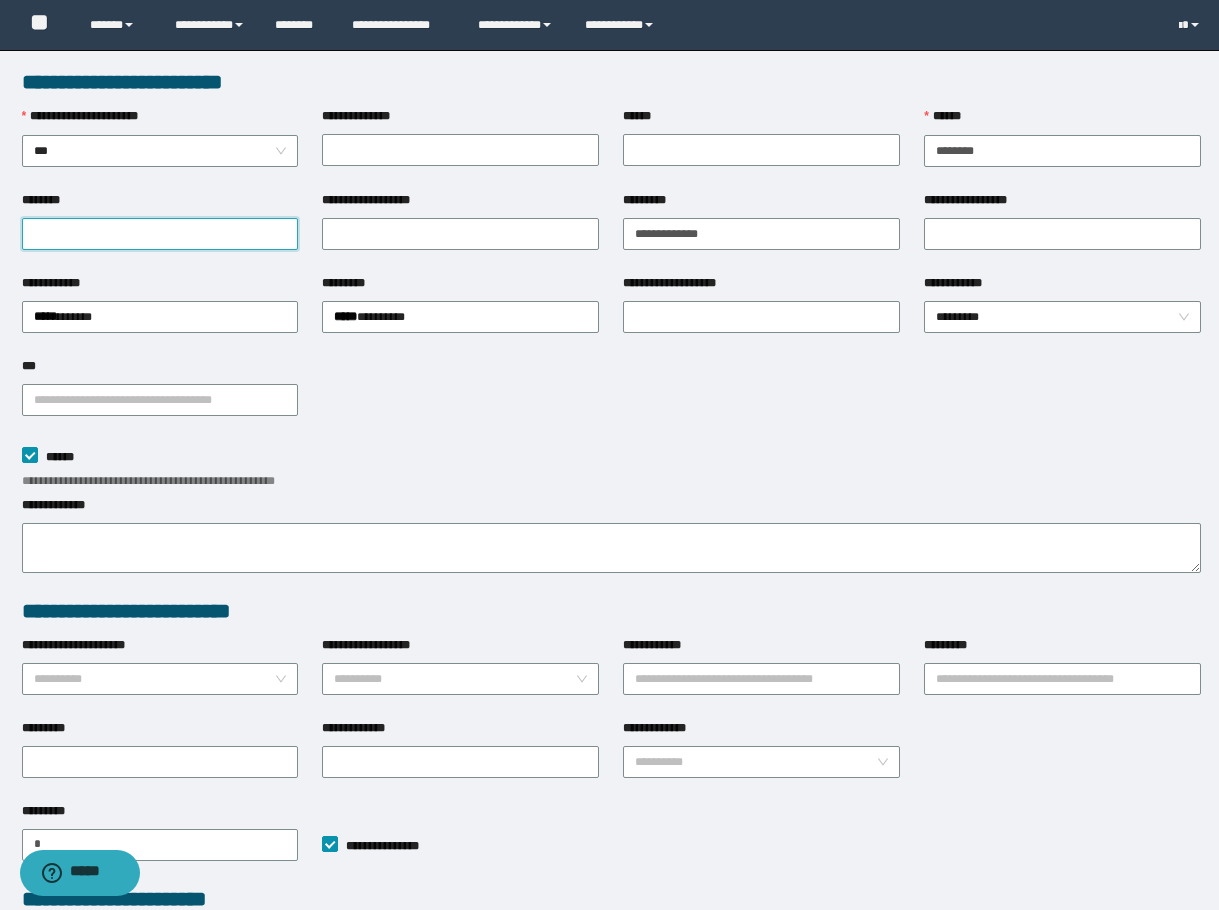 click on "********" at bounding box center (160, 234) 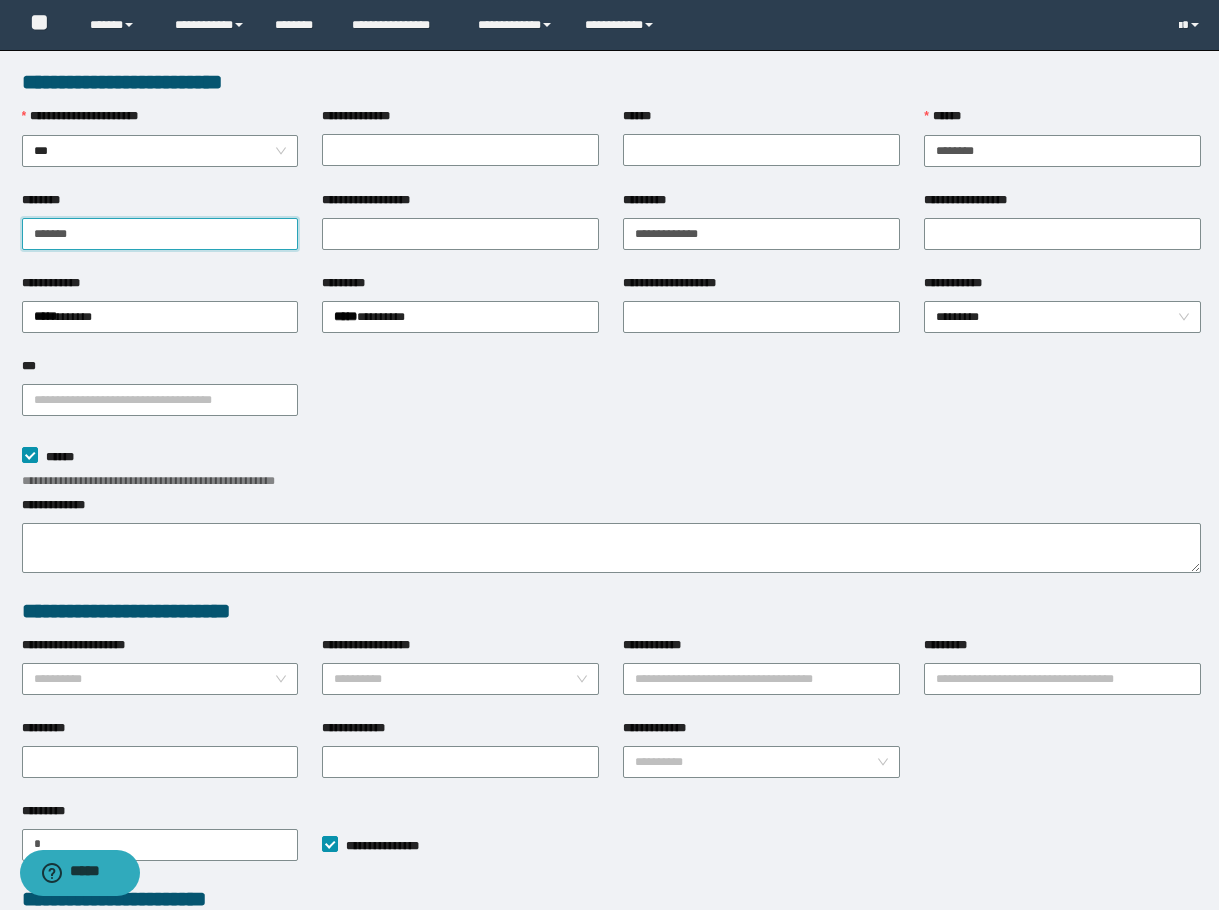 drag, startPoint x: 190, startPoint y: 233, endPoint x: -4, endPoint y: 268, distance: 197.13194 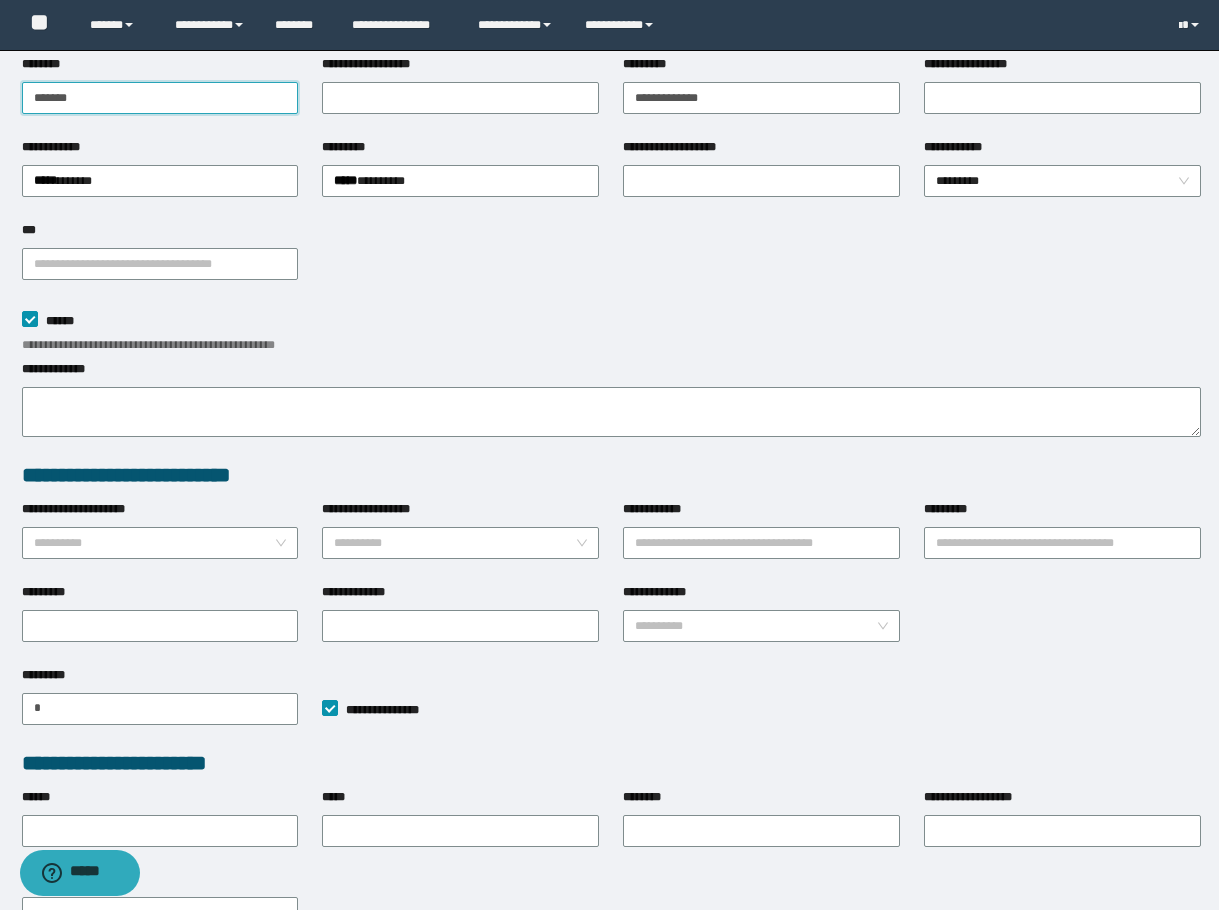 scroll, scrollTop: 307, scrollLeft: 0, axis: vertical 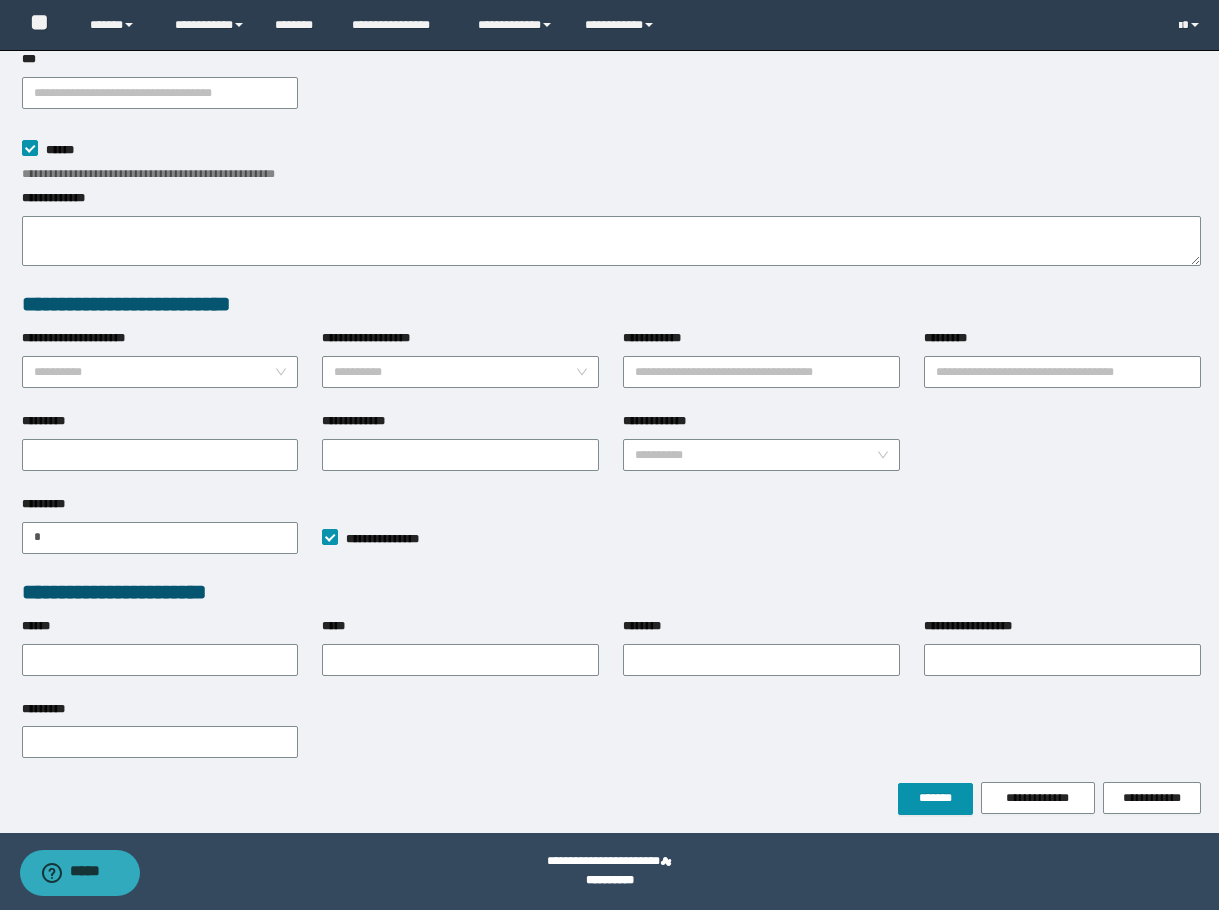 type on "*******" 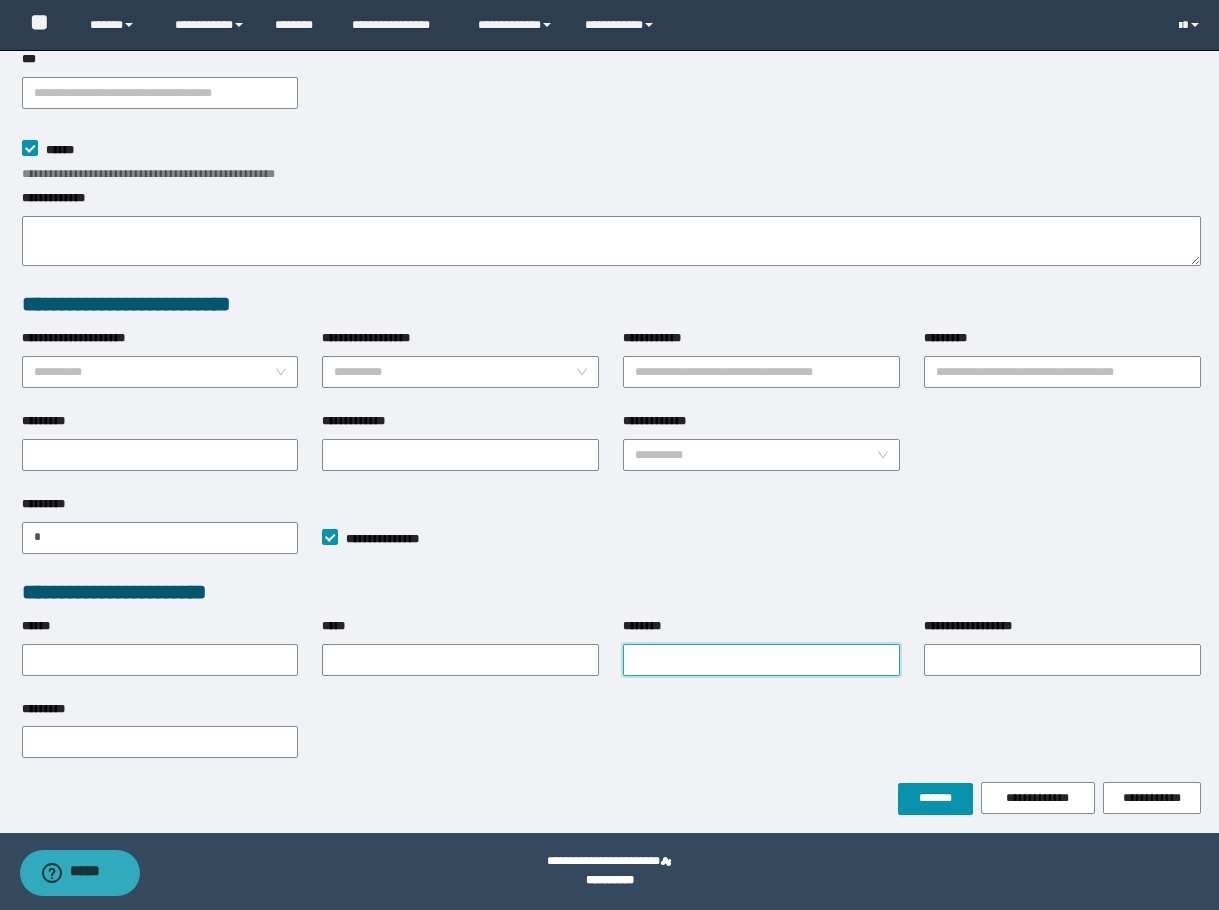 click on "********" at bounding box center (761, 660) 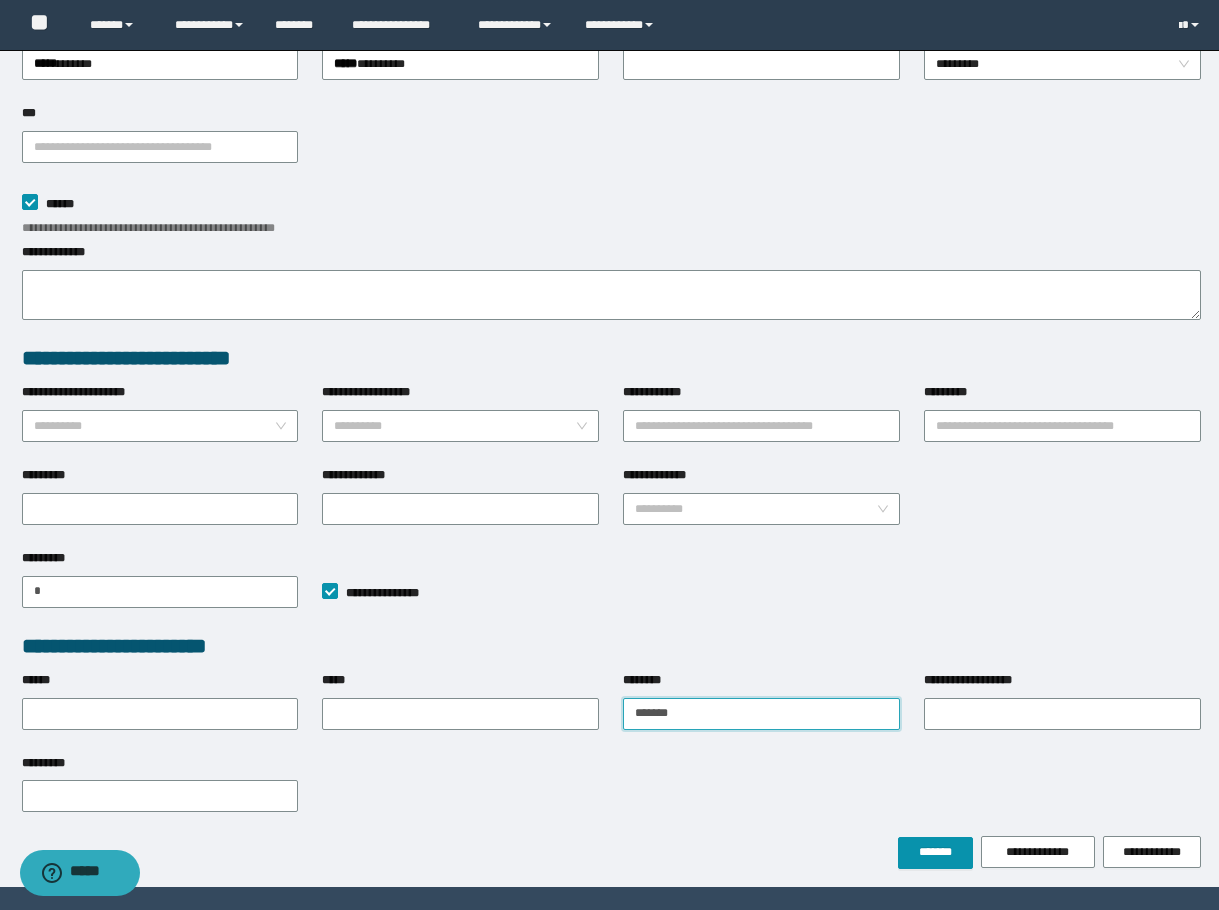 scroll, scrollTop: 207, scrollLeft: 0, axis: vertical 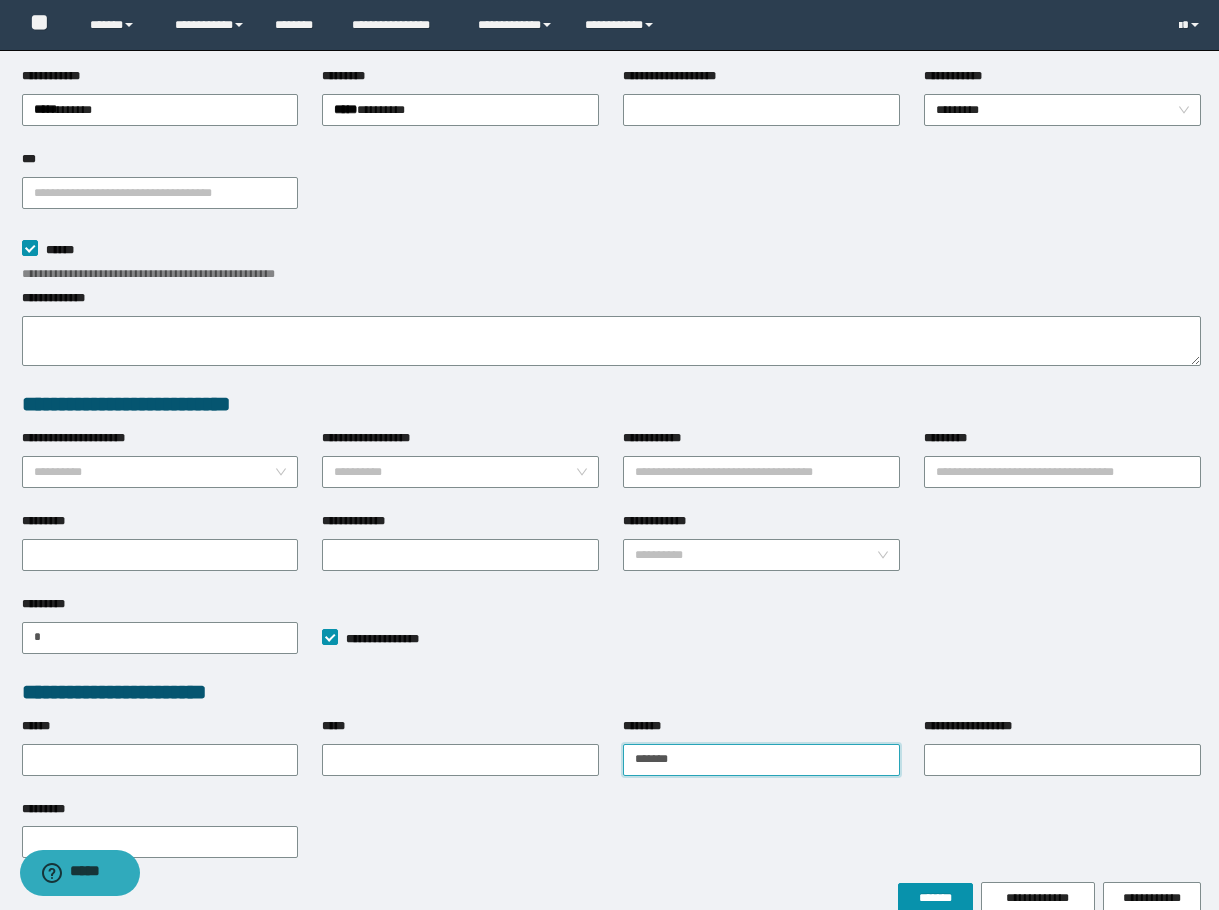 type on "*******" 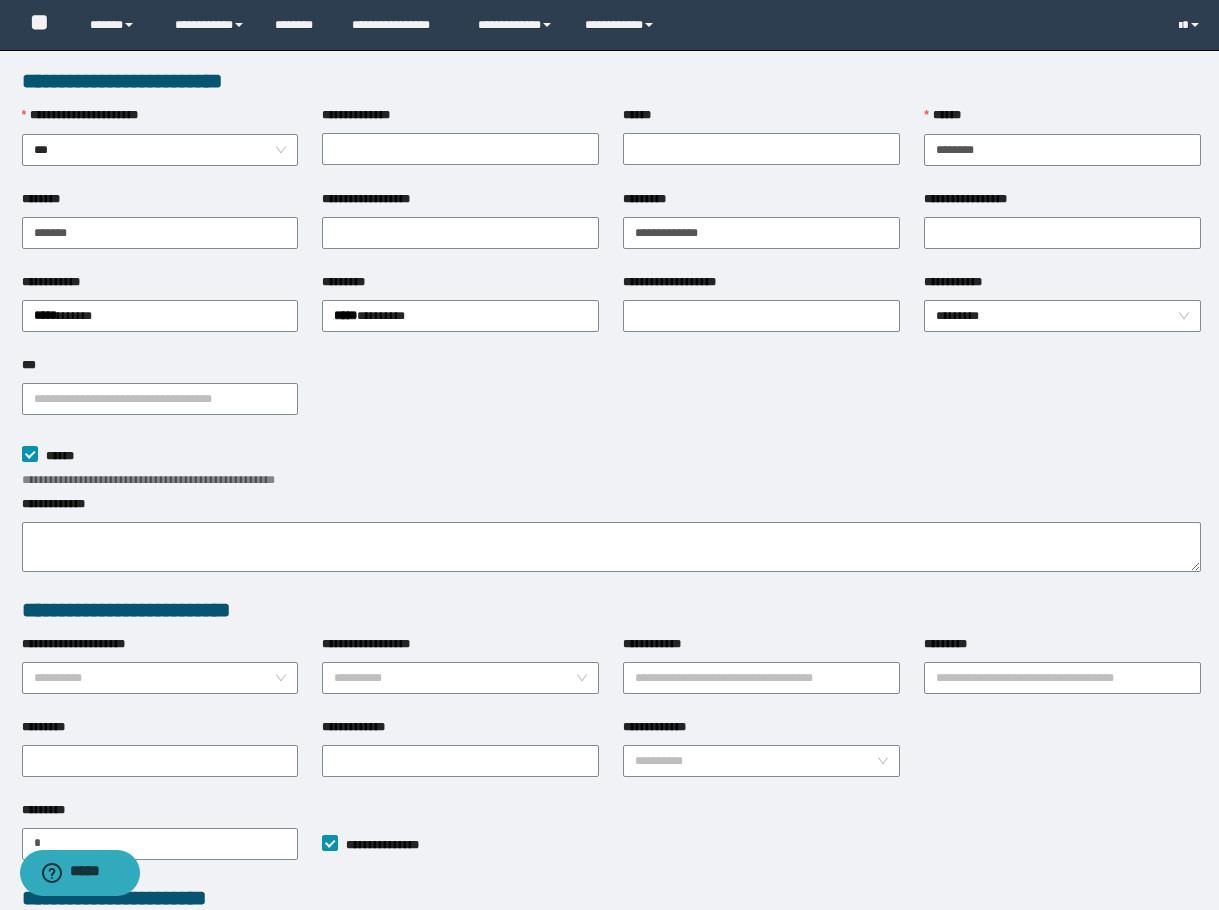 scroll, scrollTop: 0, scrollLeft: 0, axis: both 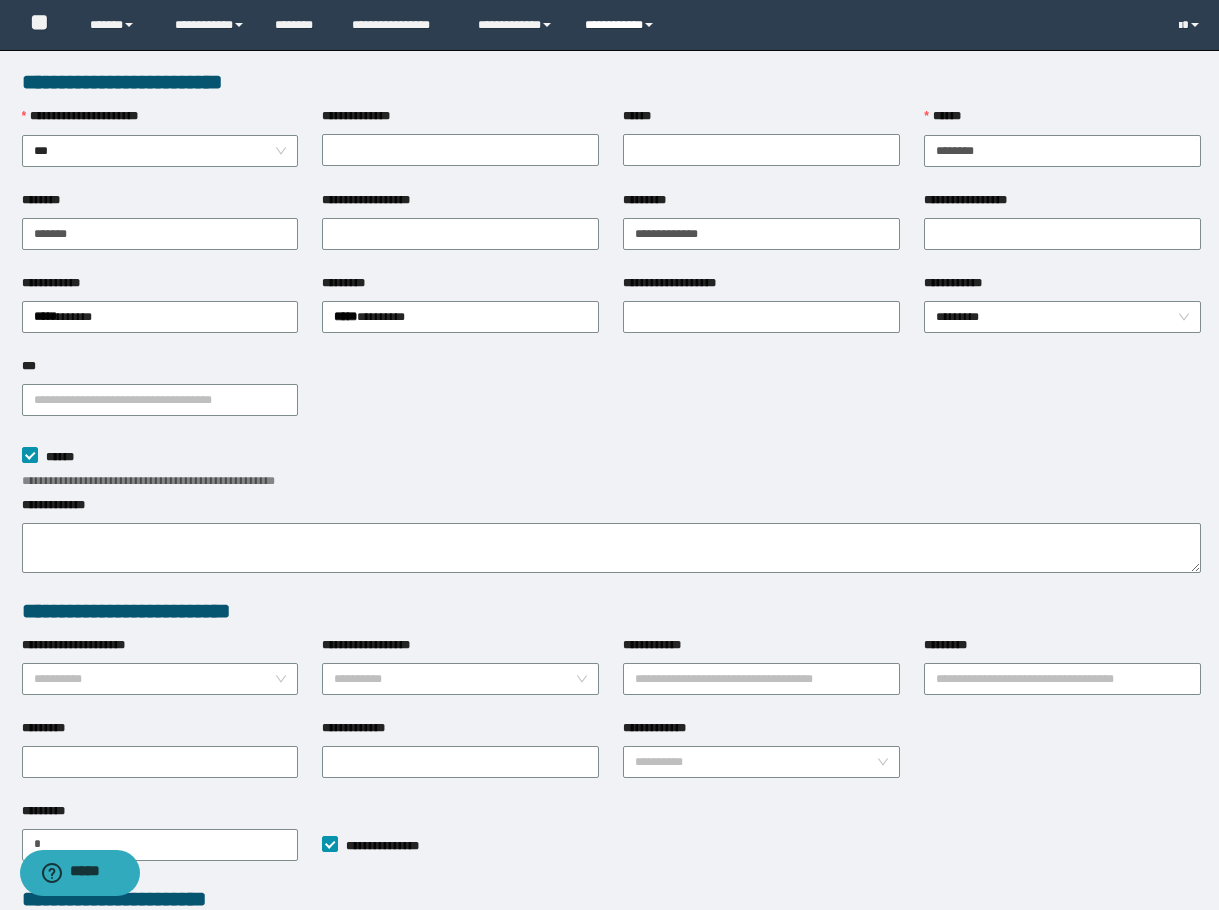 click on "**********" at bounding box center (622, 25) 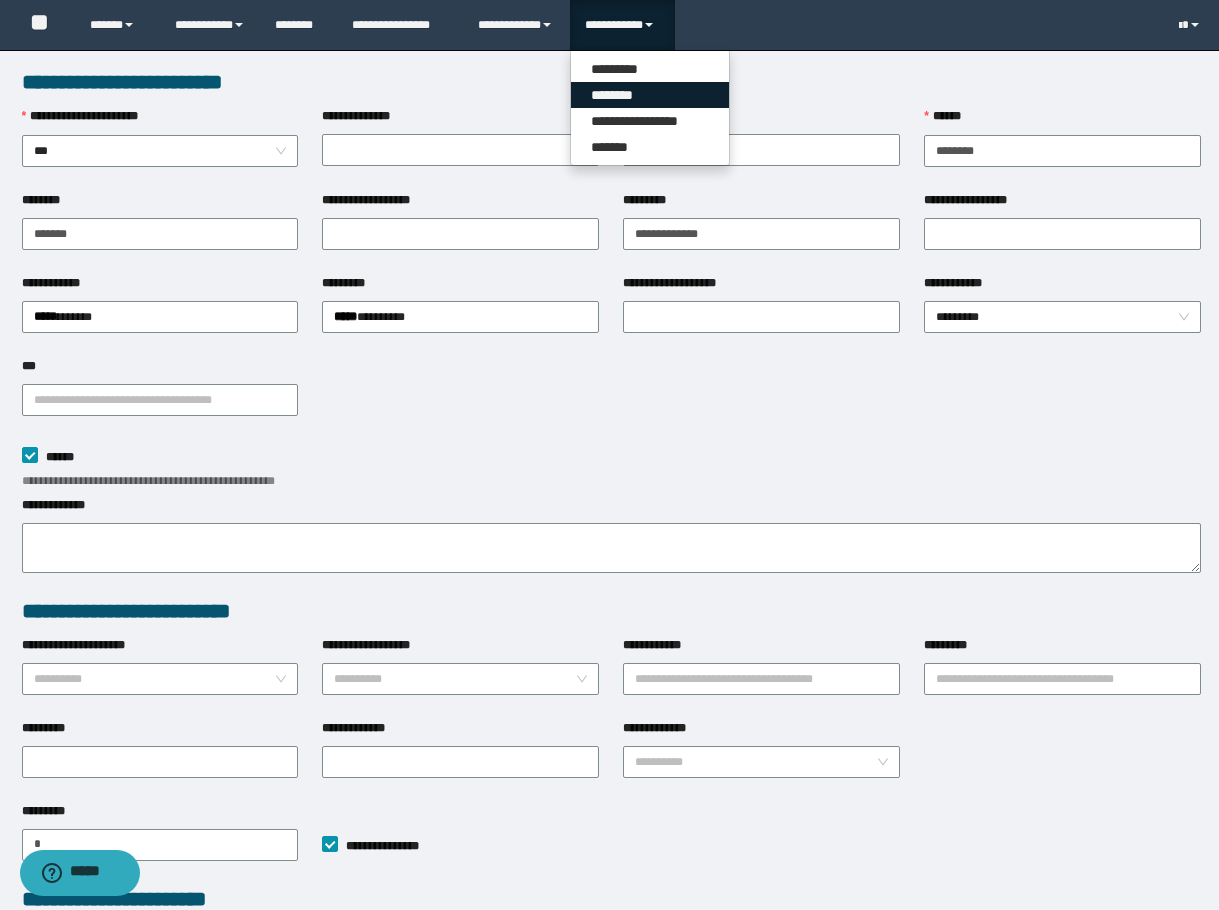 click on "********" at bounding box center [650, 95] 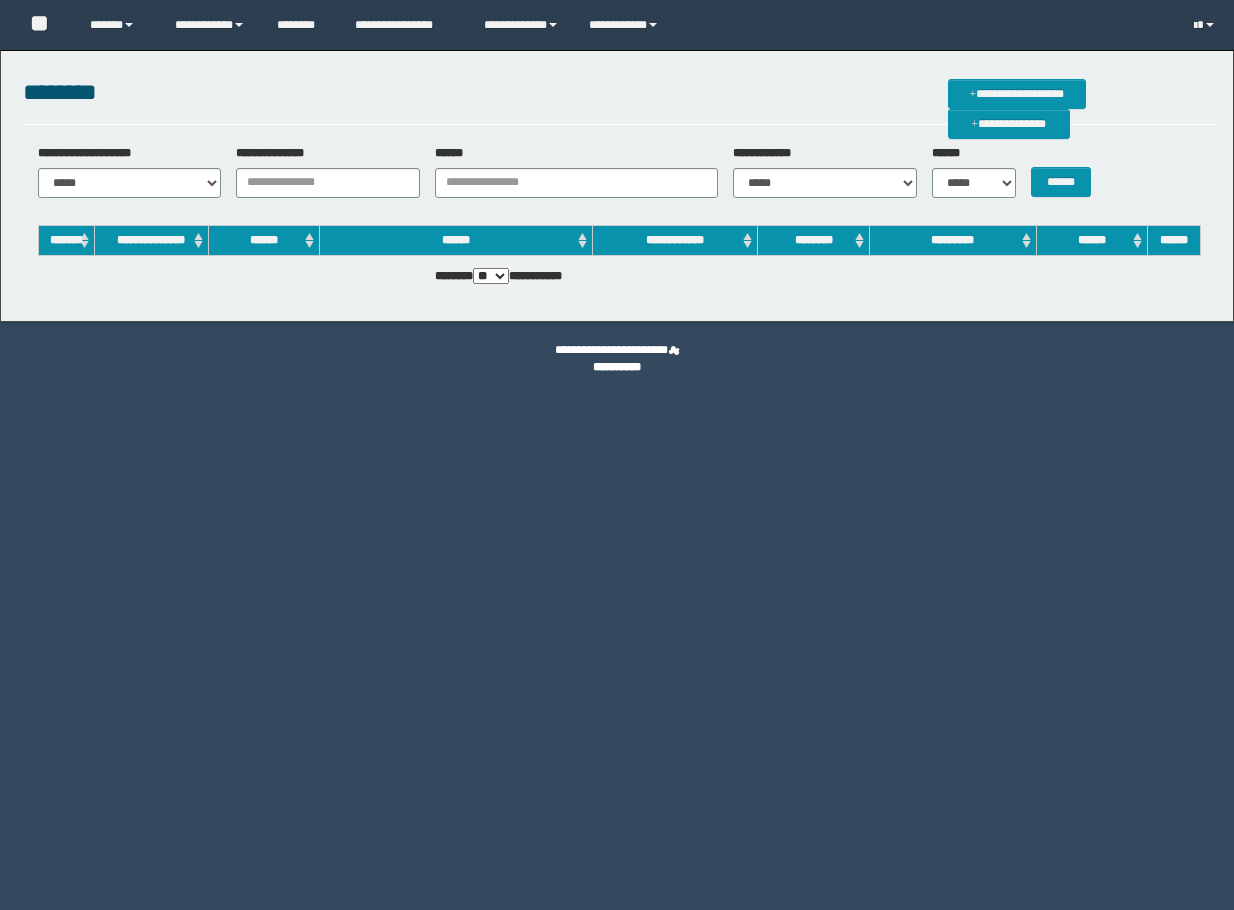scroll, scrollTop: 0, scrollLeft: 0, axis: both 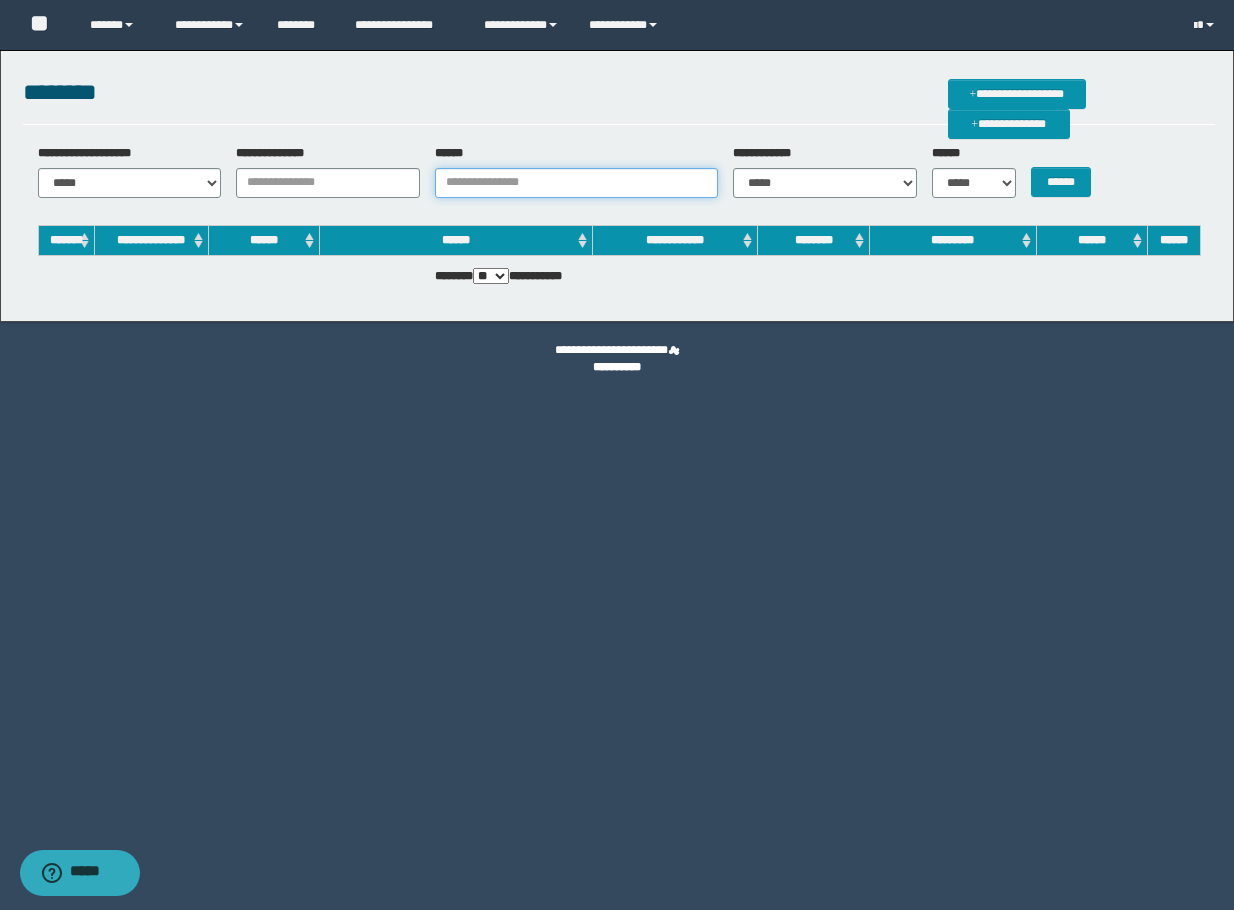 click on "******" at bounding box center (576, 183) 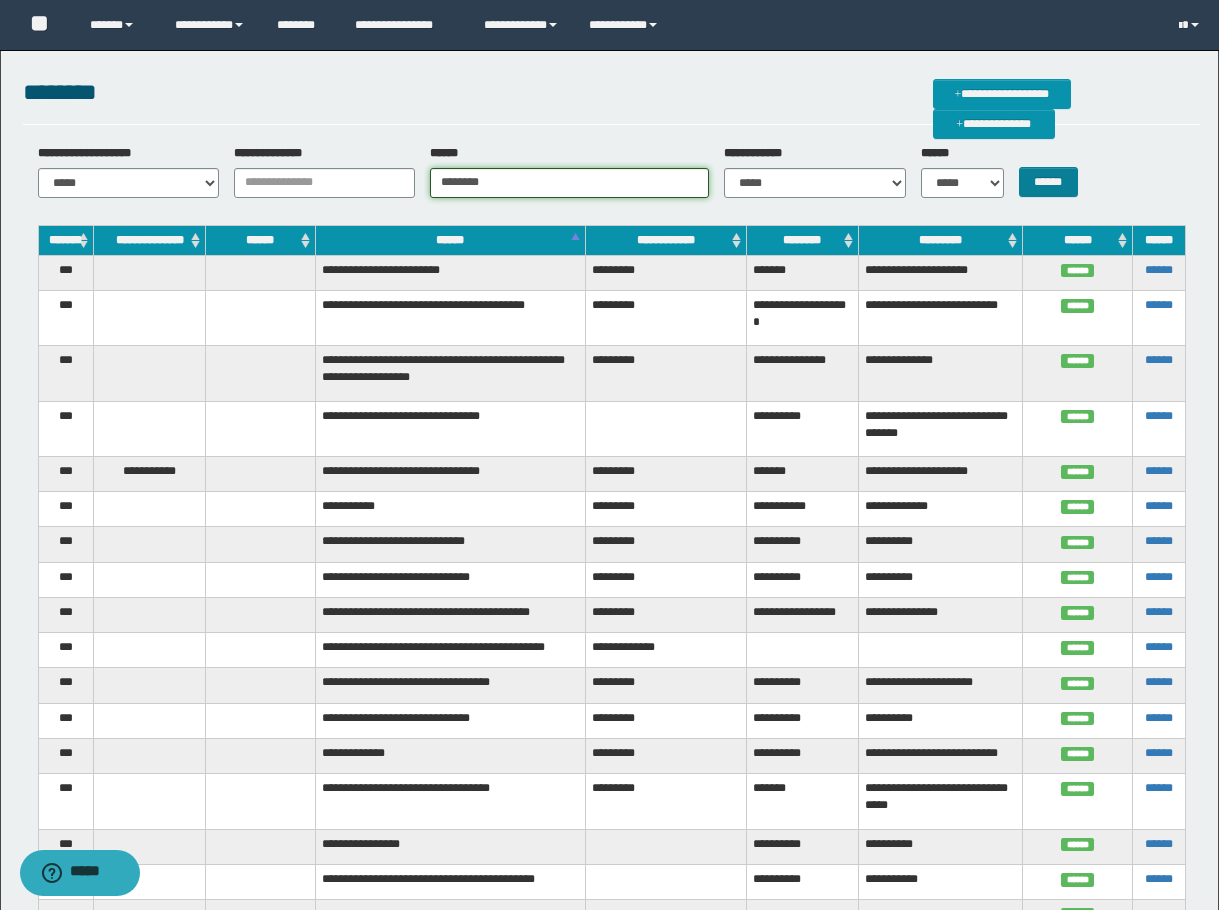 type on "********" 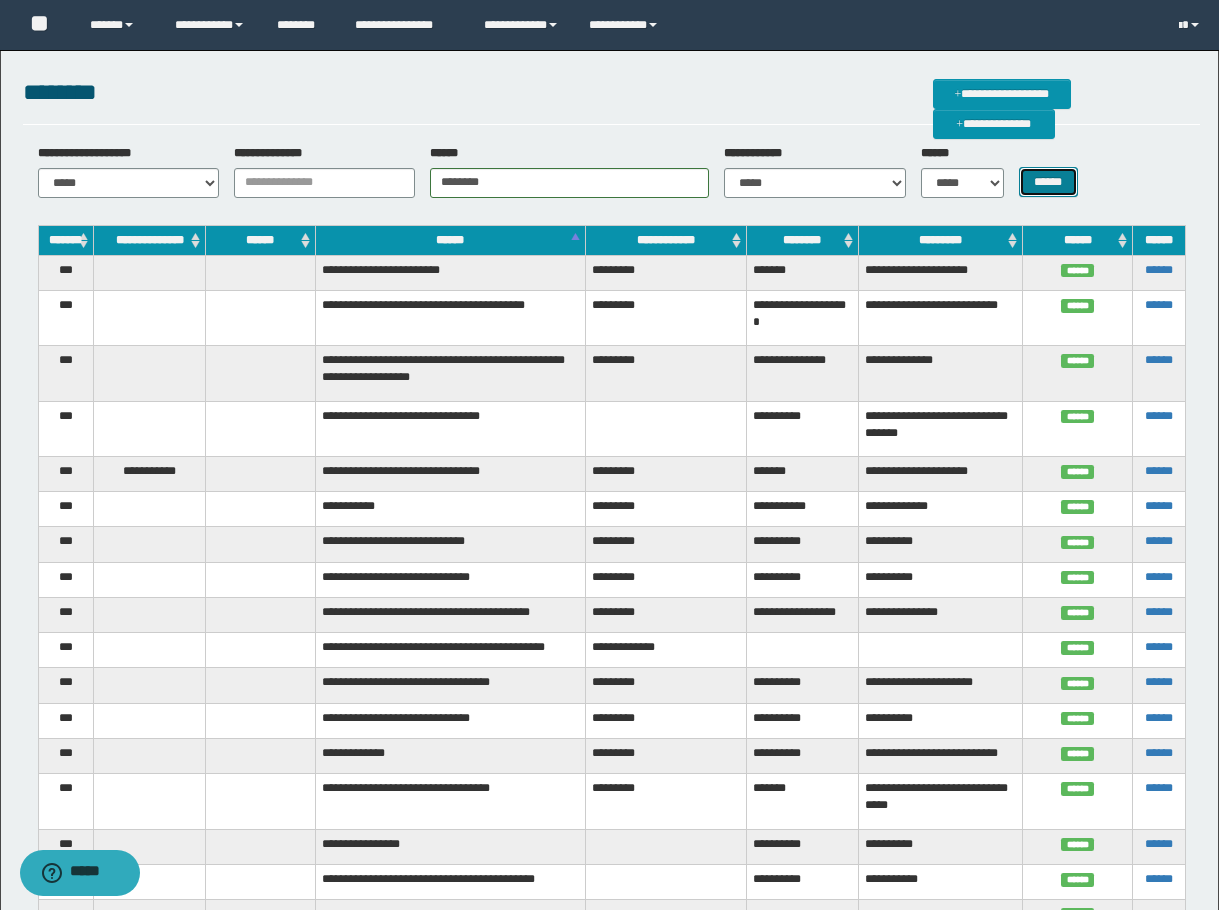 click on "******" at bounding box center [1048, 182] 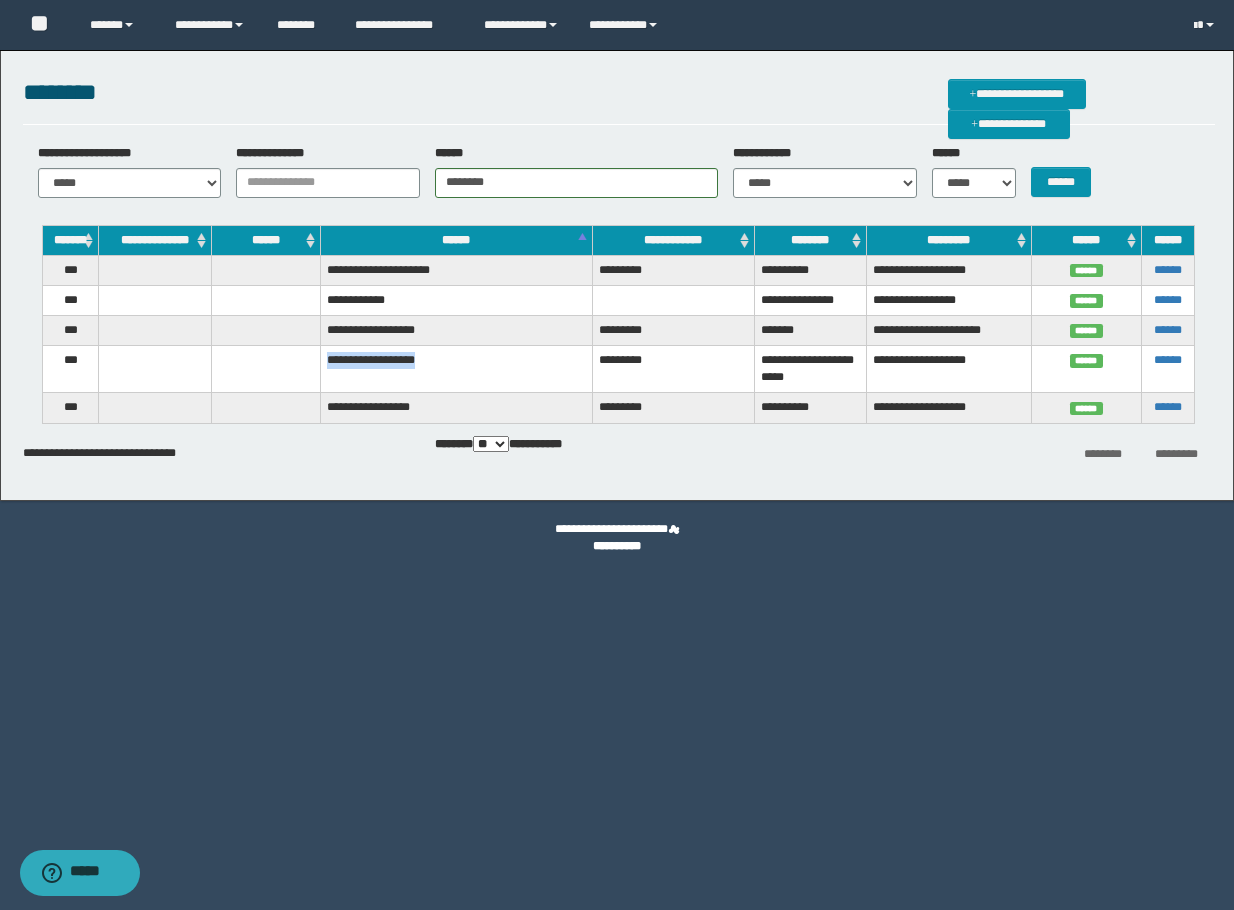 drag, startPoint x: 474, startPoint y: 363, endPoint x: 299, endPoint y: 360, distance: 175.02571 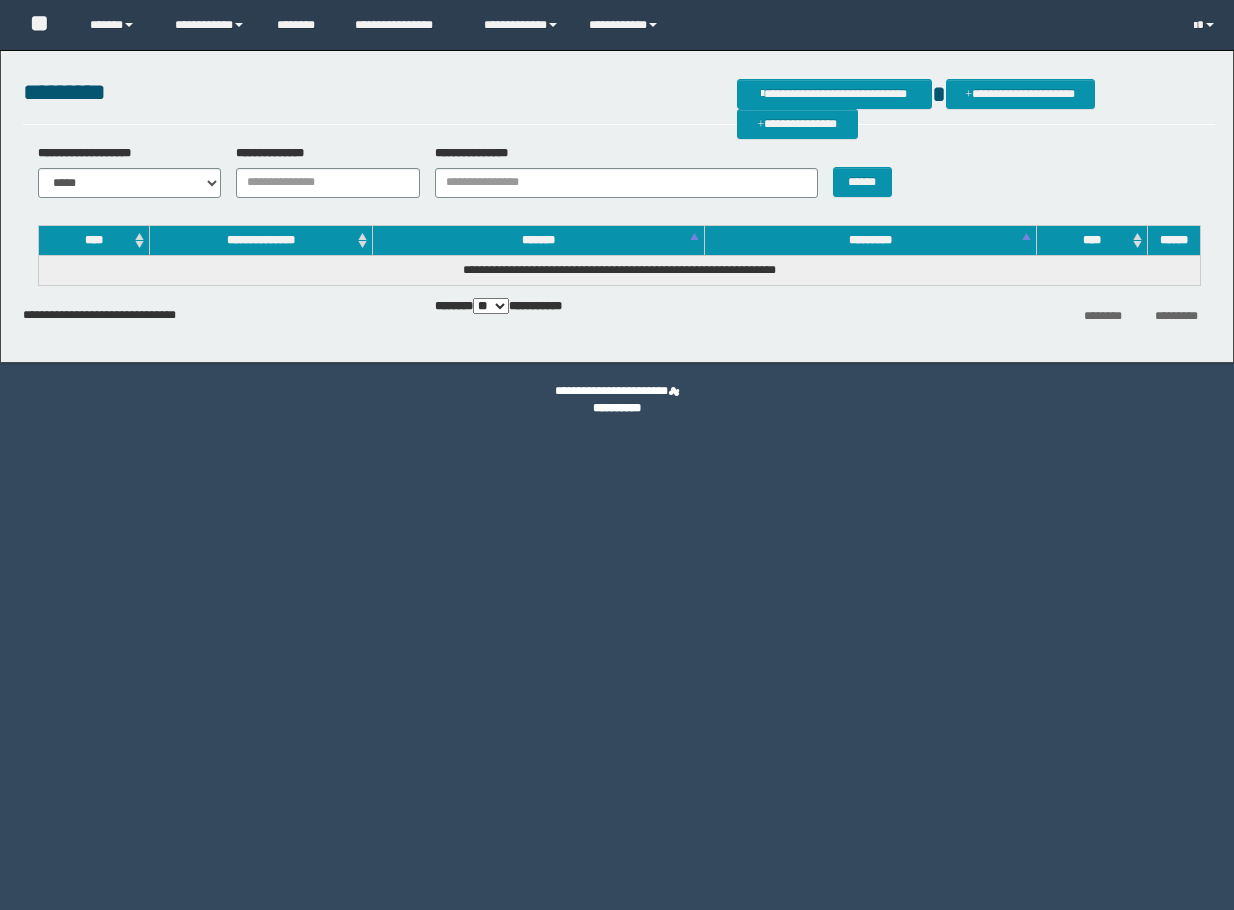 scroll, scrollTop: 0, scrollLeft: 0, axis: both 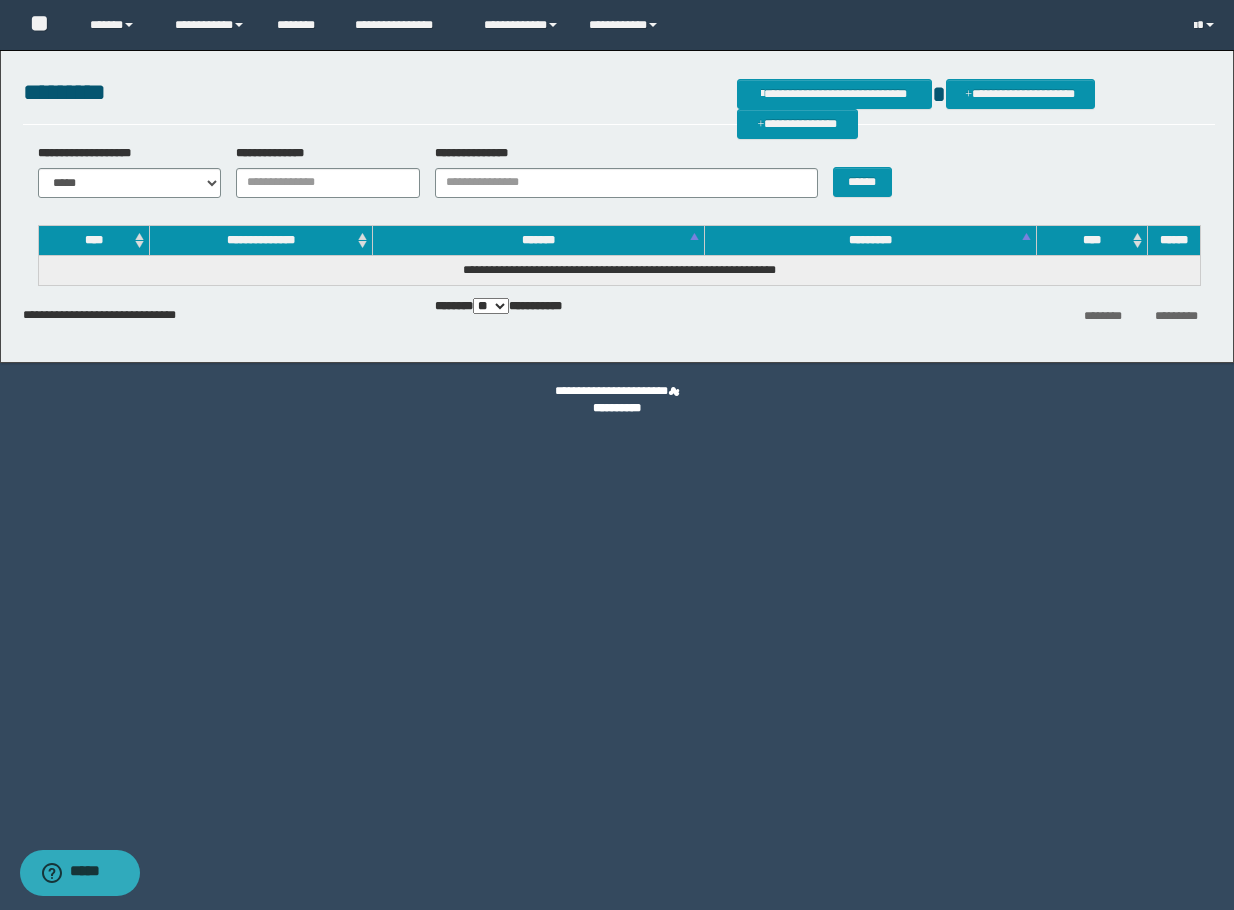 drag, startPoint x: 326, startPoint y: 210, endPoint x: 324, endPoint y: 196, distance: 14.142136 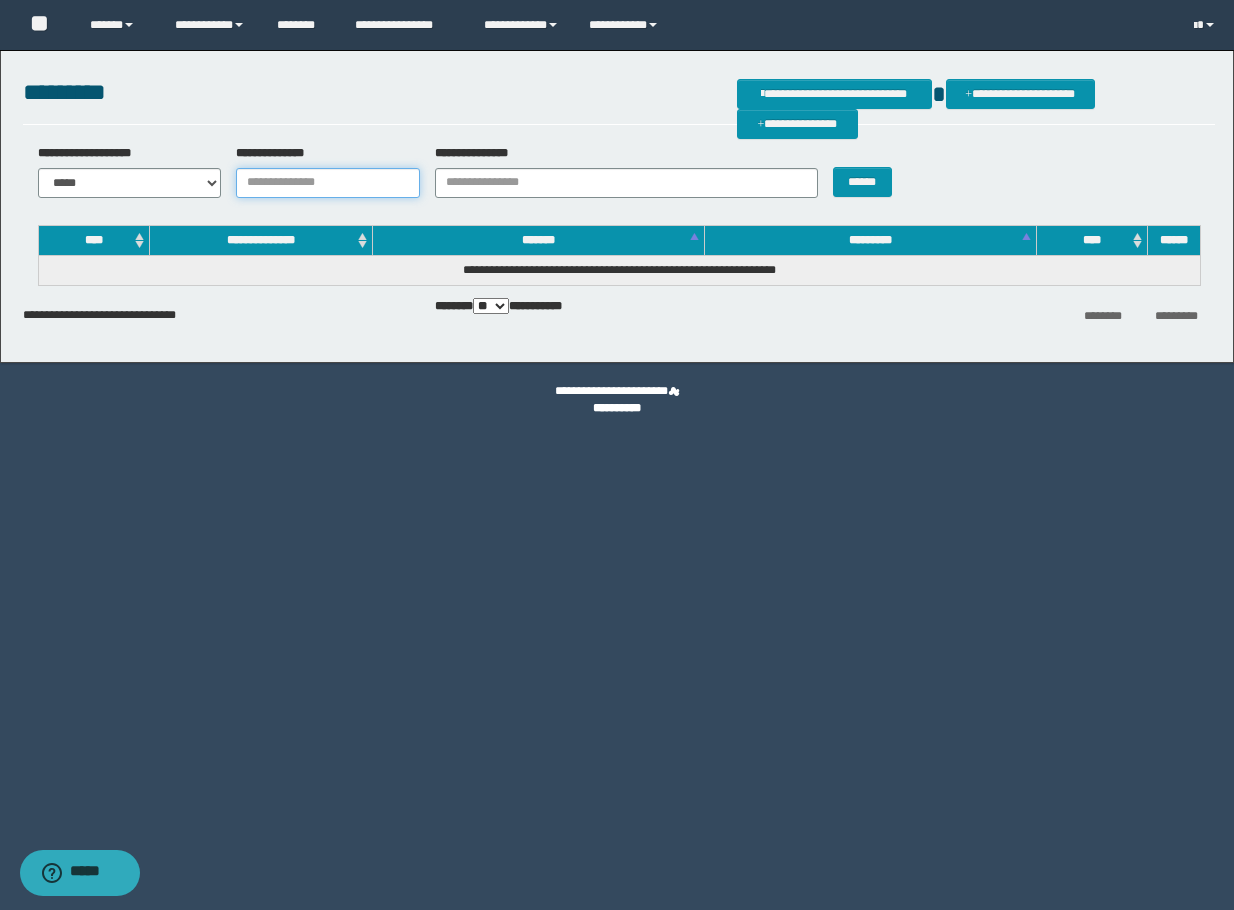 paste on "**********" 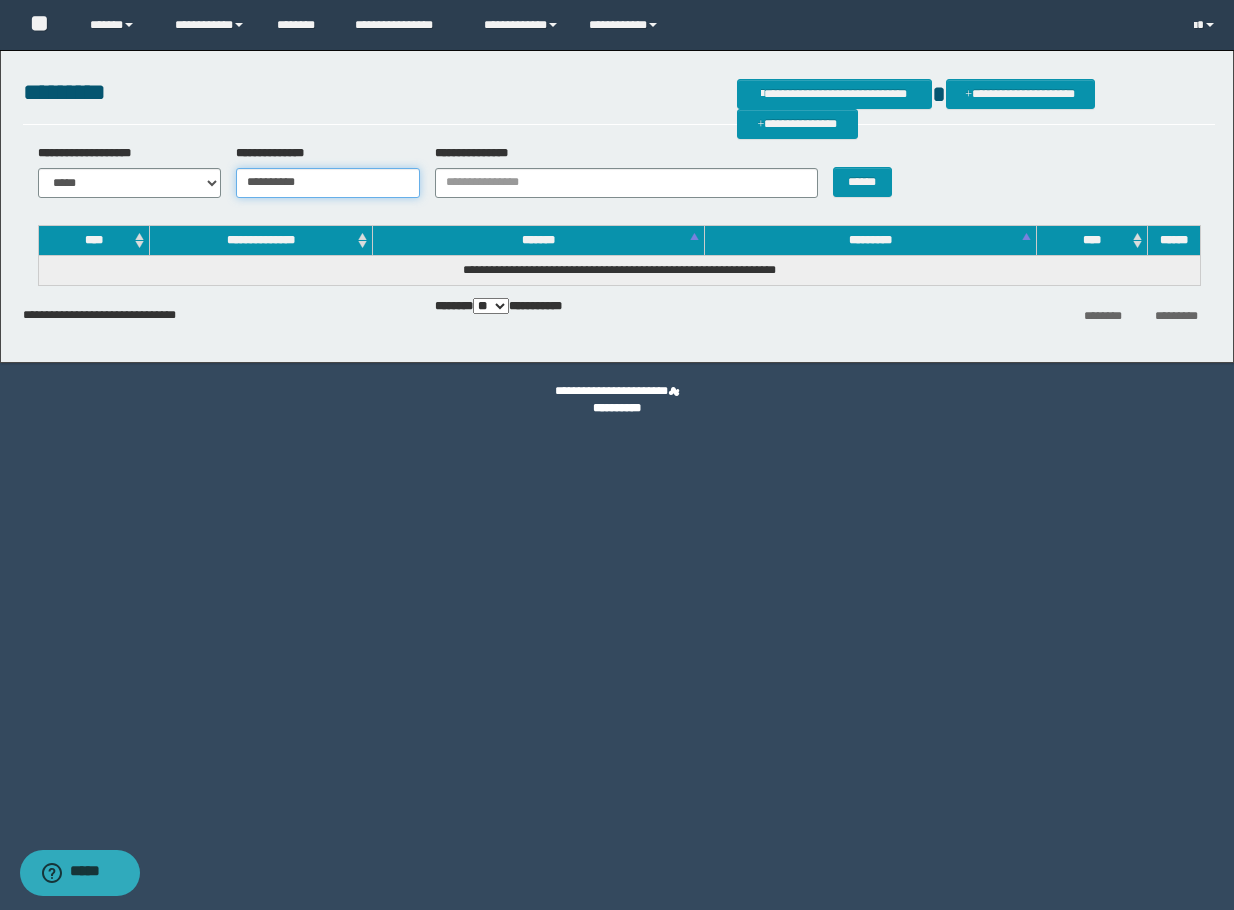 click on "**********" at bounding box center (328, 183) 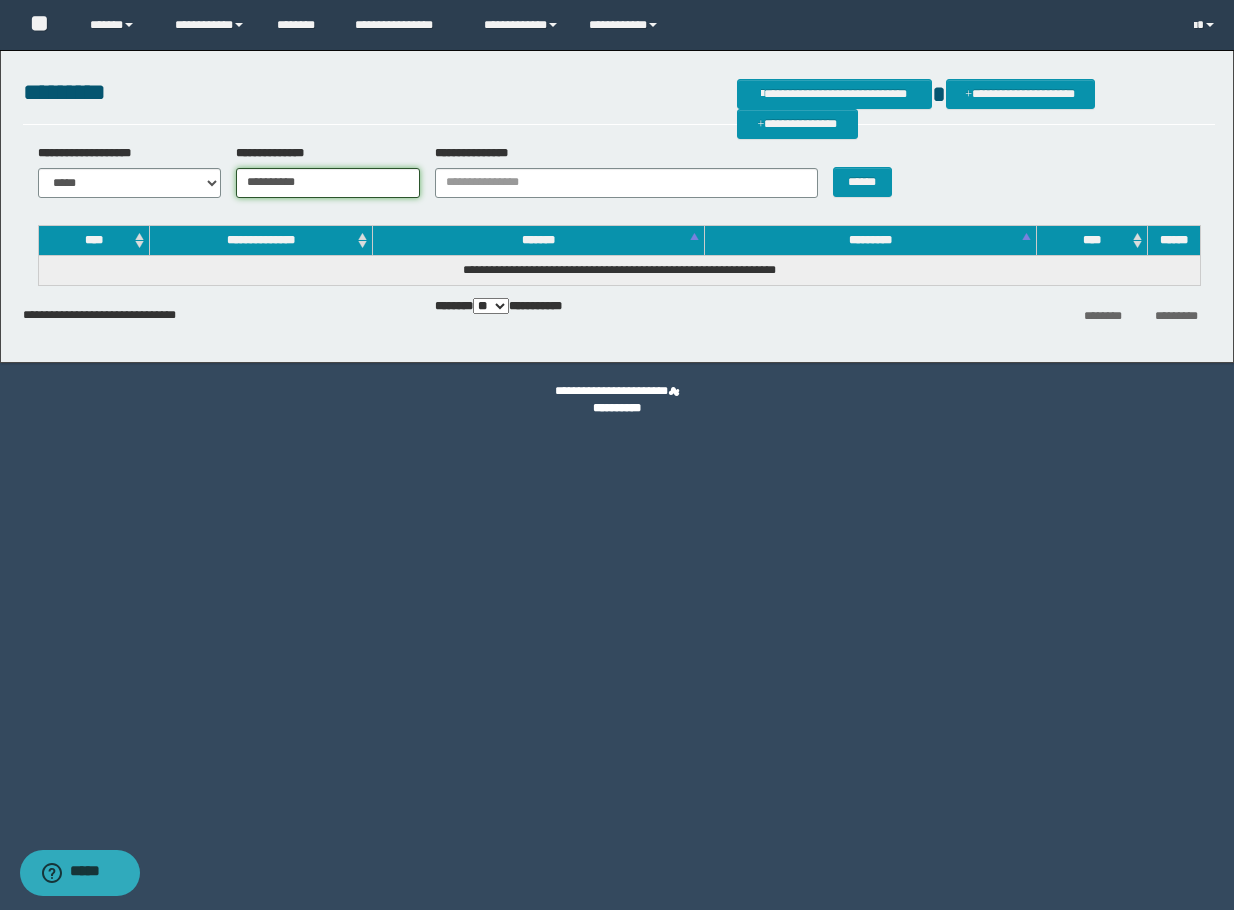 type on "**********" 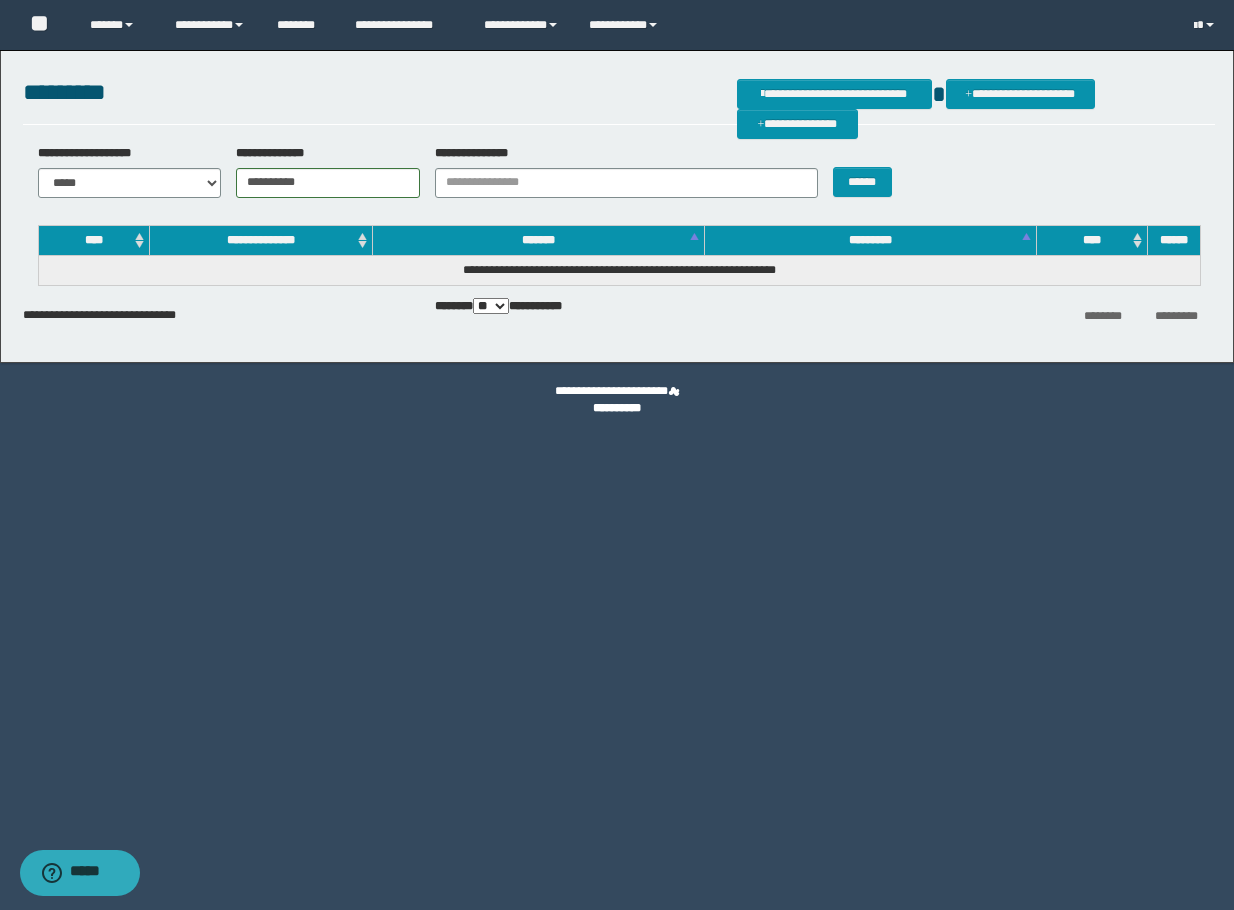click on "******" at bounding box center (867, 171) 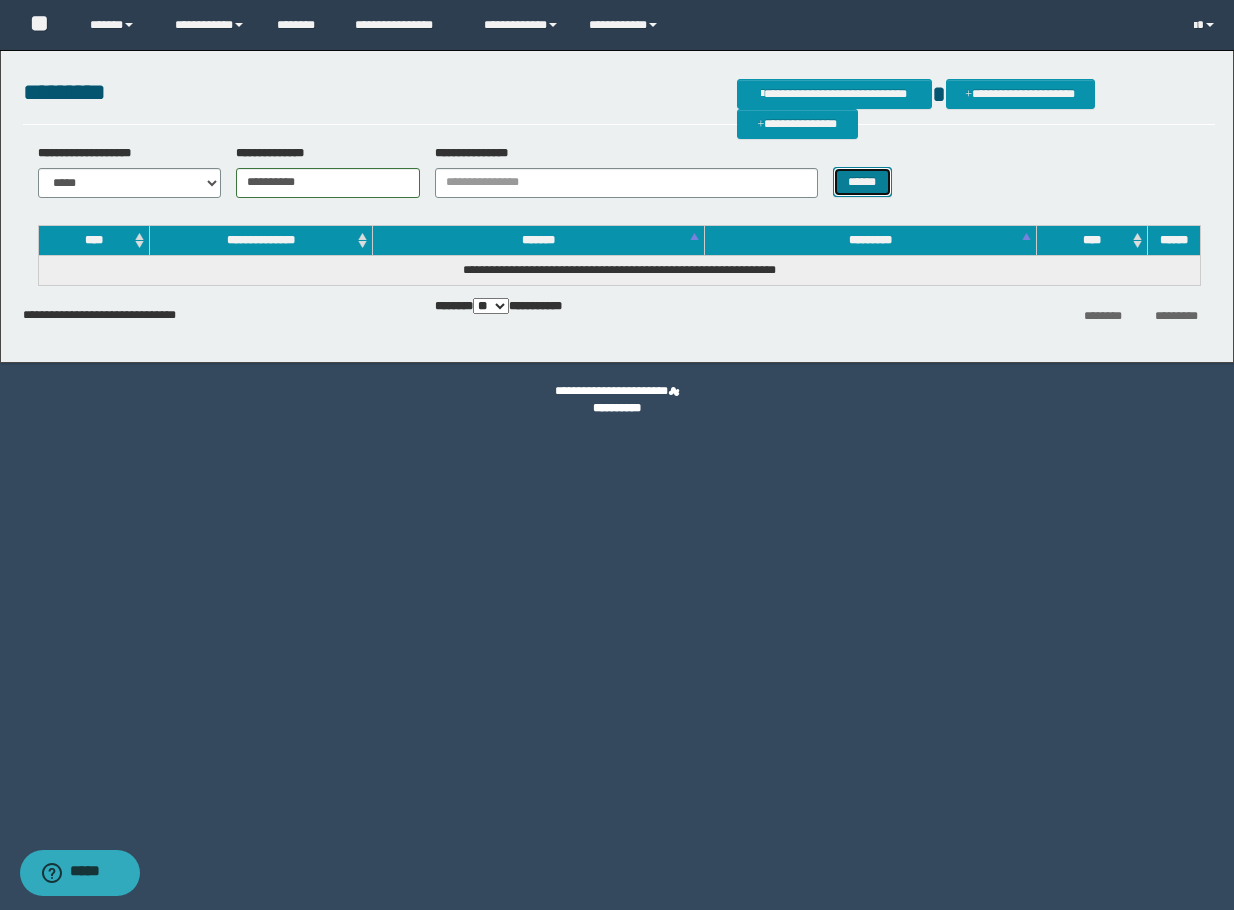 click on "******" at bounding box center (862, 182) 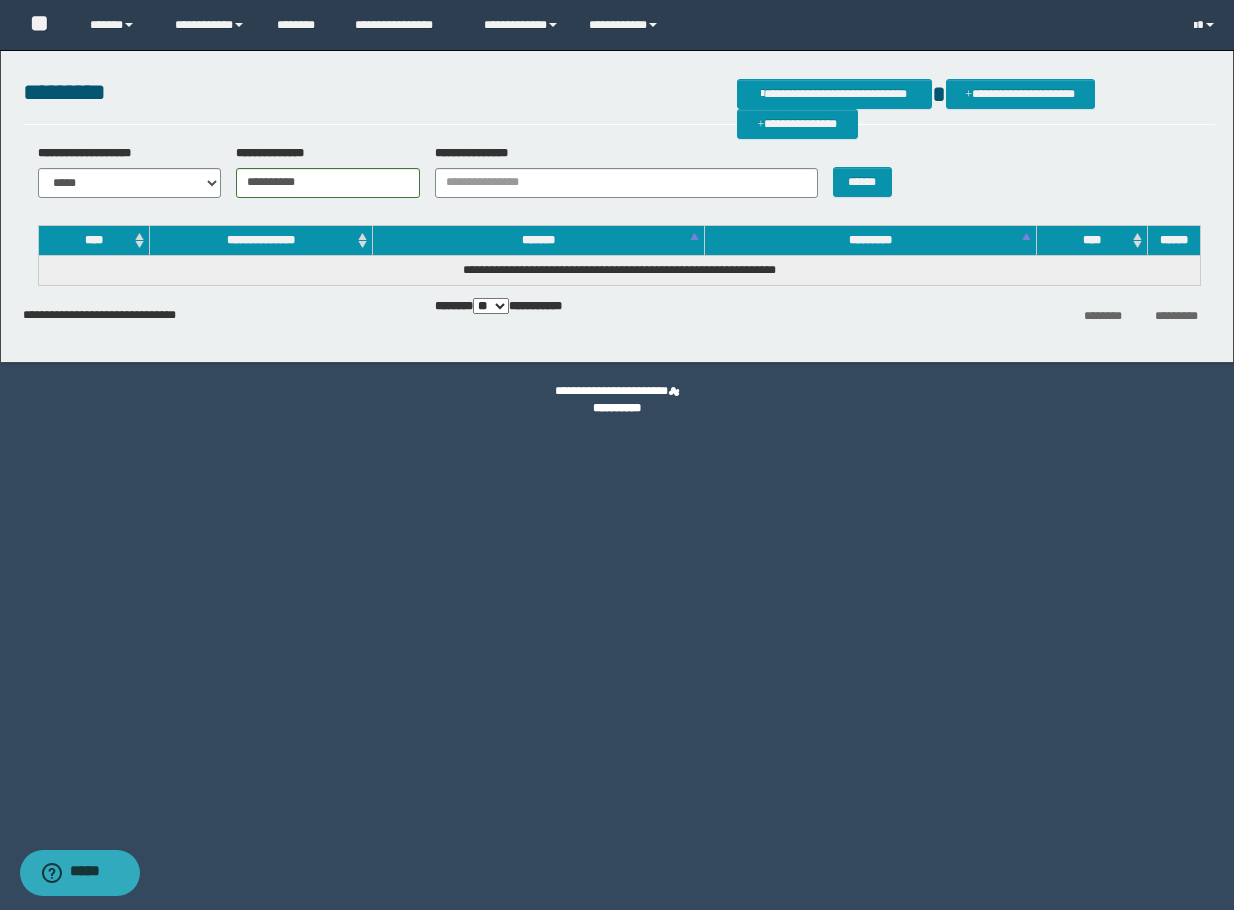 click on "**********" at bounding box center [619, 270] 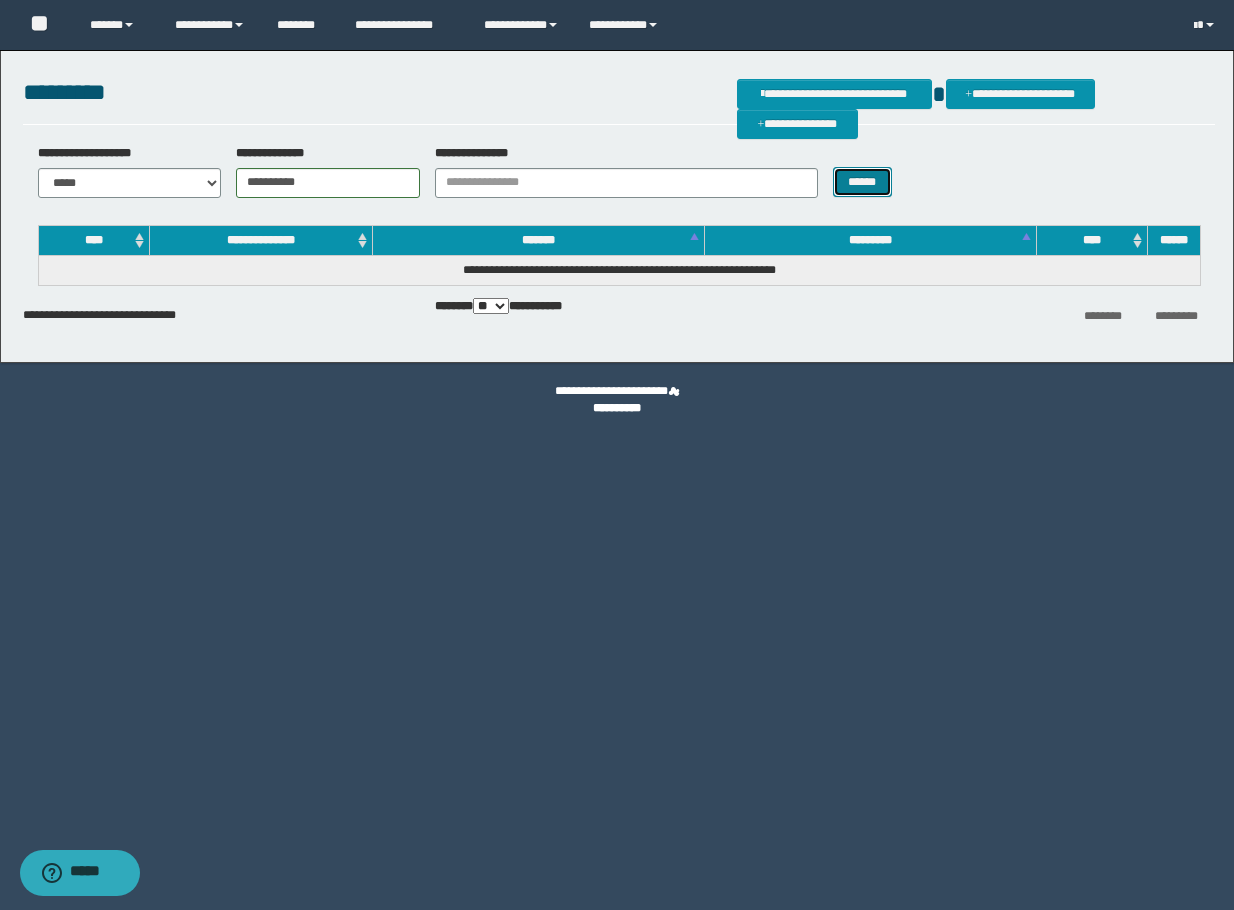 click on "******" at bounding box center [862, 182] 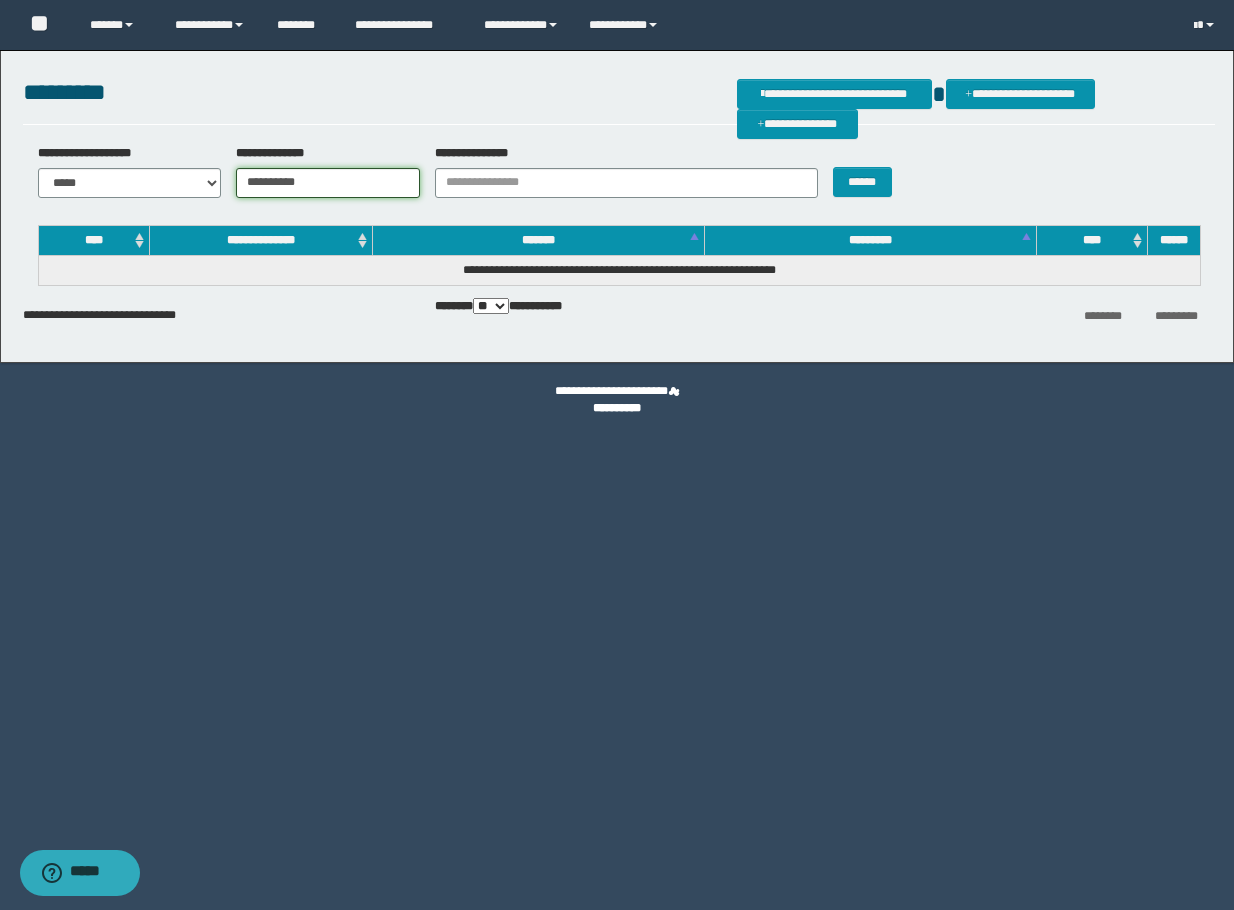 click on "**********" at bounding box center [328, 183] 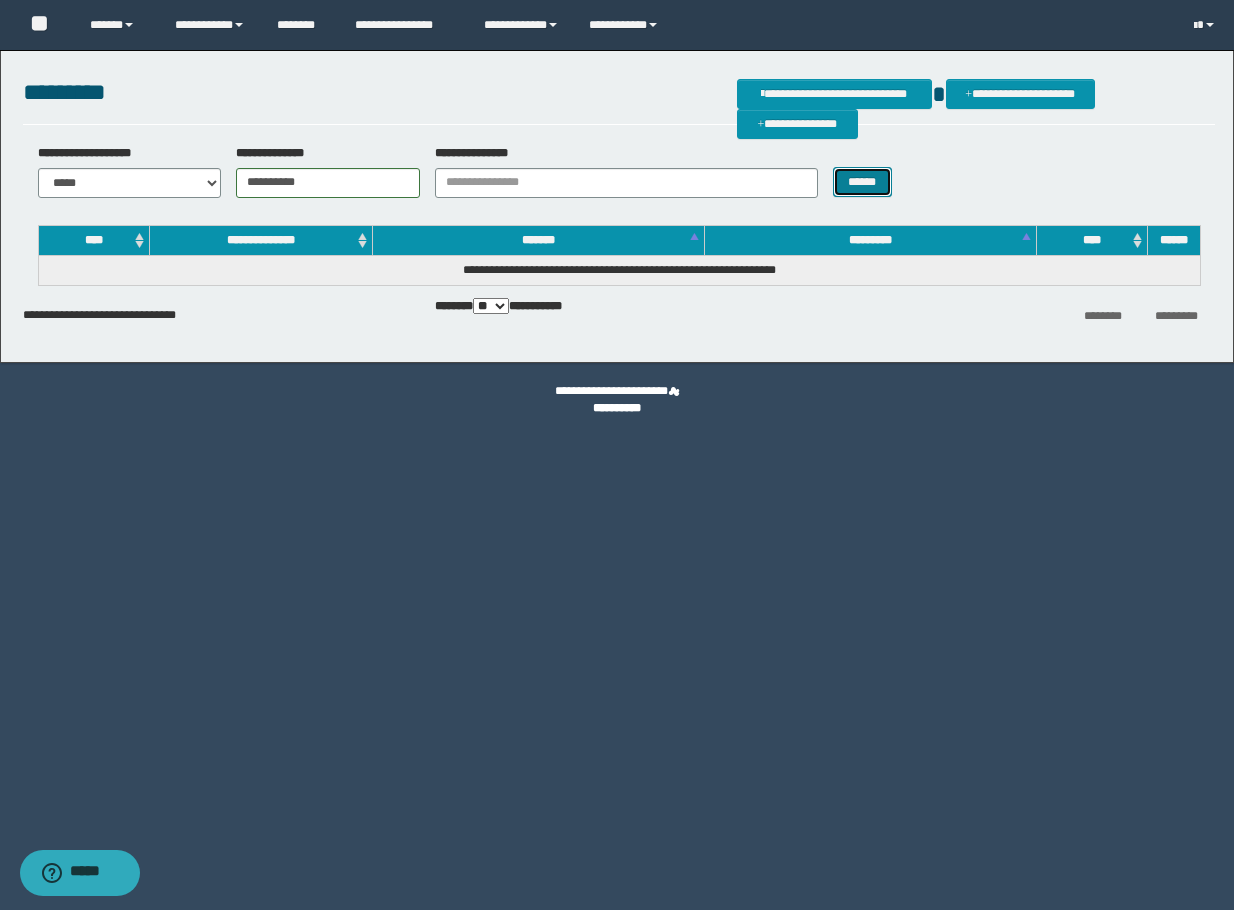 click on "******" at bounding box center (862, 182) 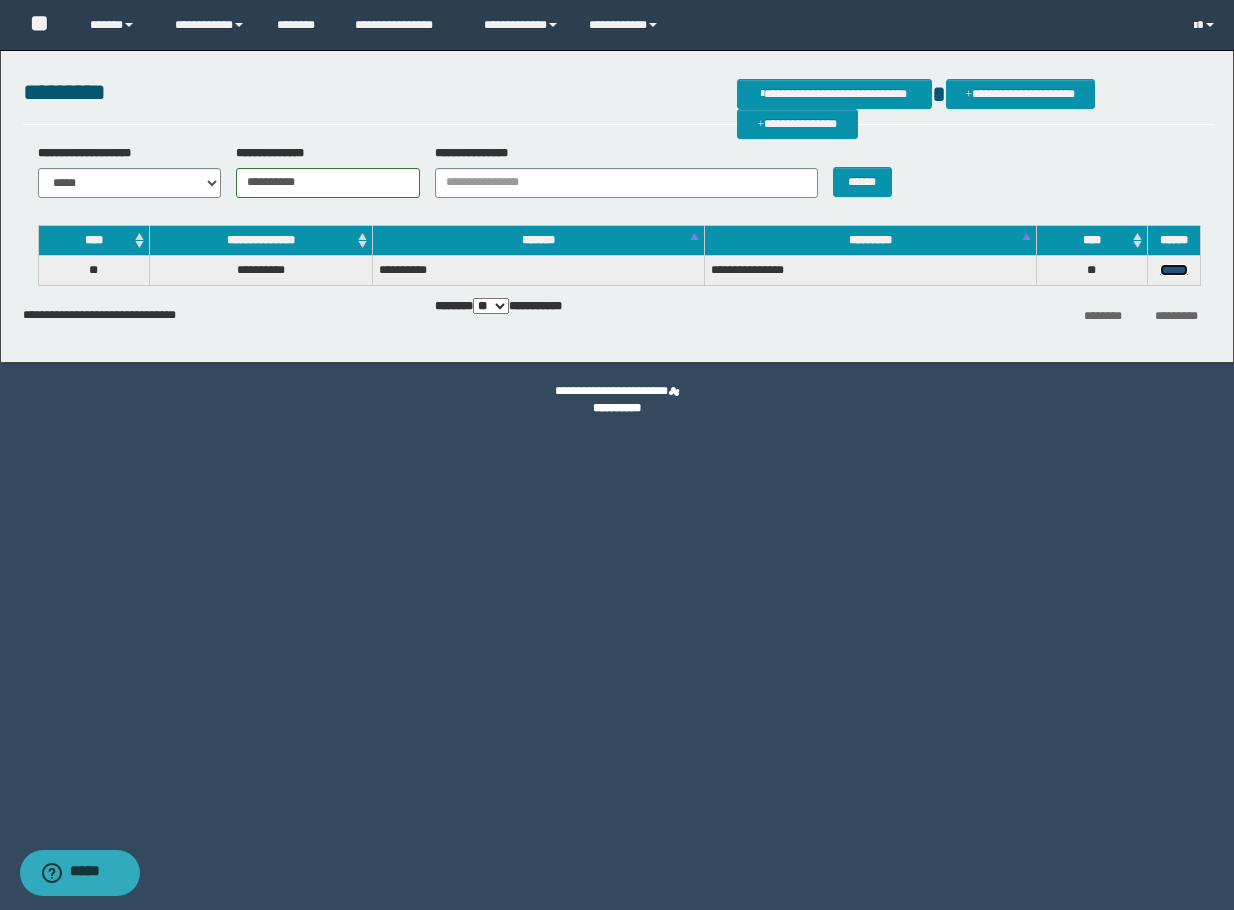 click on "******" at bounding box center [1174, 270] 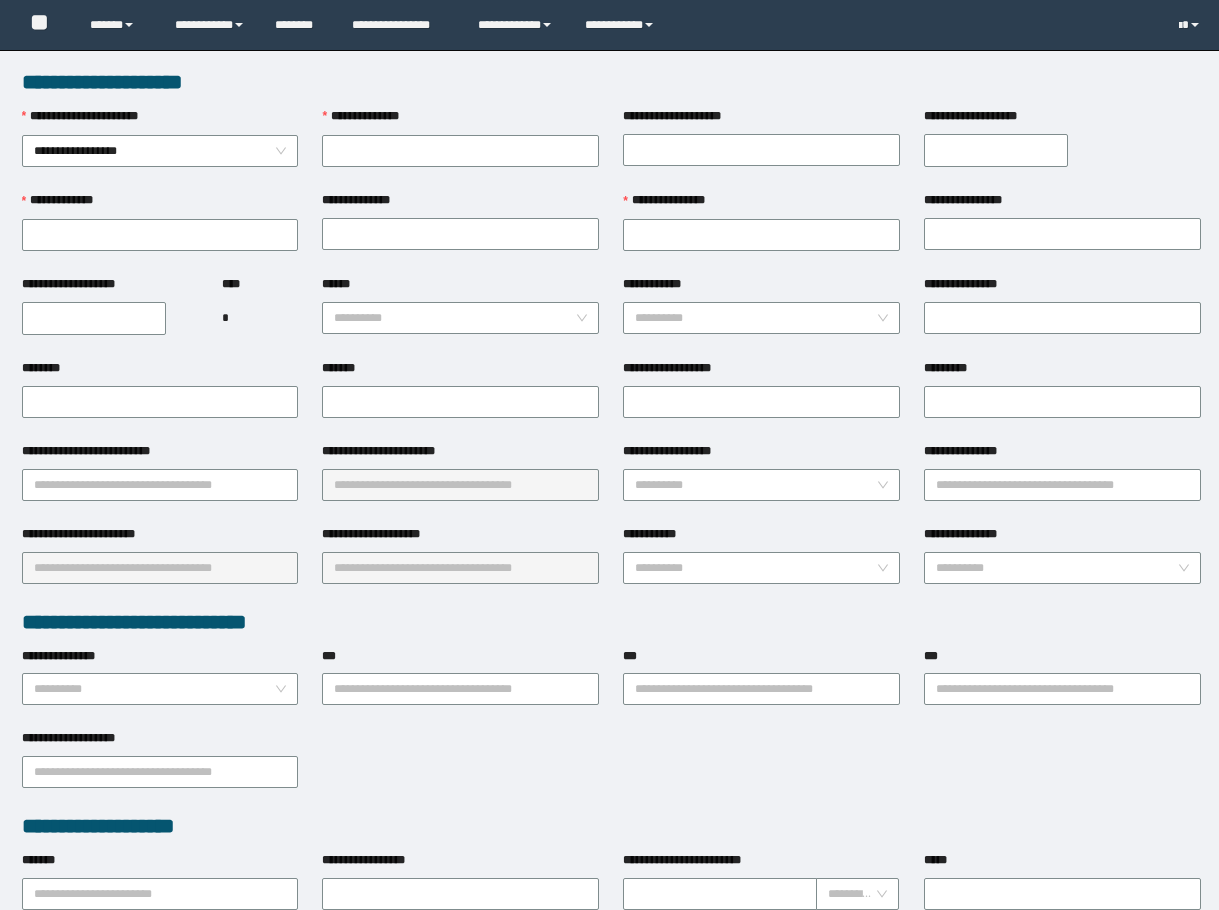 scroll, scrollTop: 0, scrollLeft: 0, axis: both 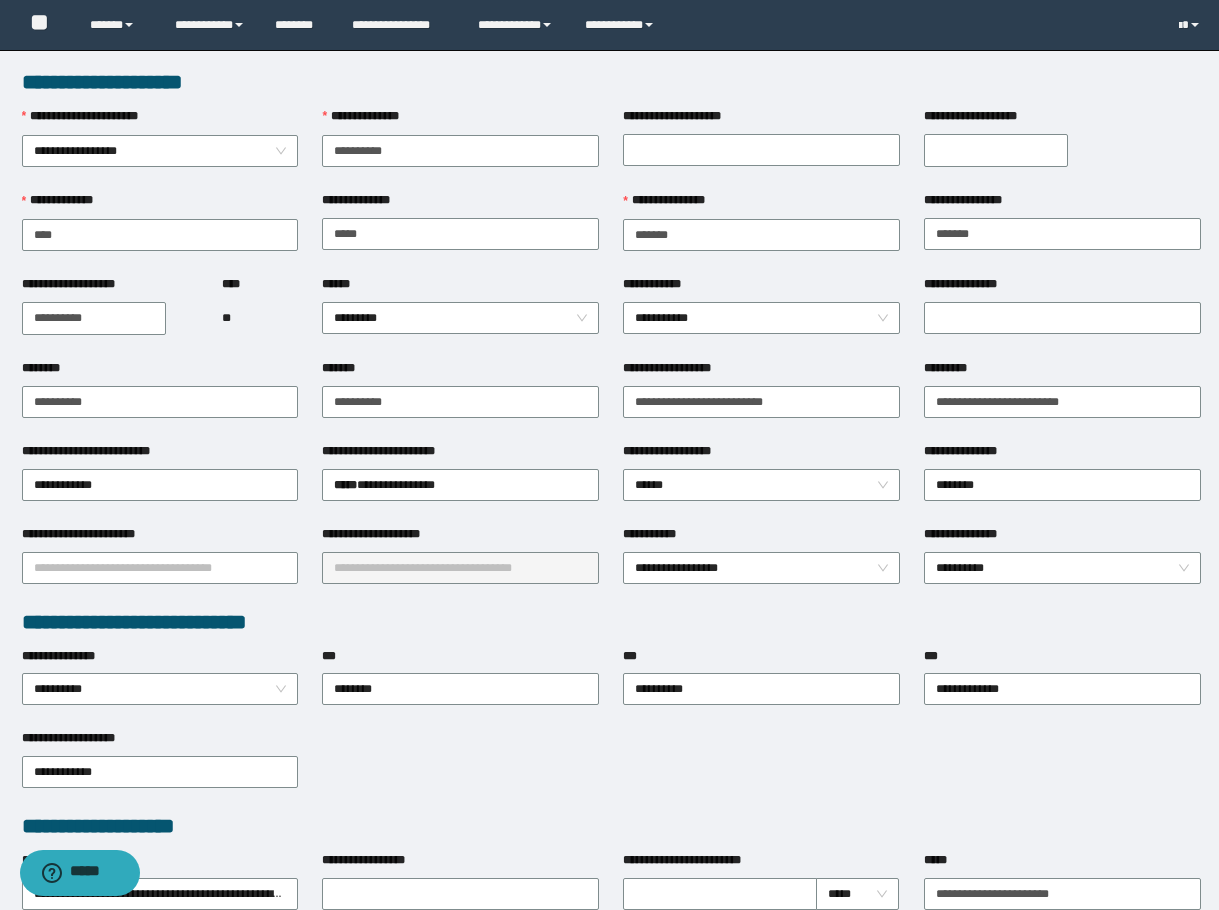 click on "**********" at bounding box center [611, 622] 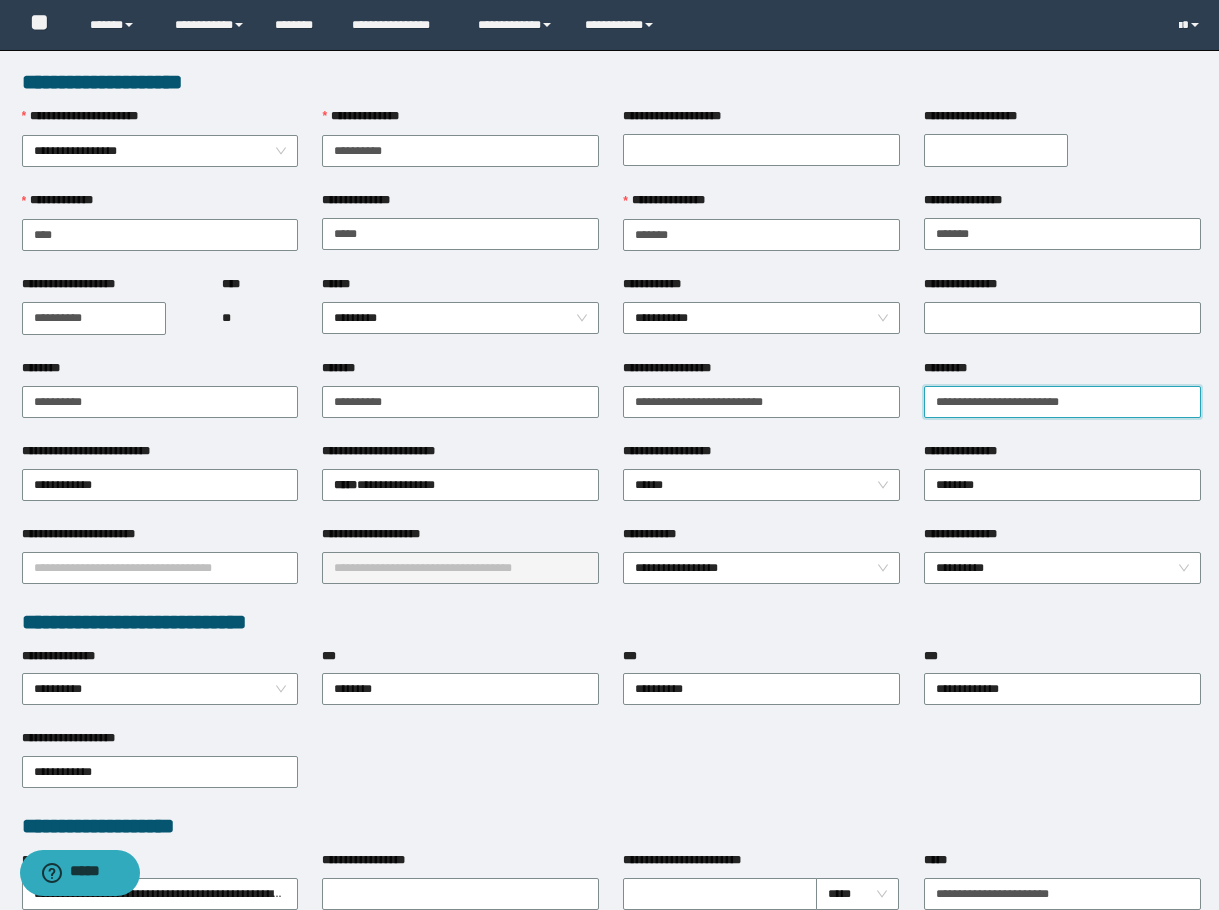 click on "*********" at bounding box center (1062, 402) 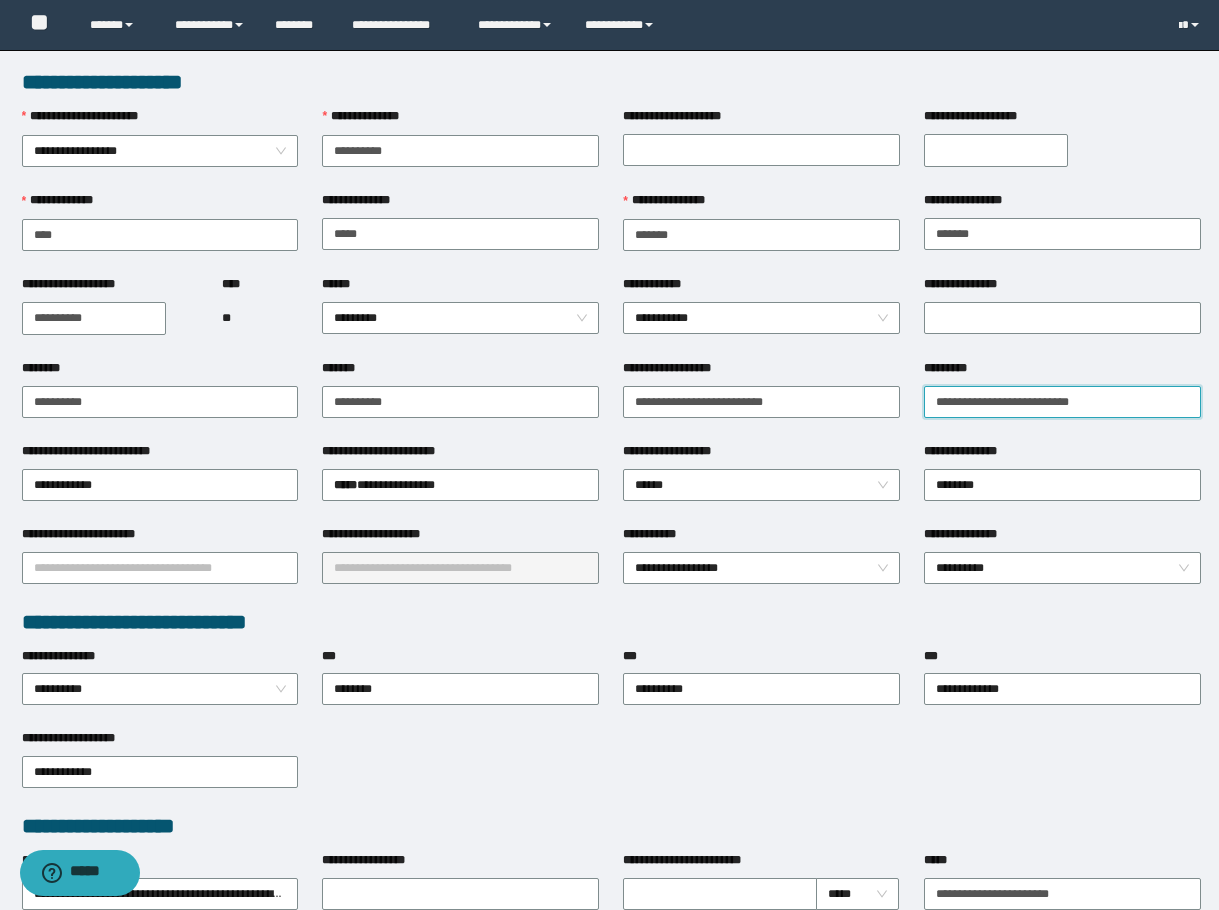 click on "**********" at bounding box center (1062, 402) 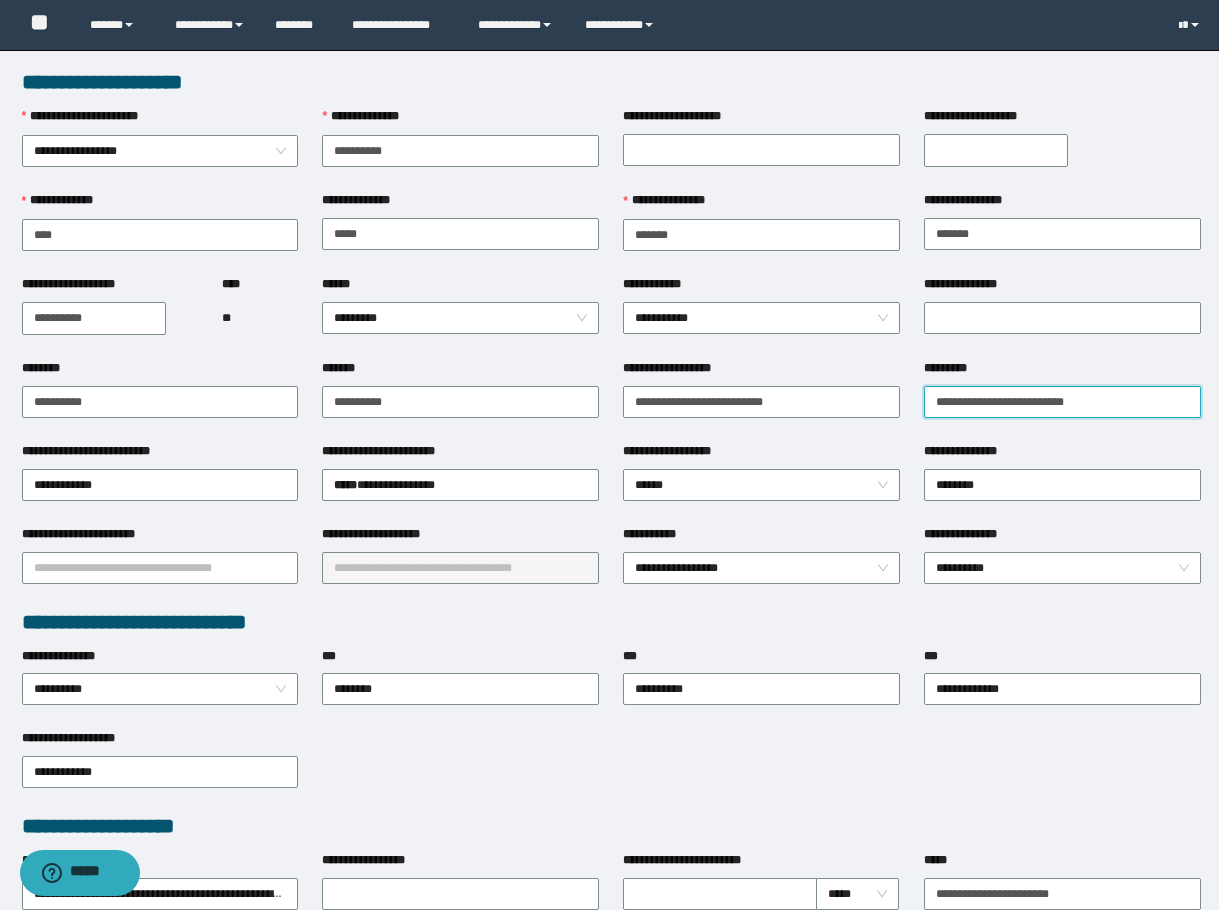 drag, startPoint x: 1068, startPoint y: 392, endPoint x: 1133, endPoint y: 393, distance: 65.00769 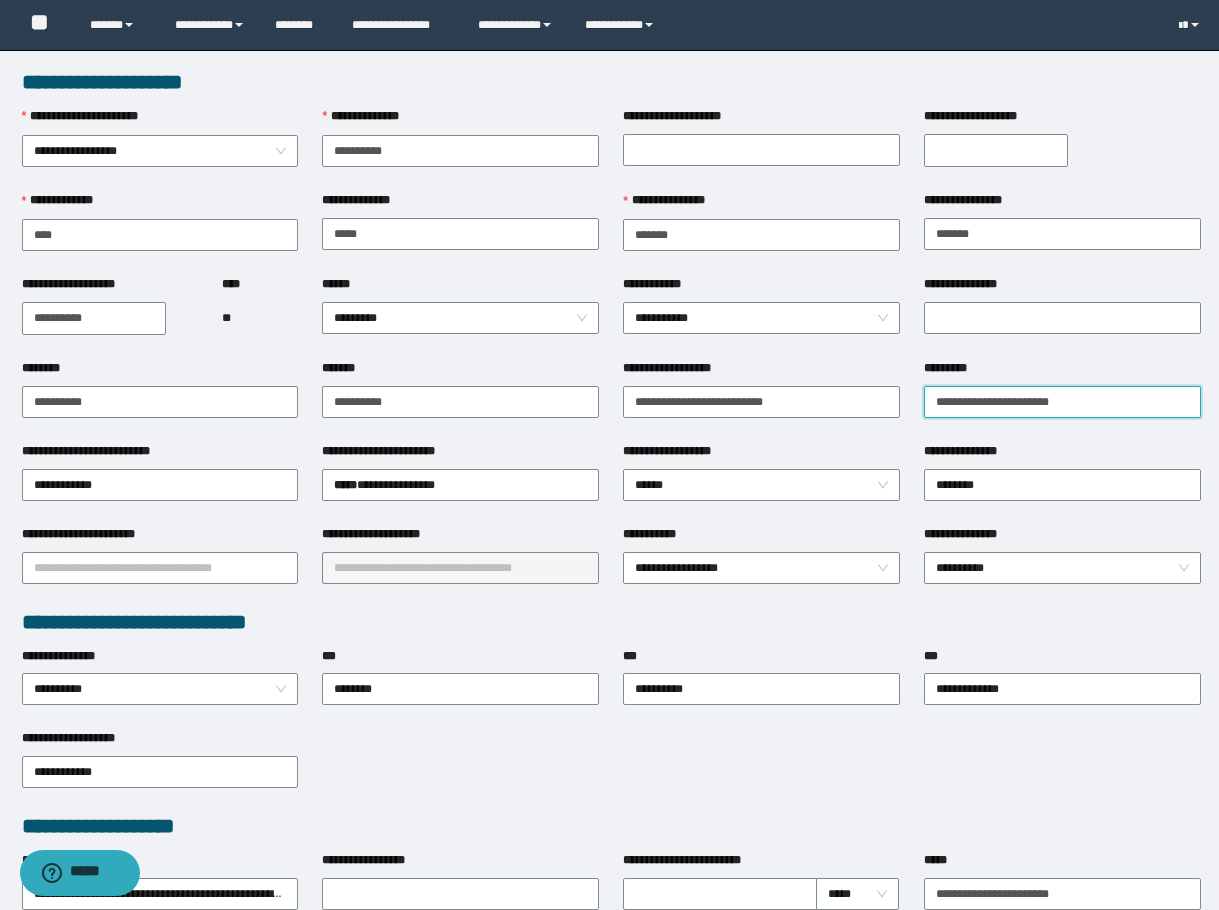 type on "**********" 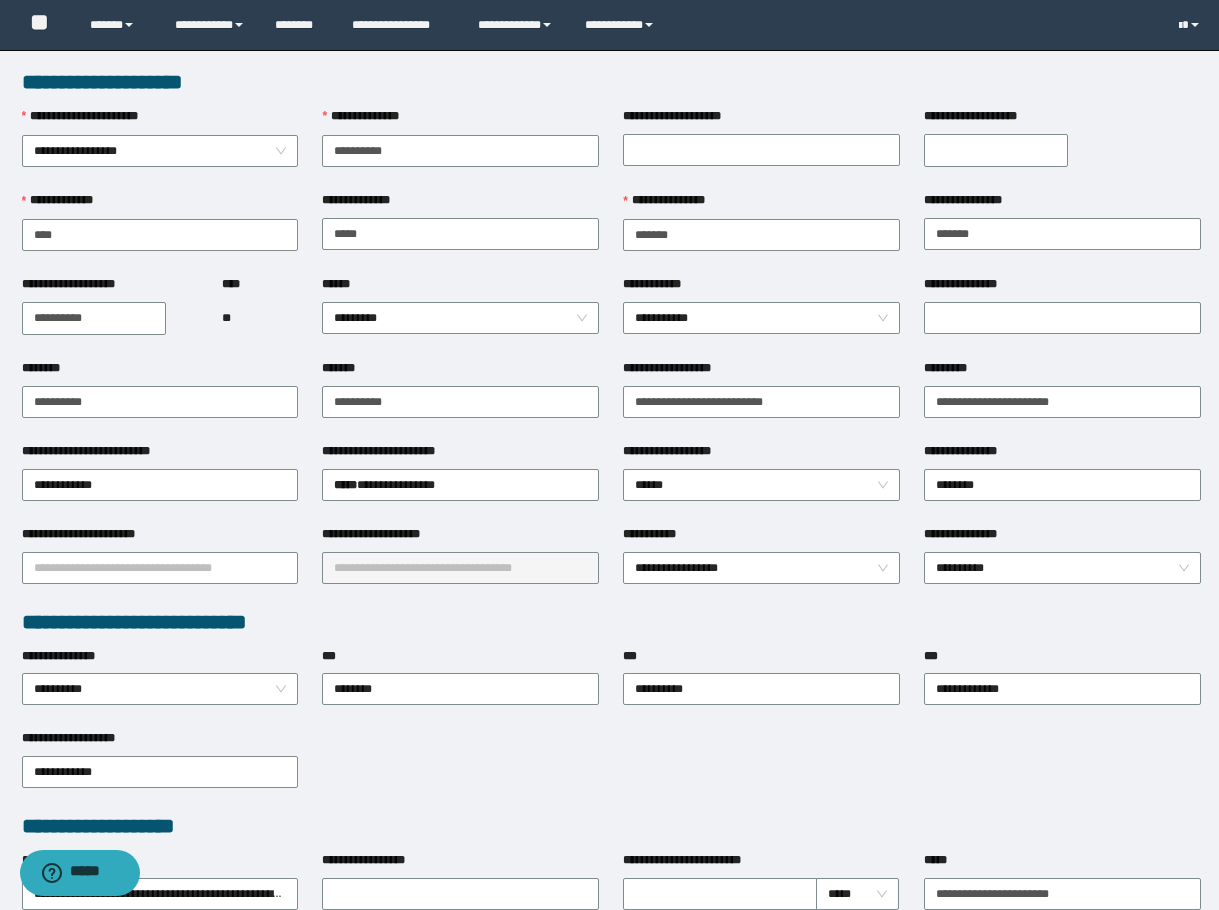 click on "*** ********" at bounding box center (460, 688) 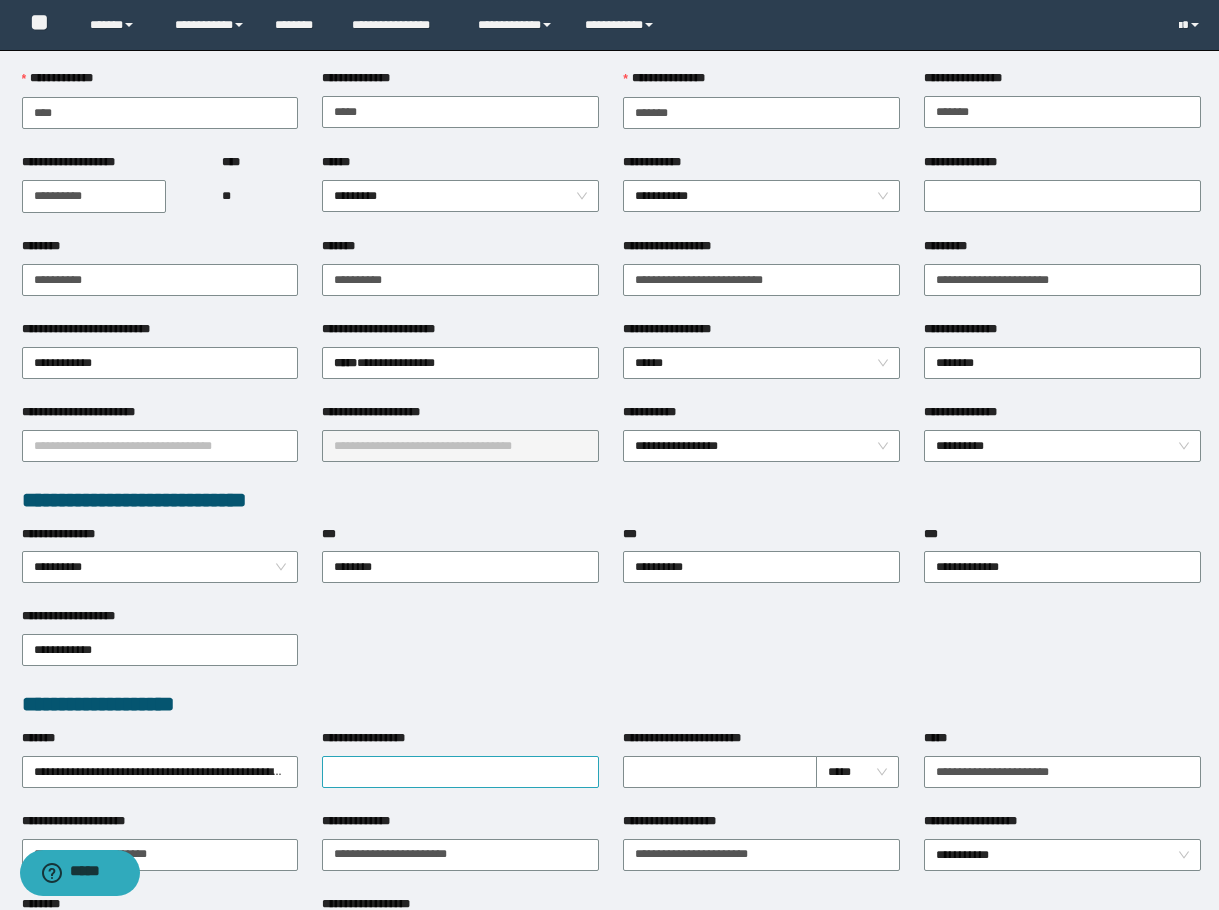 scroll, scrollTop: 200, scrollLeft: 0, axis: vertical 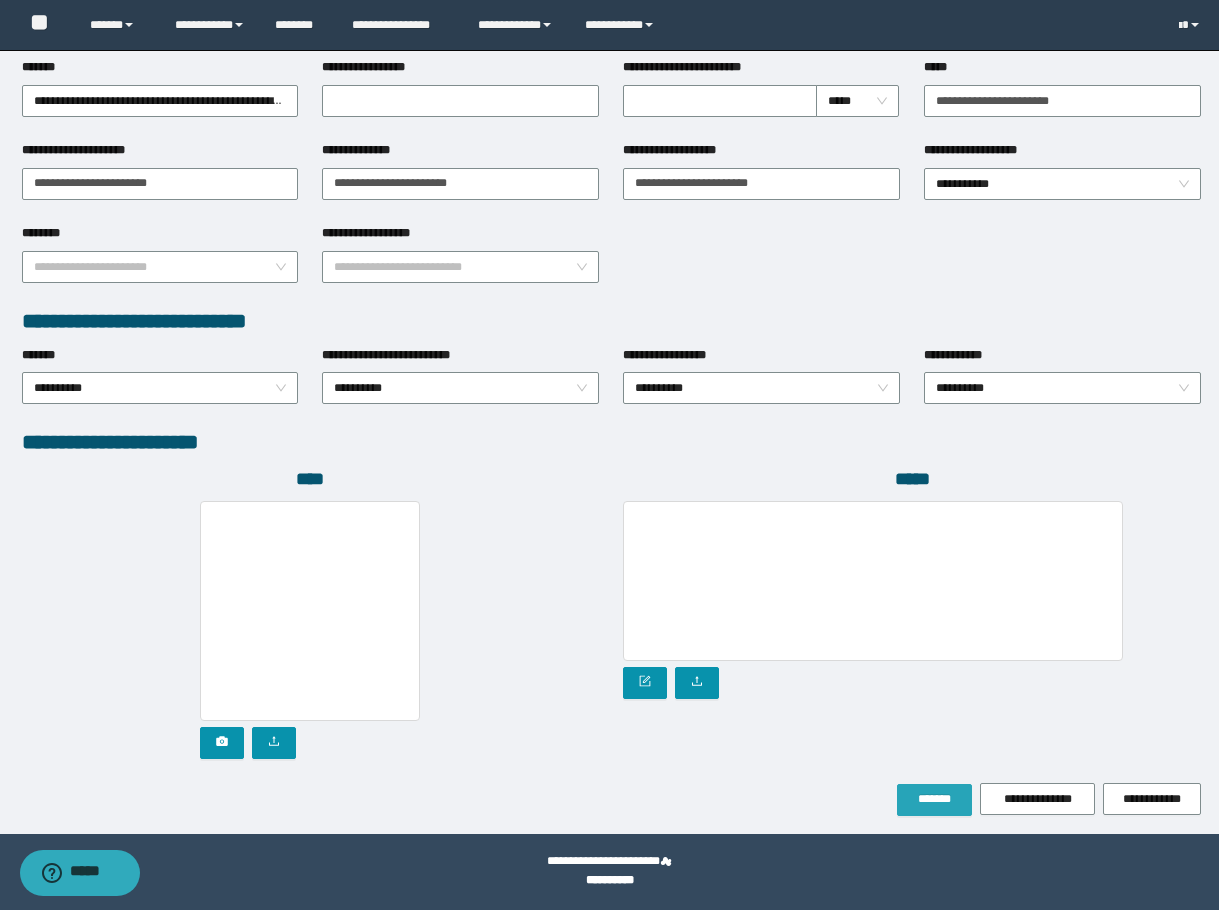 click on "*******" at bounding box center (934, 799) 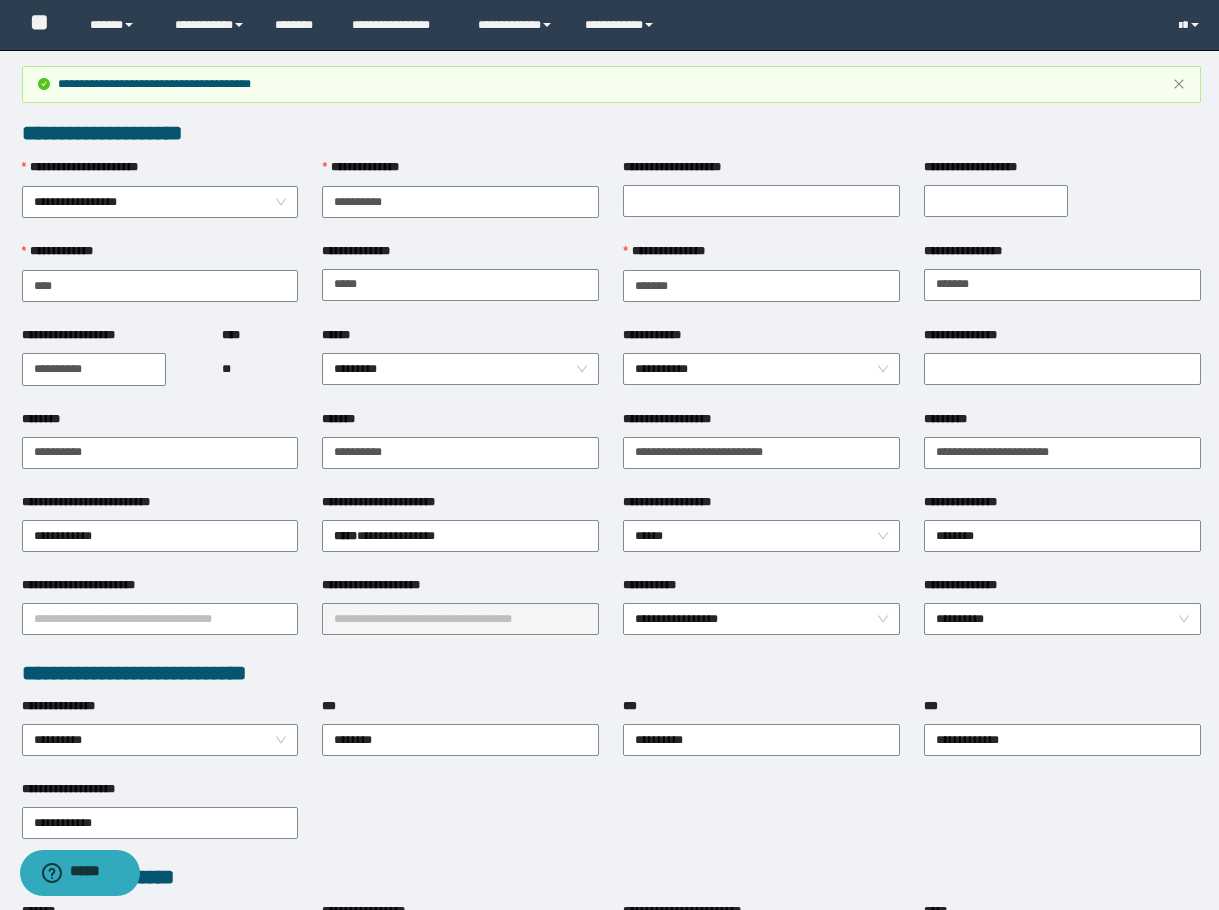 scroll, scrollTop: 0, scrollLeft: 0, axis: both 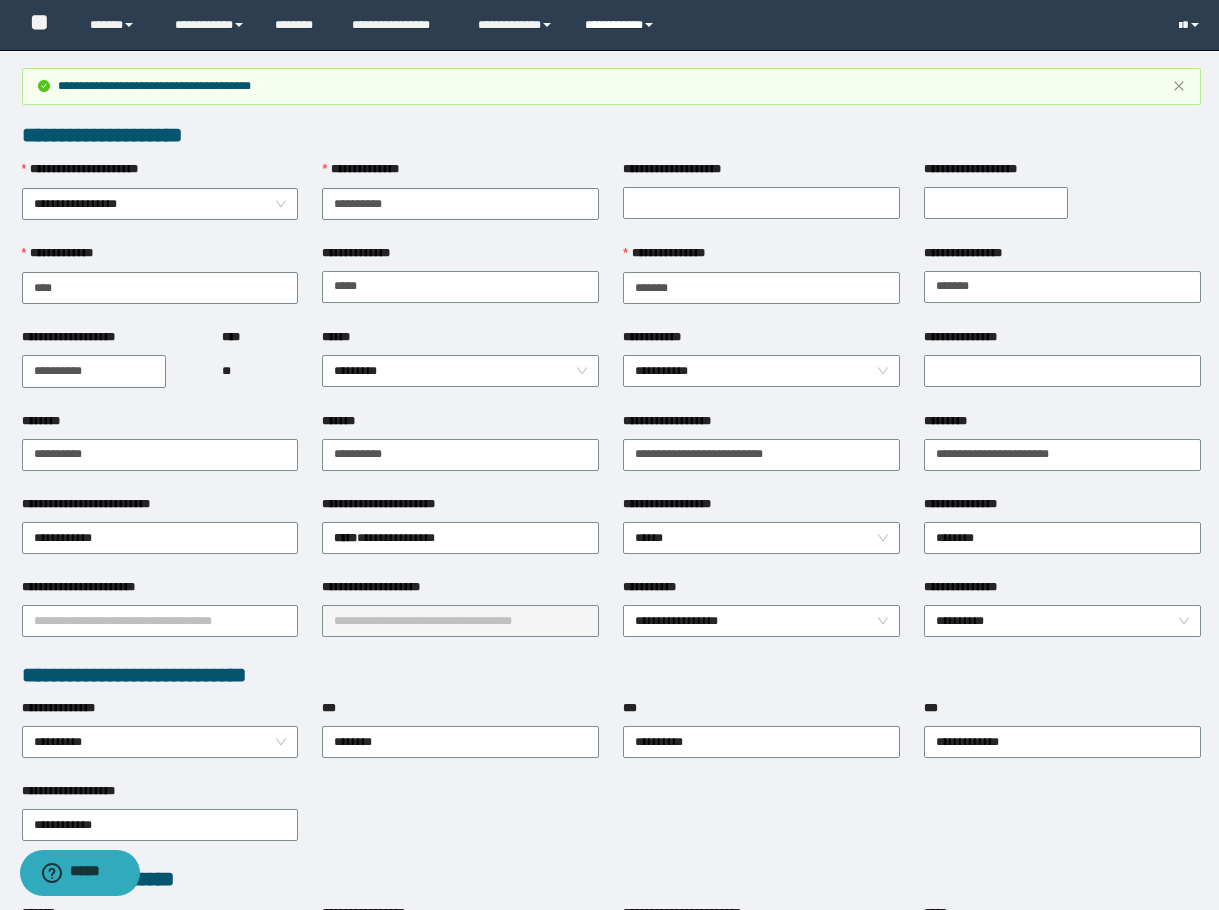 click on "**********" at bounding box center (622, 25) 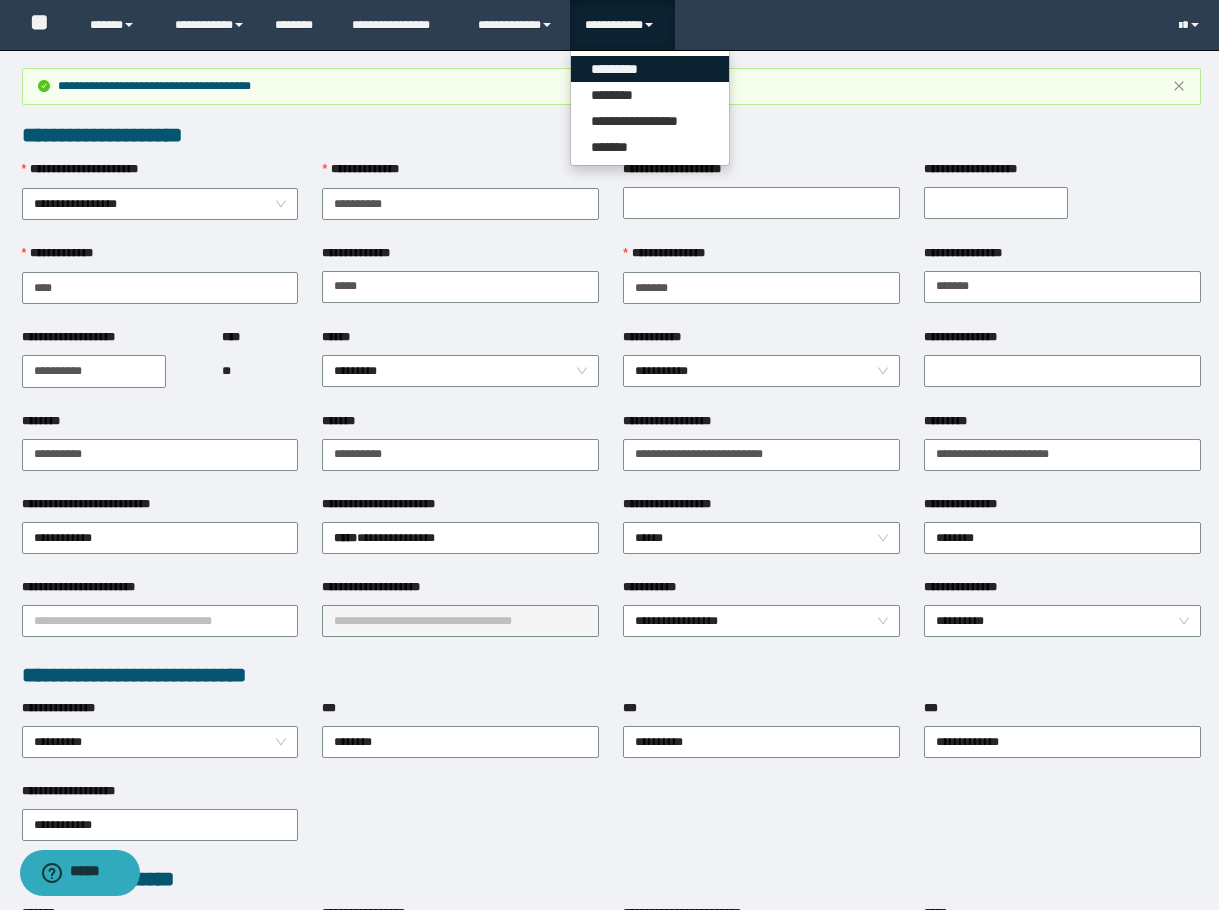 click on "*********" at bounding box center (650, 69) 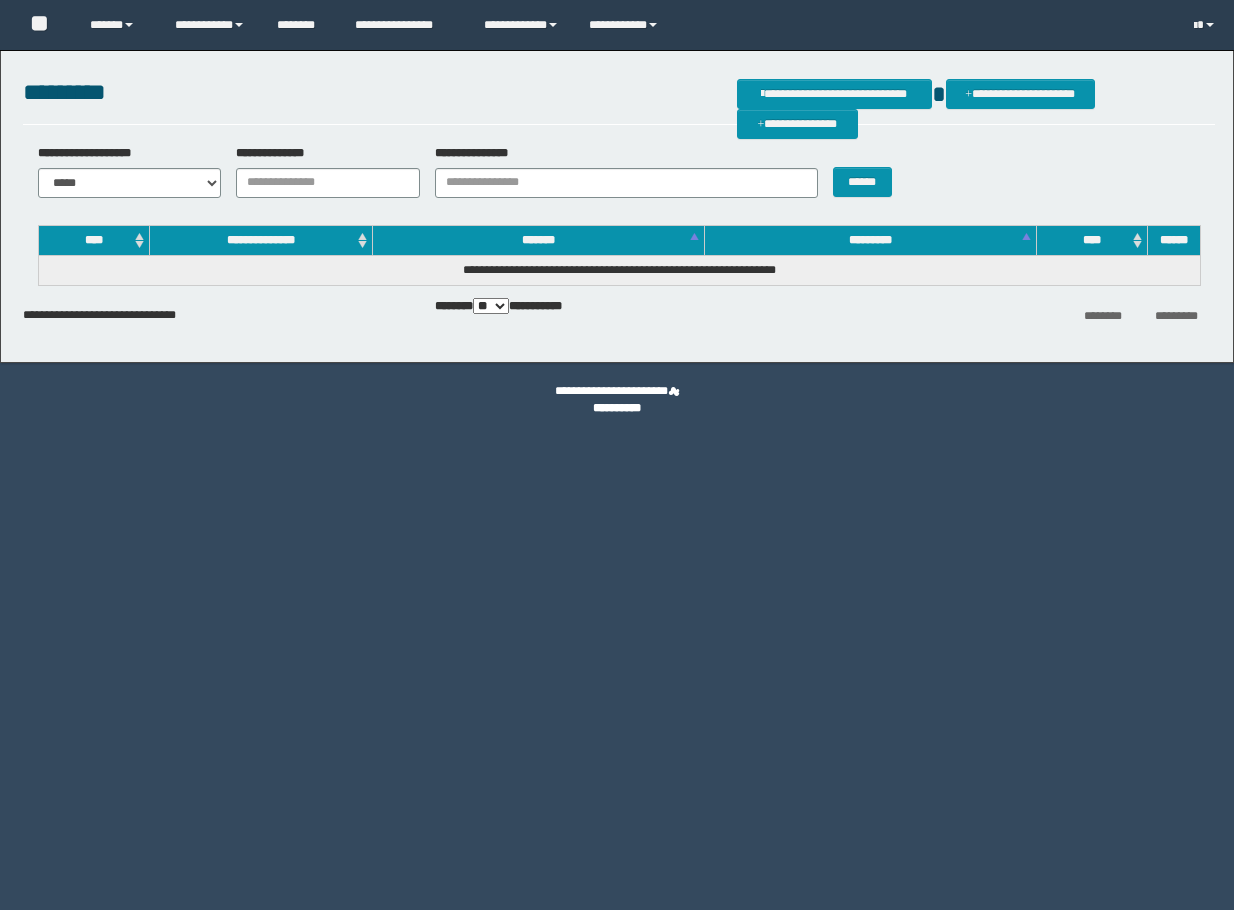 scroll, scrollTop: 0, scrollLeft: 0, axis: both 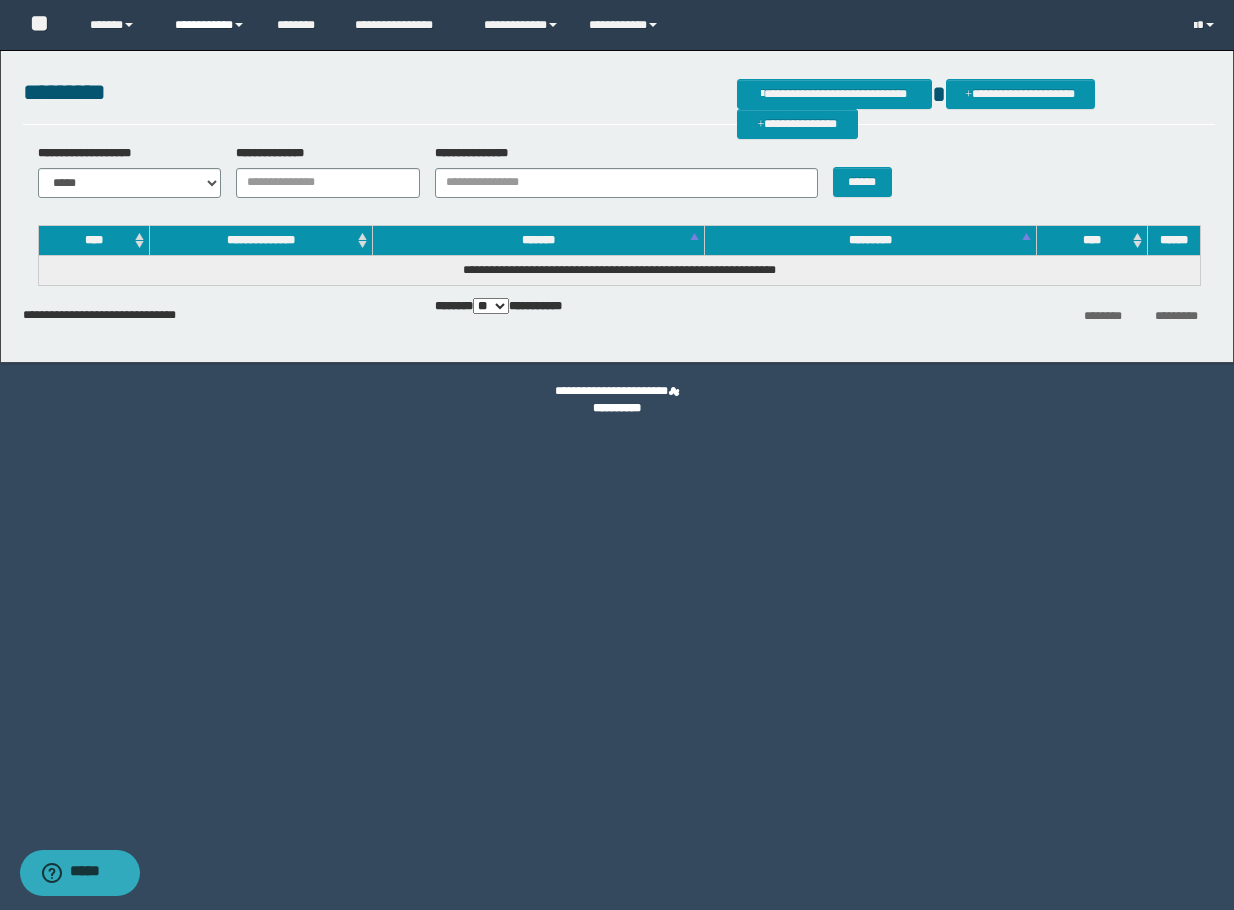 click on "**********" at bounding box center [210, 25] 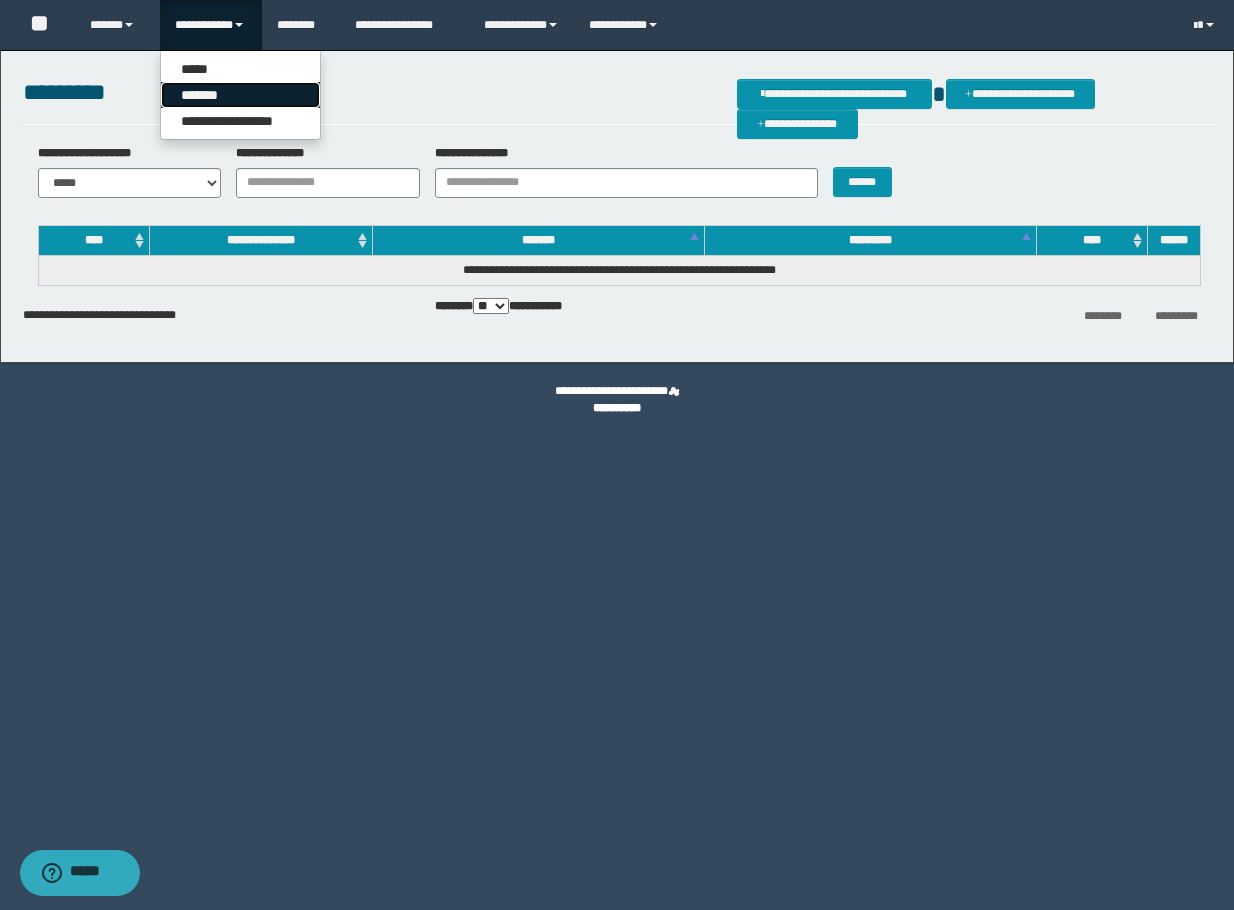 click on "*******" at bounding box center [240, 95] 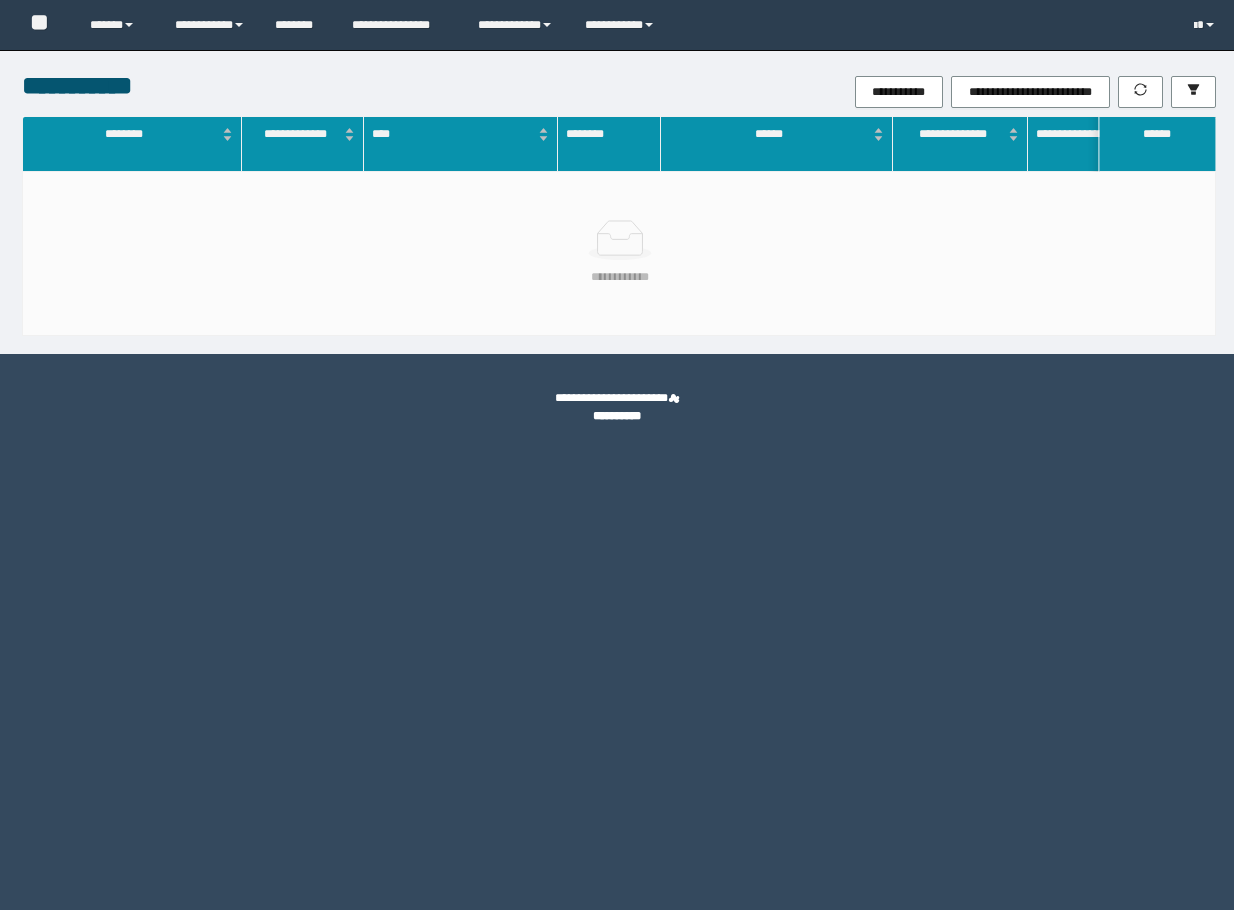 scroll, scrollTop: 0, scrollLeft: 0, axis: both 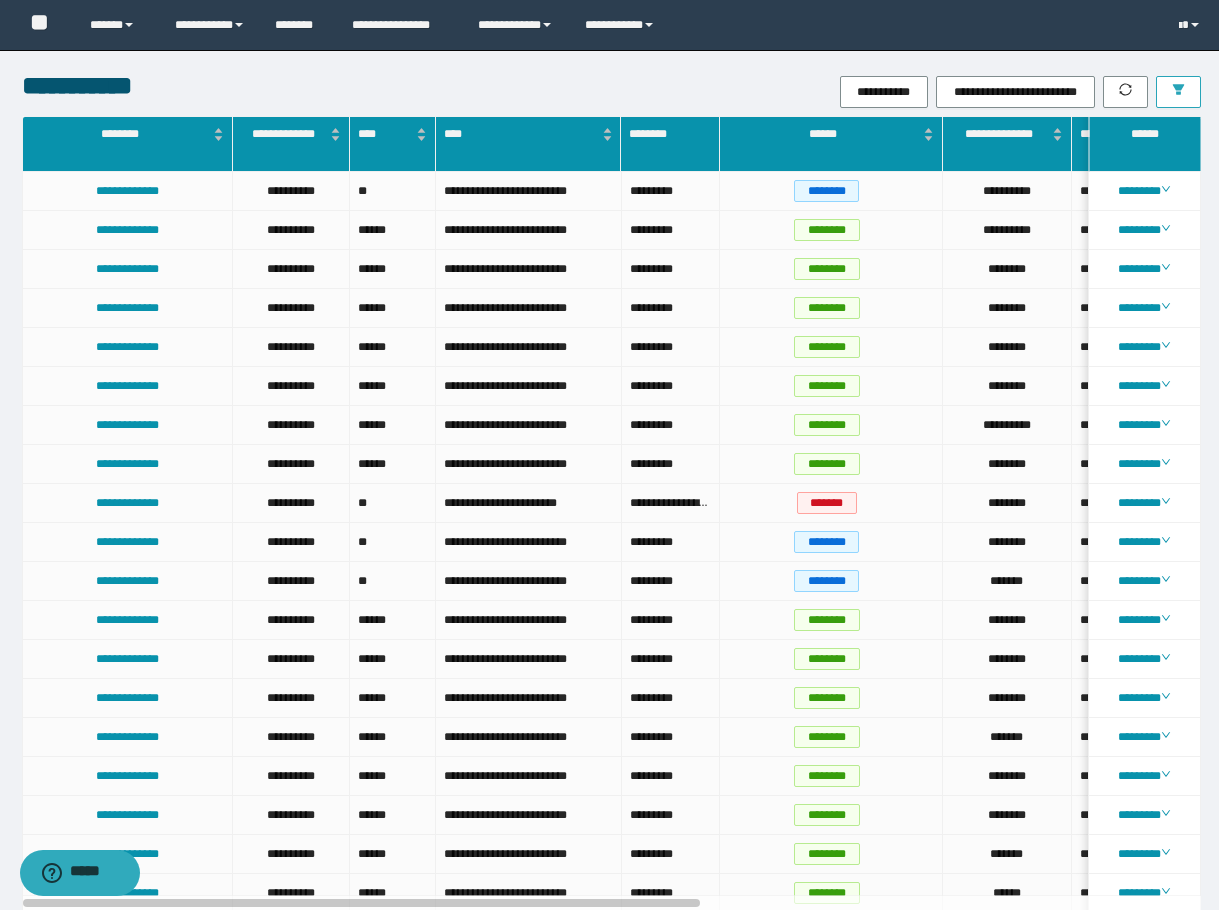 click at bounding box center (1178, 92) 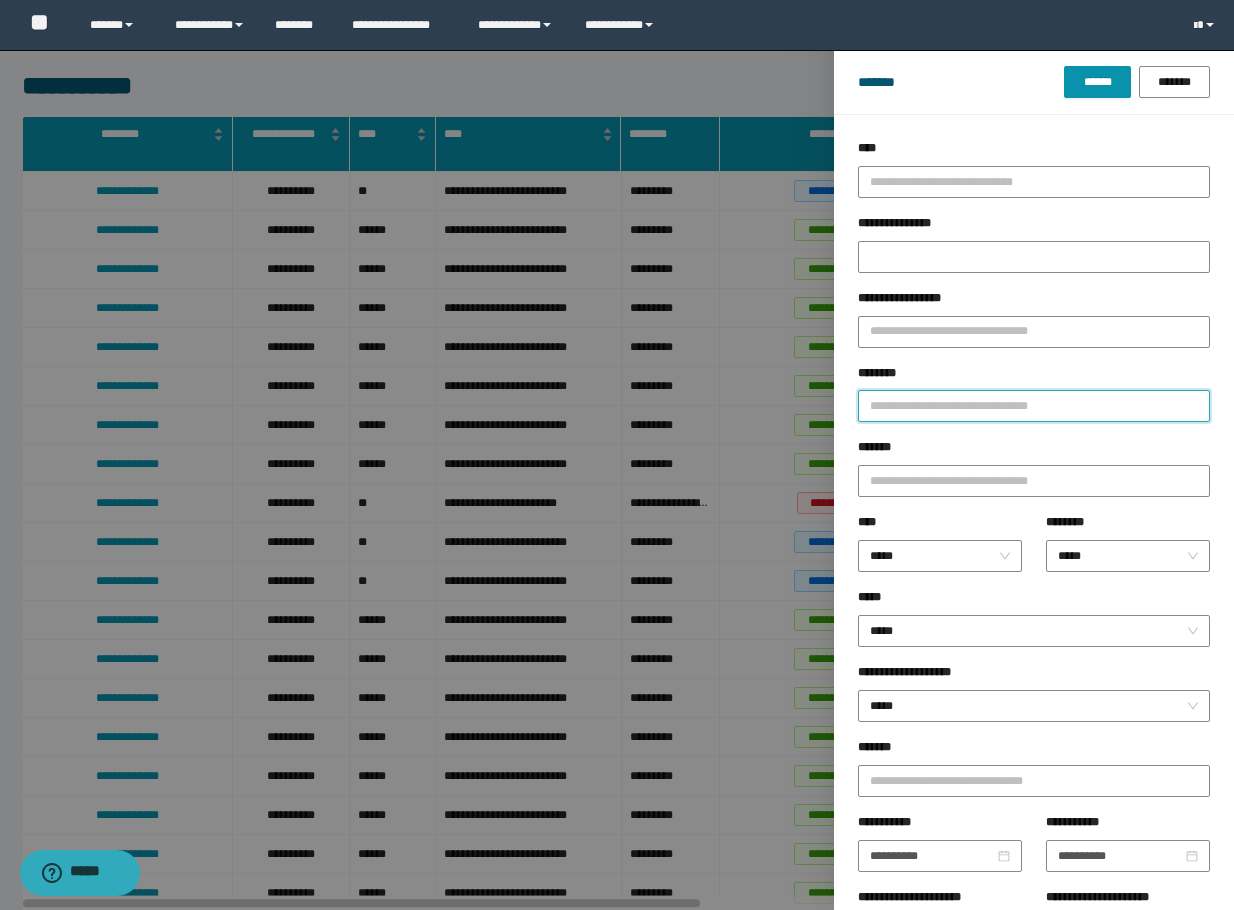 click on "********" at bounding box center [1034, 406] 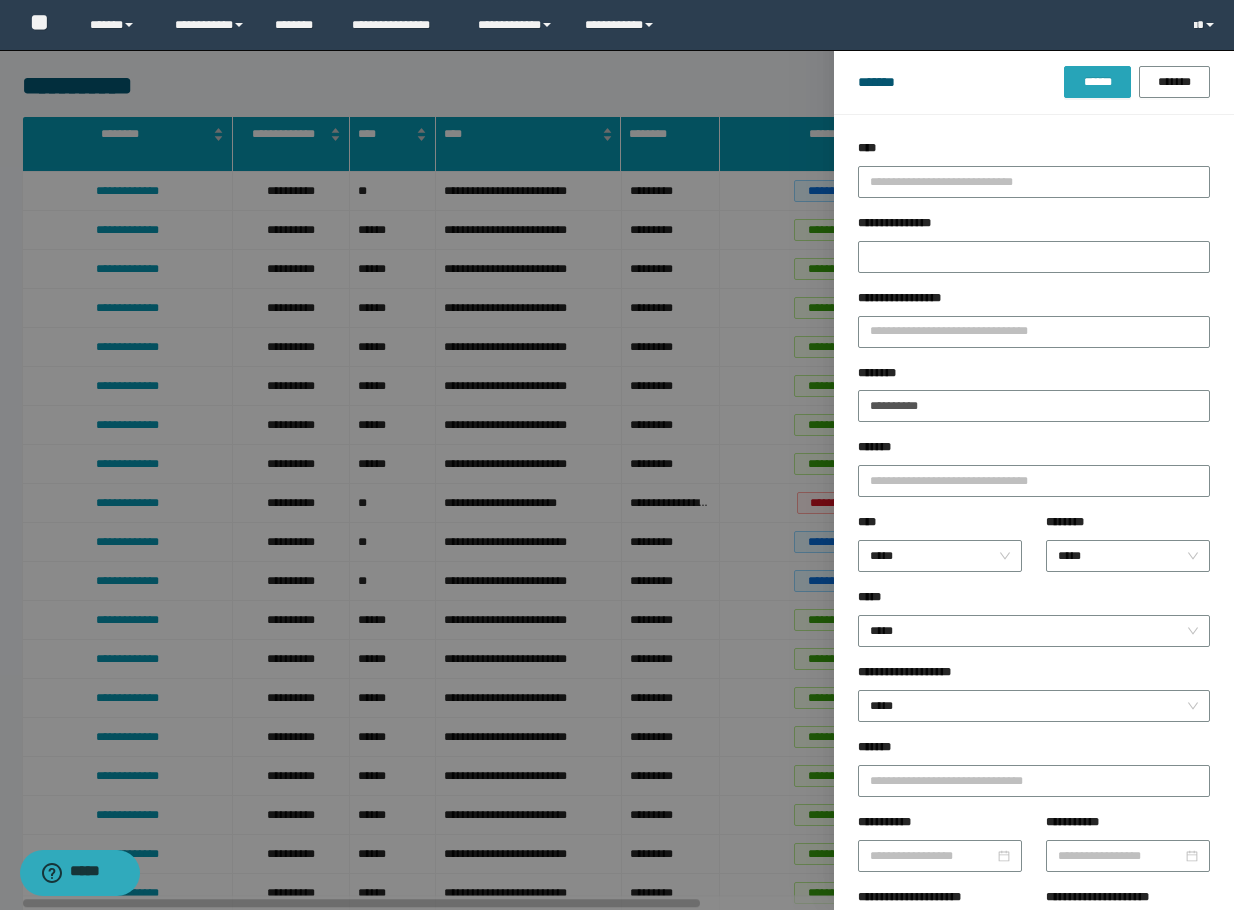 click on "******" at bounding box center [1097, 82] 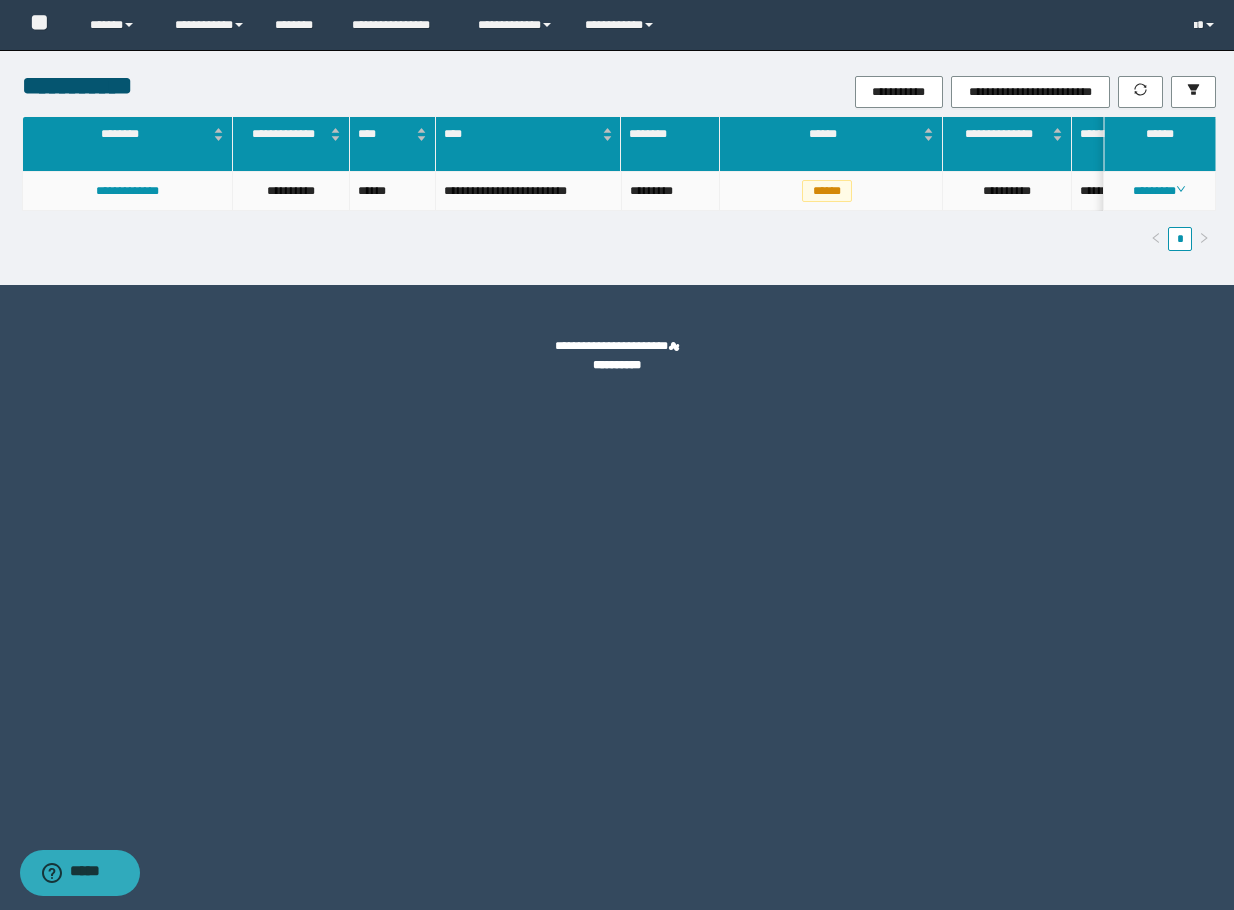 click on "********" at bounding box center [1160, 191] 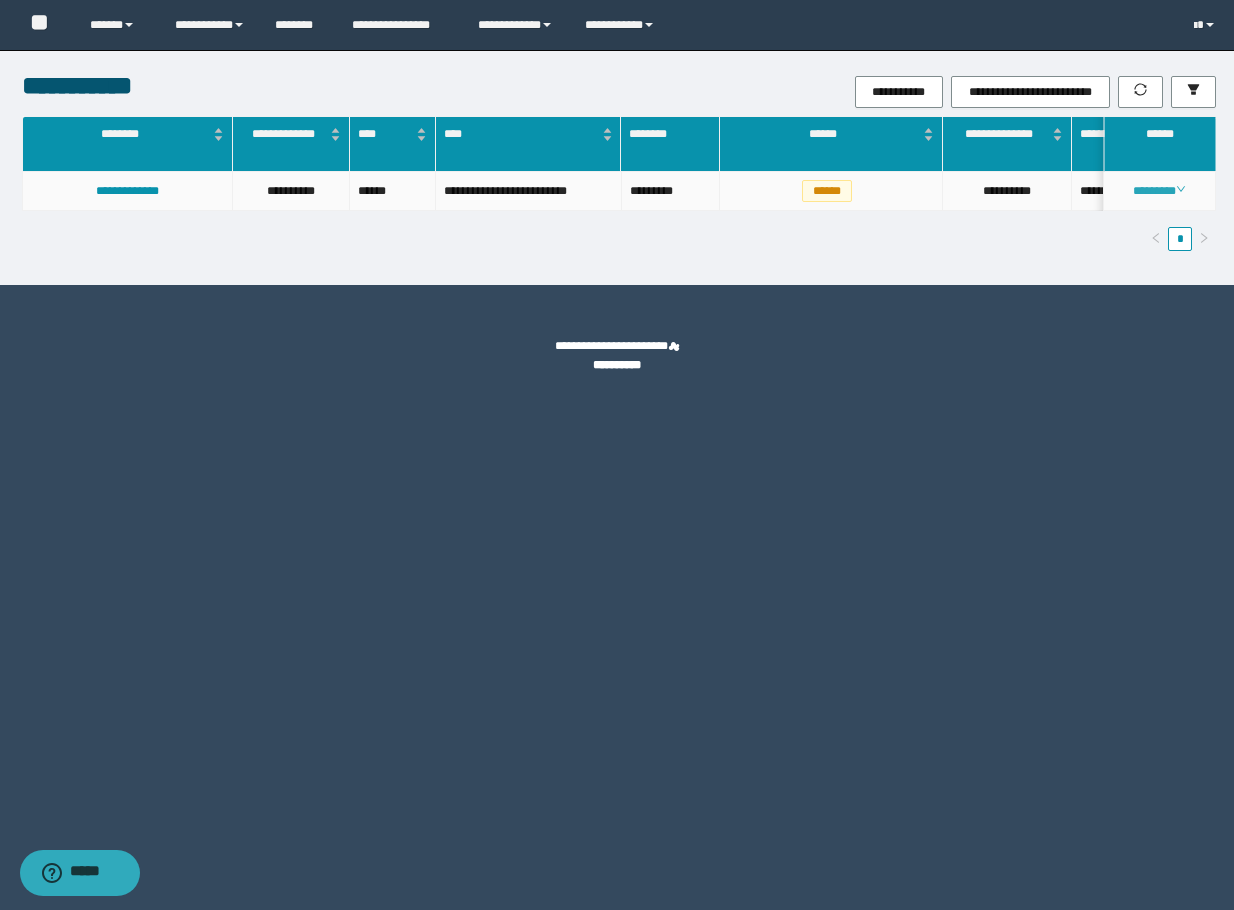 click on "********" at bounding box center [1159, 191] 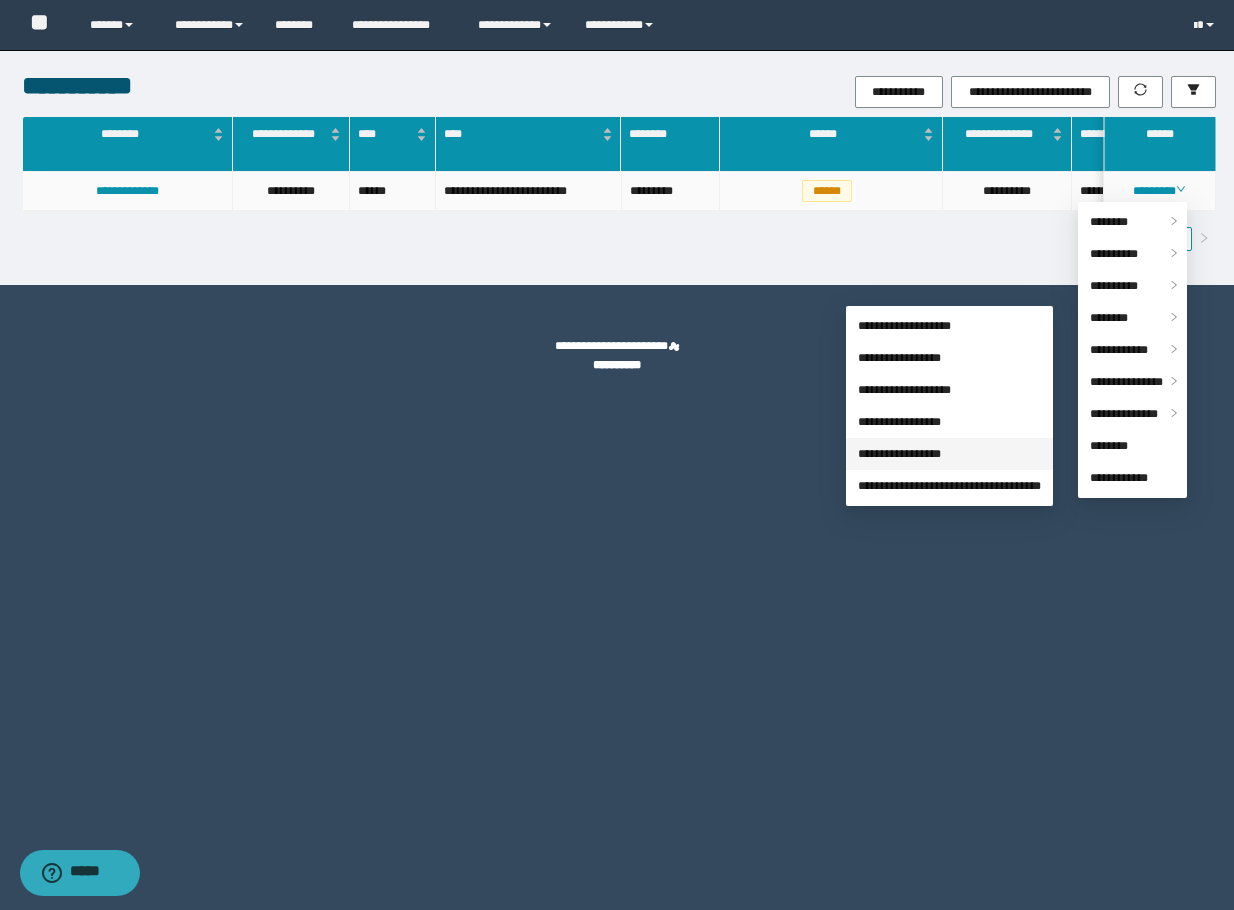 click on "**********" at bounding box center (899, 454) 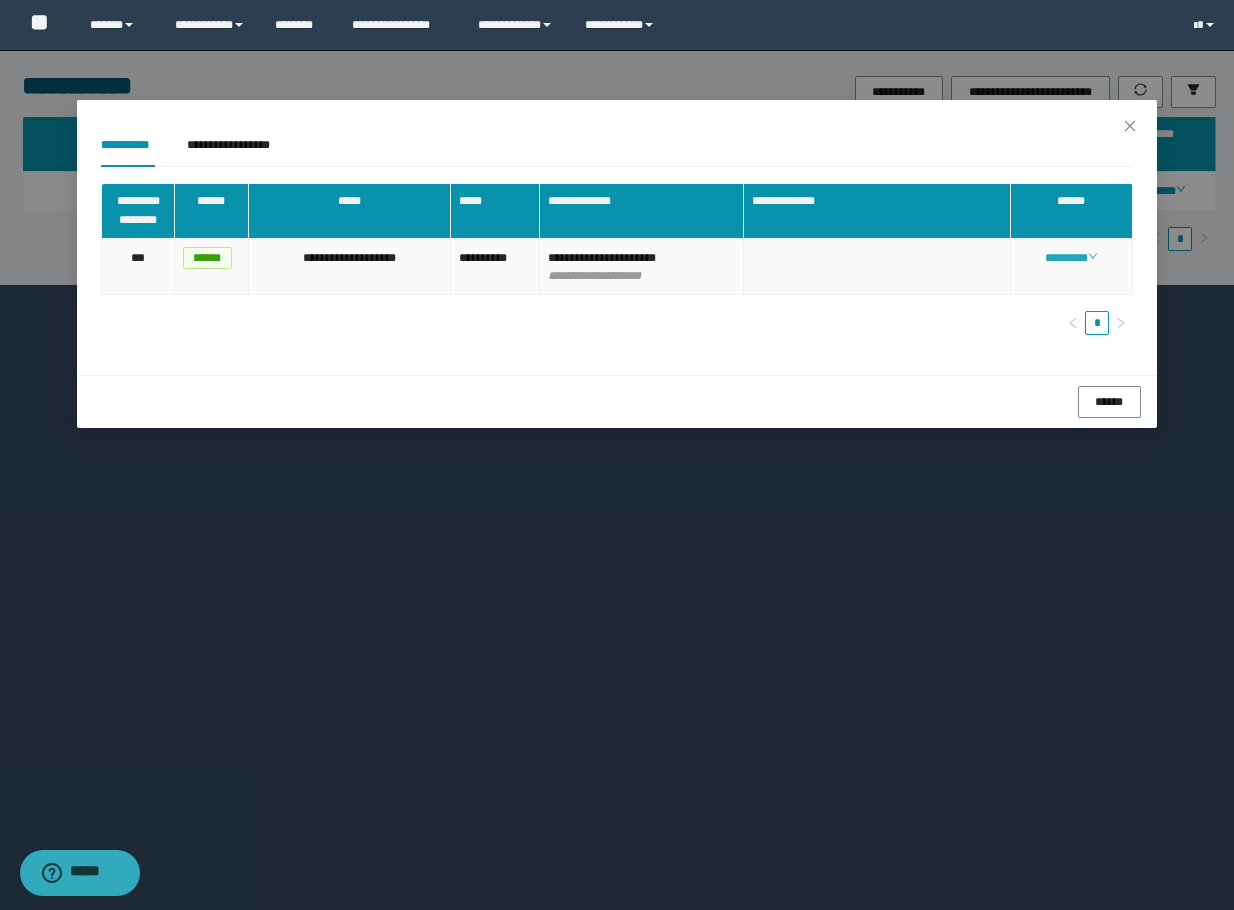 click on "********" at bounding box center [1071, 258] 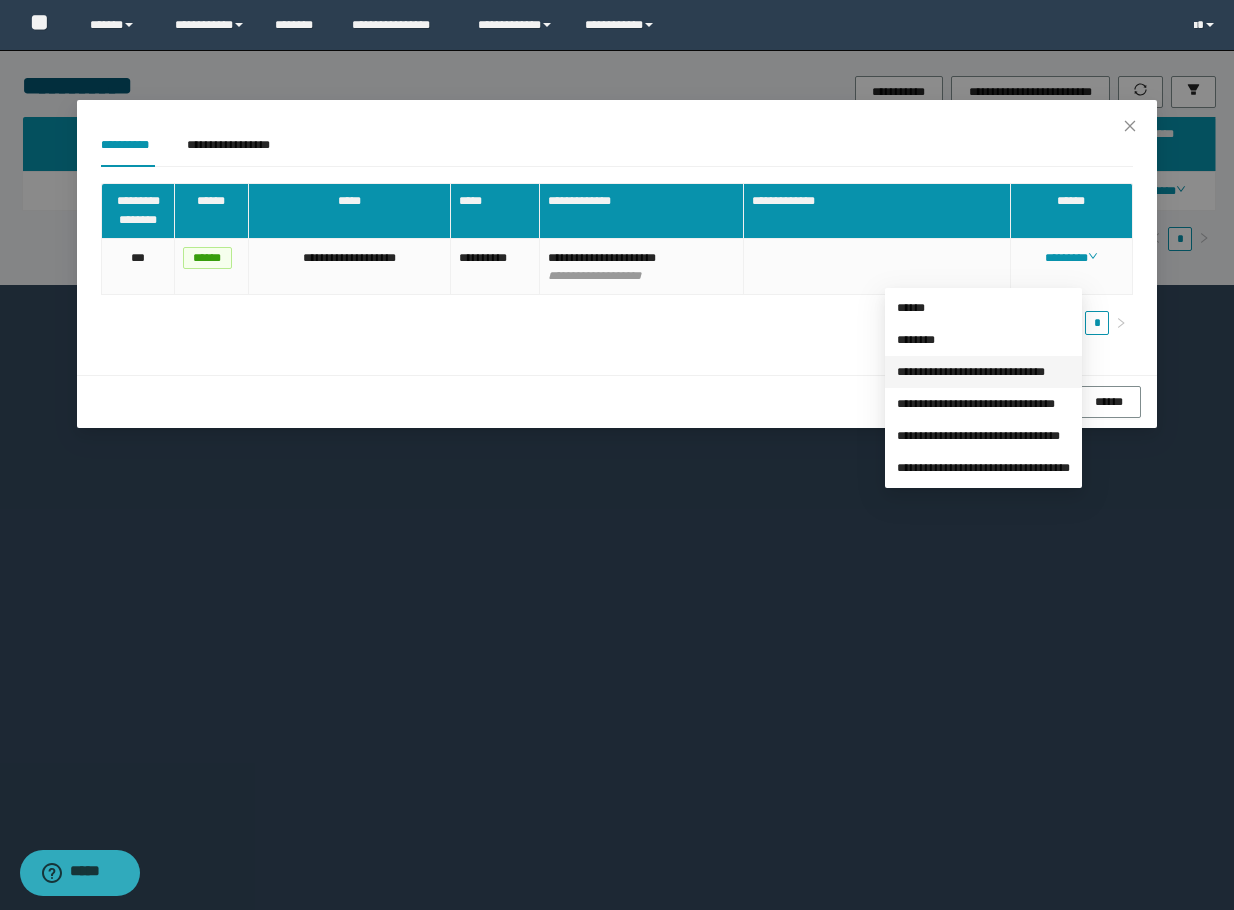 click on "**********" at bounding box center [971, 372] 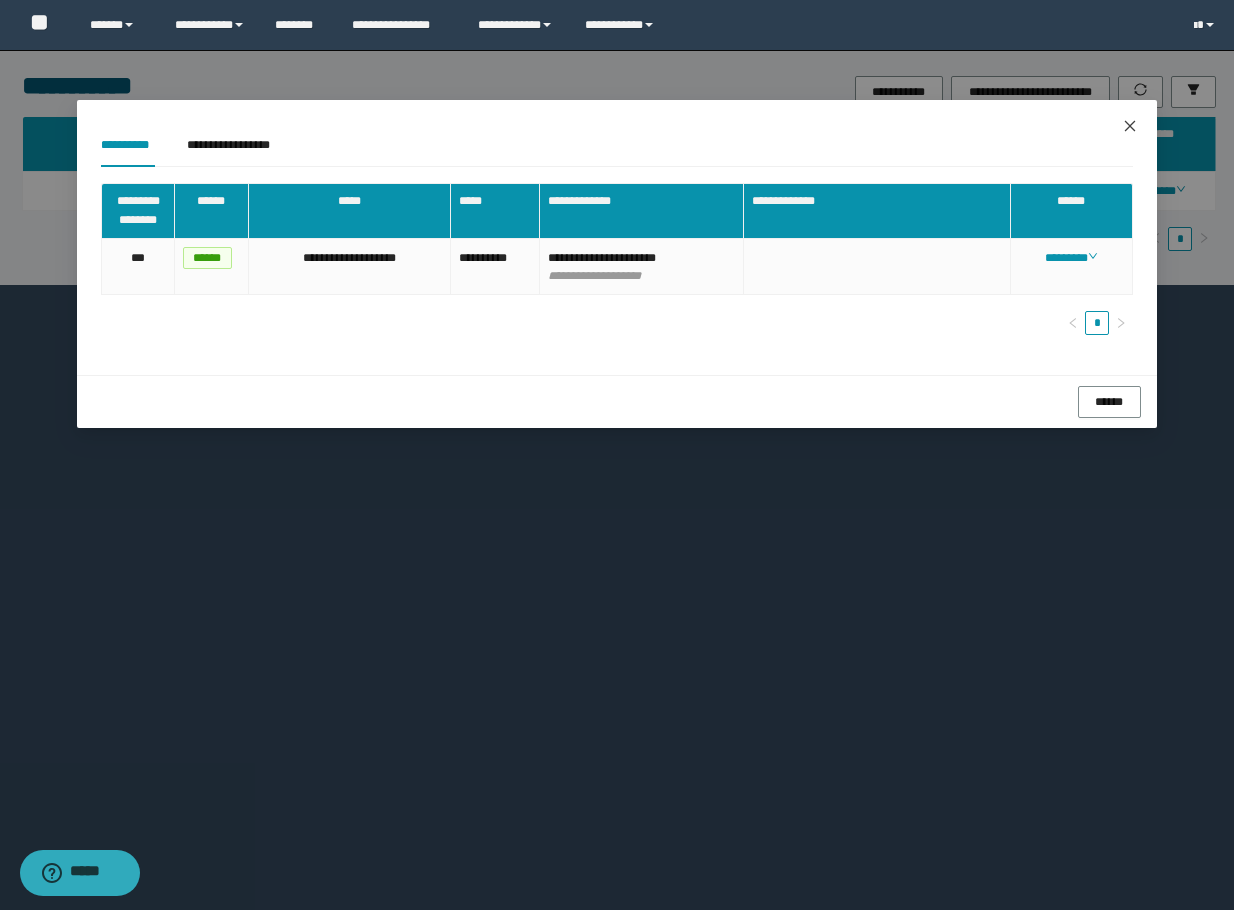 click 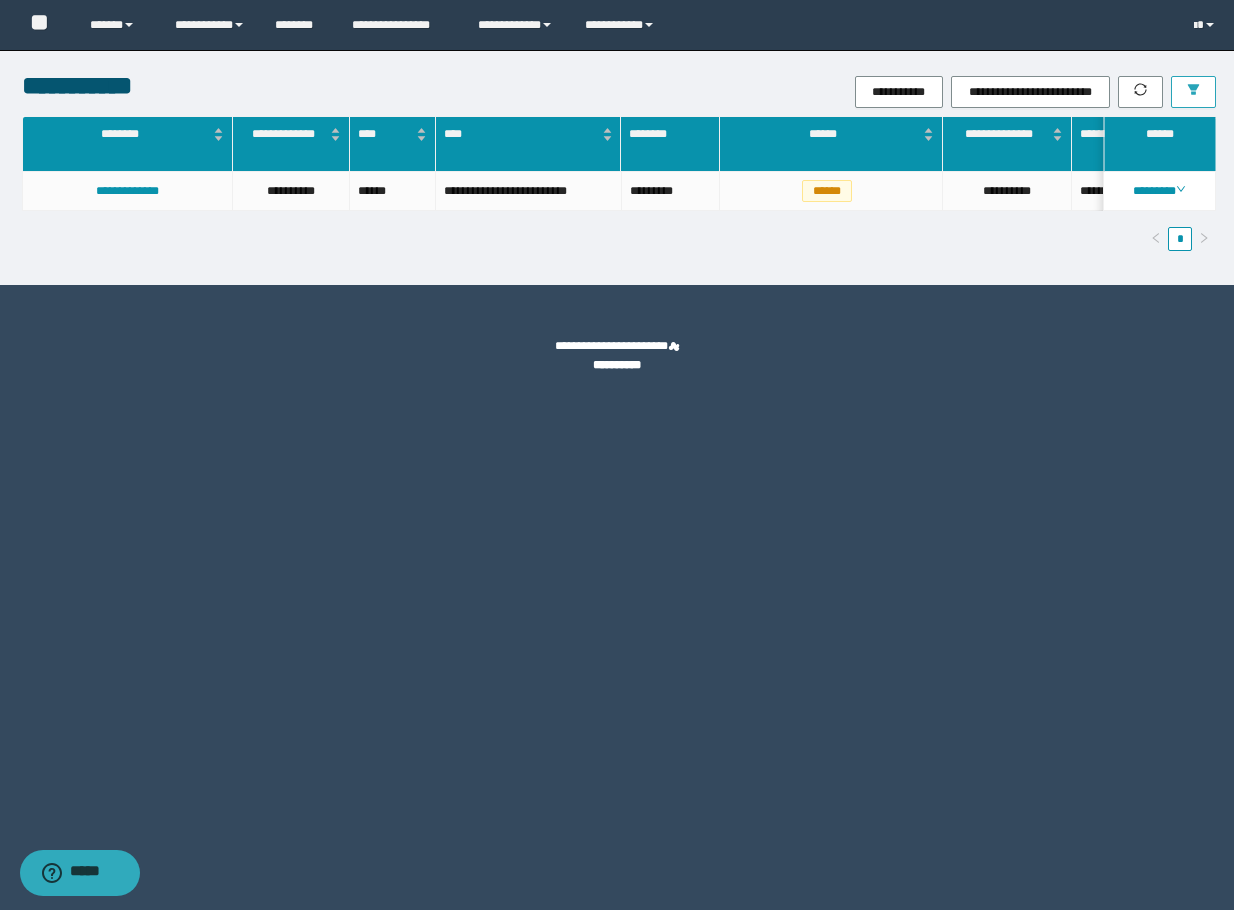 click at bounding box center [1193, 92] 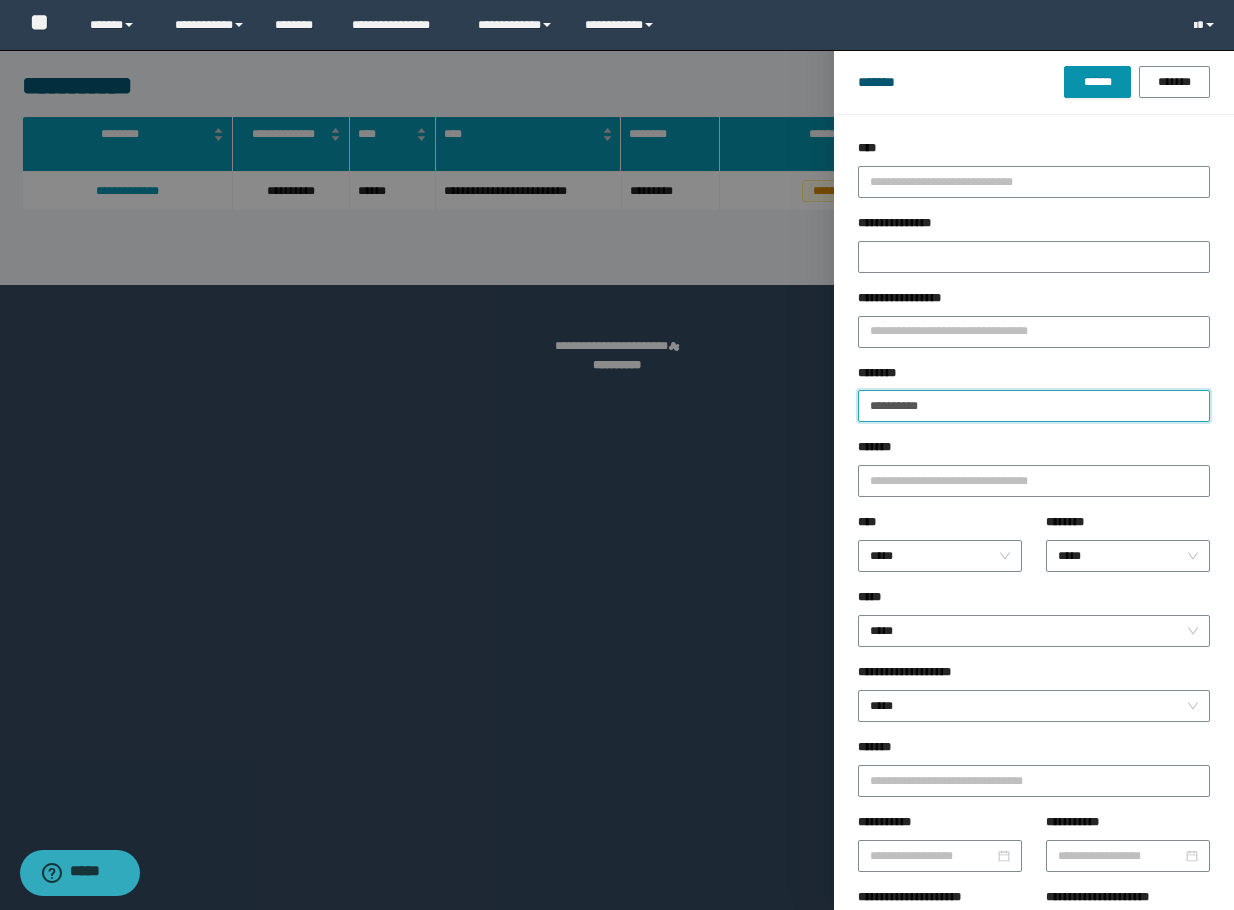 drag, startPoint x: 966, startPoint y: 402, endPoint x: 773, endPoint y: 415, distance: 193.43733 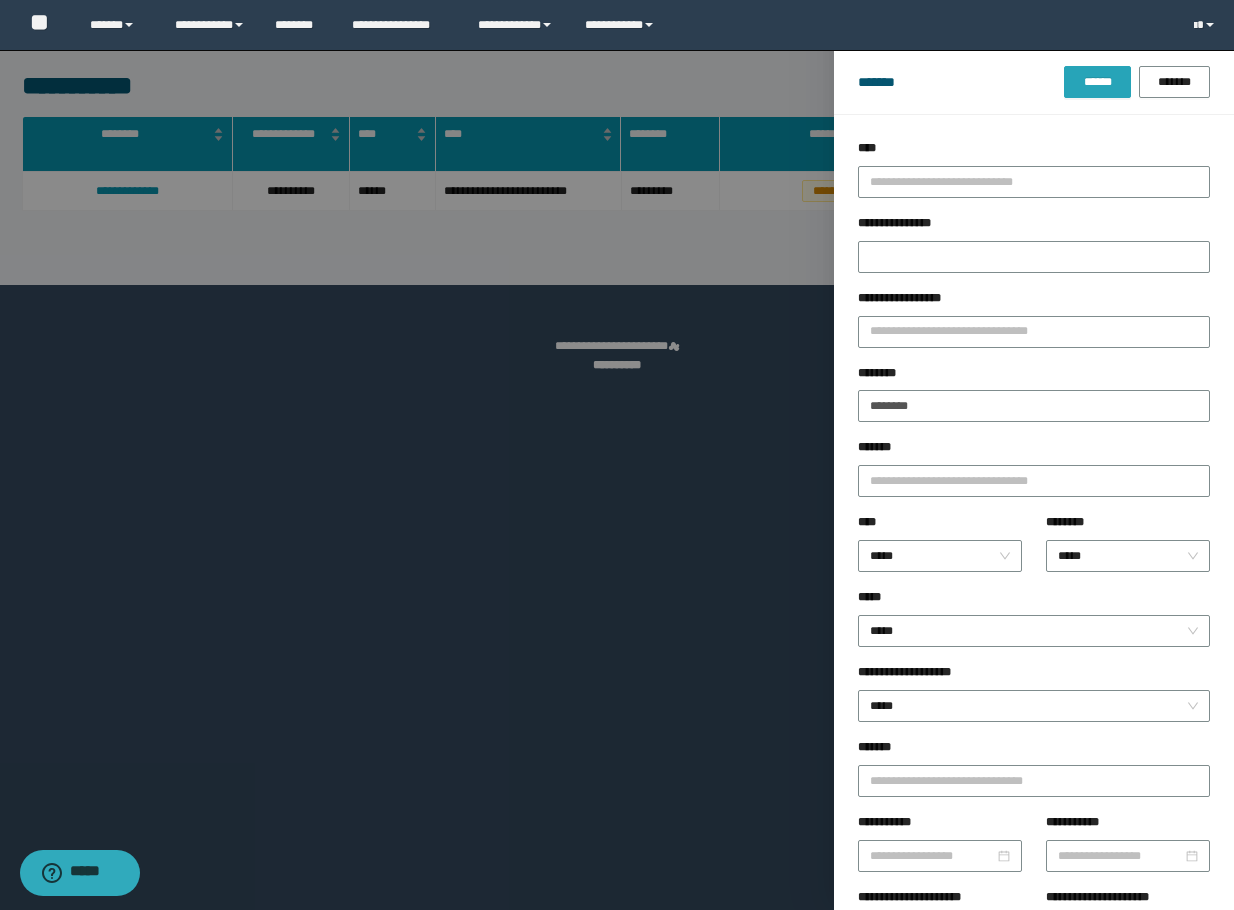 click on "******" at bounding box center (1097, 82) 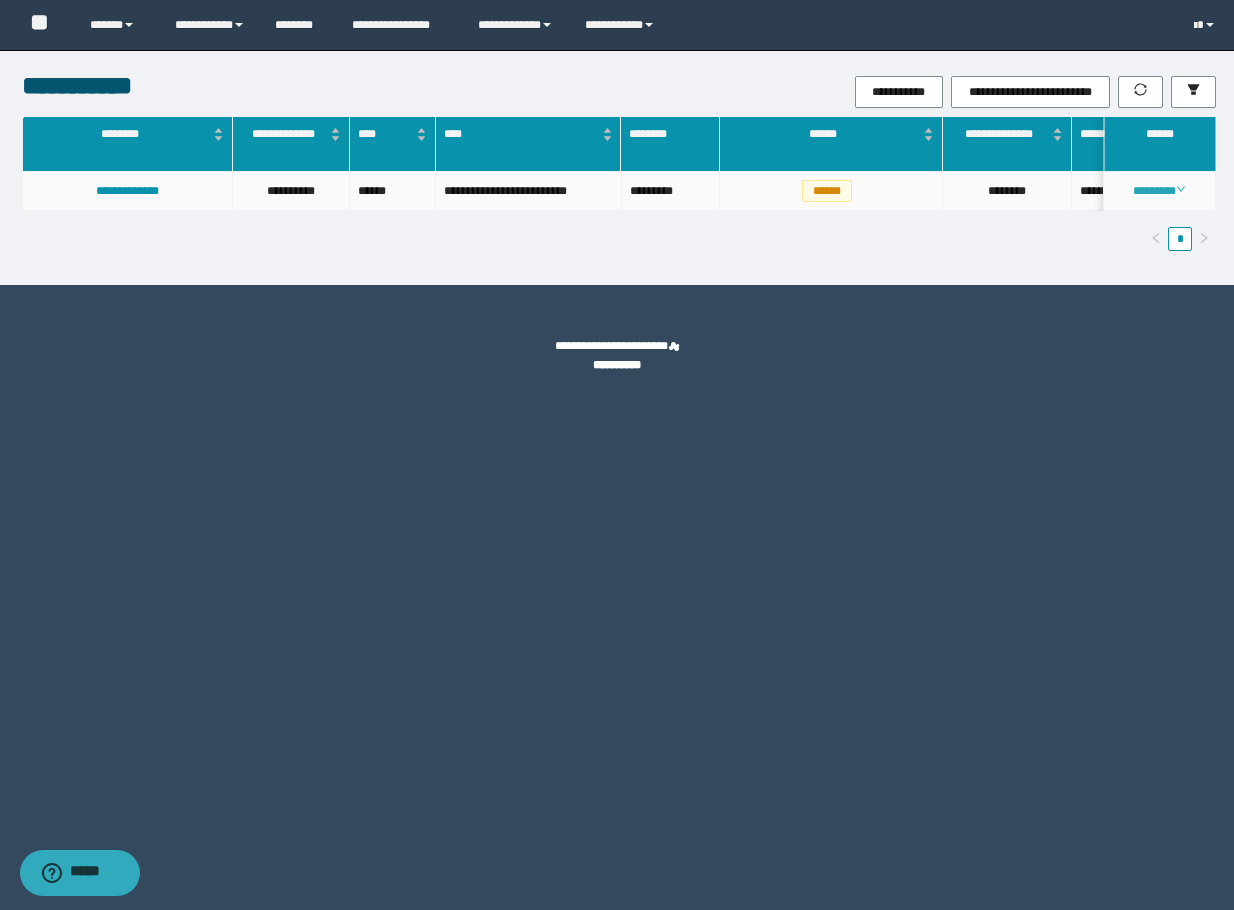 click on "********" at bounding box center (1159, 191) 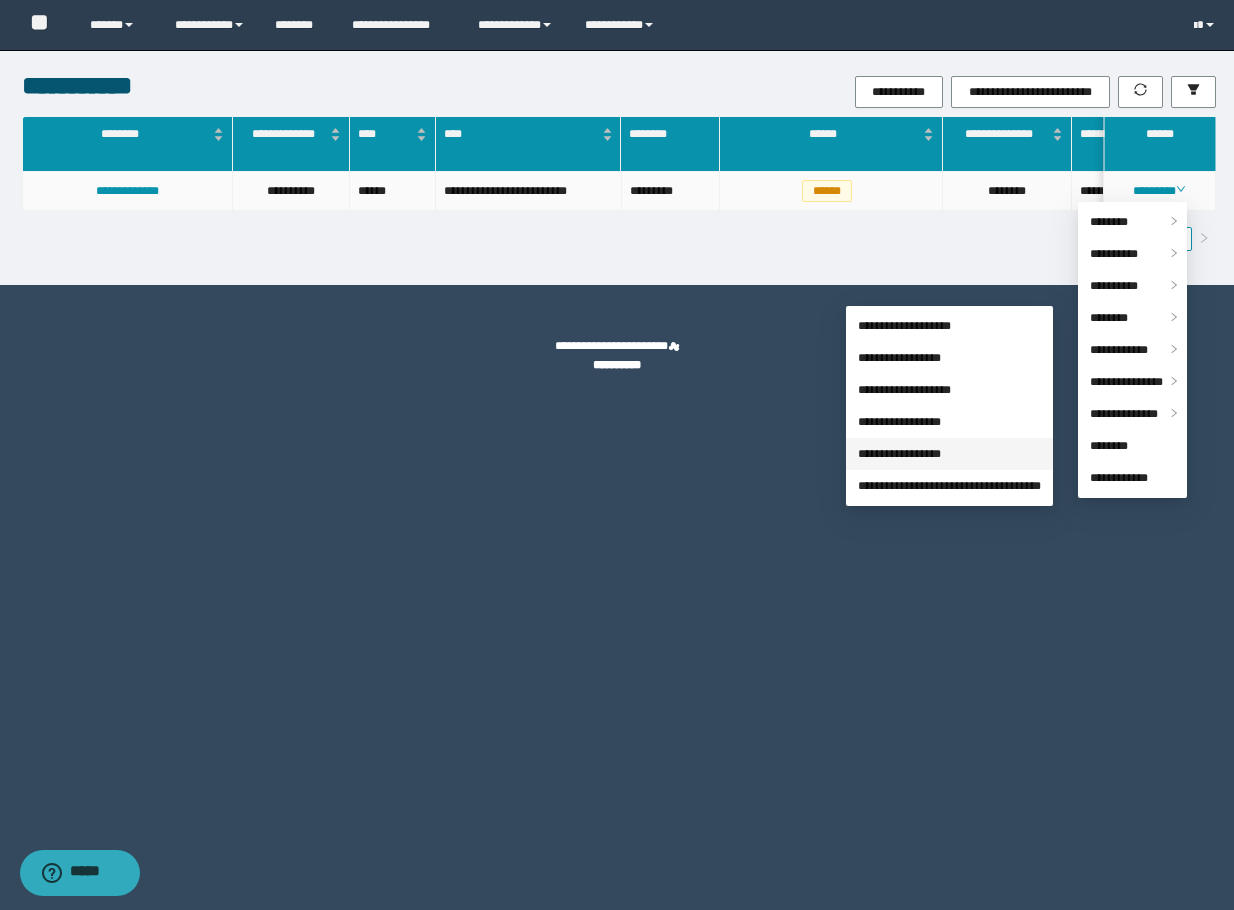 click on "**********" at bounding box center [899, 454] 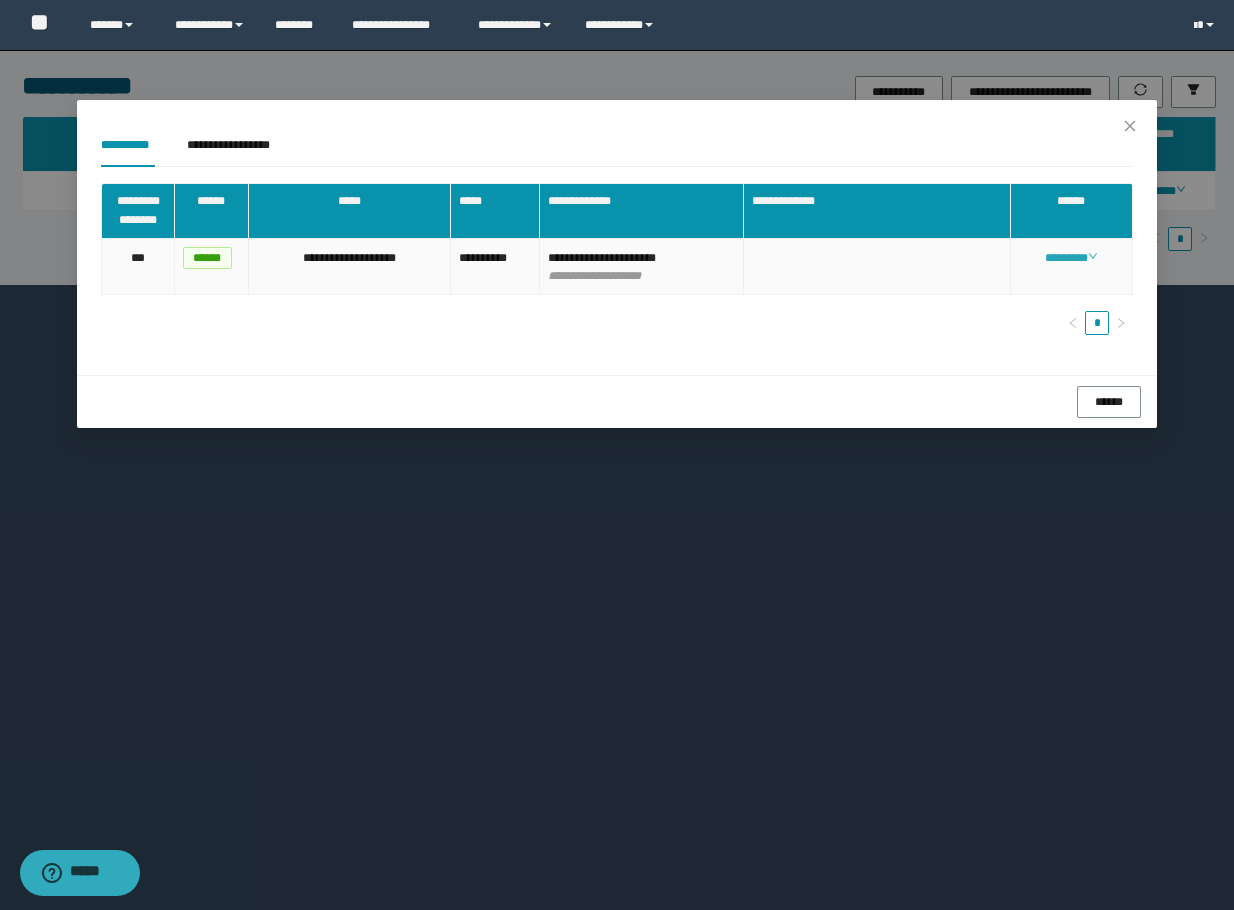 click on "********" at bounding box center (1071, 258) 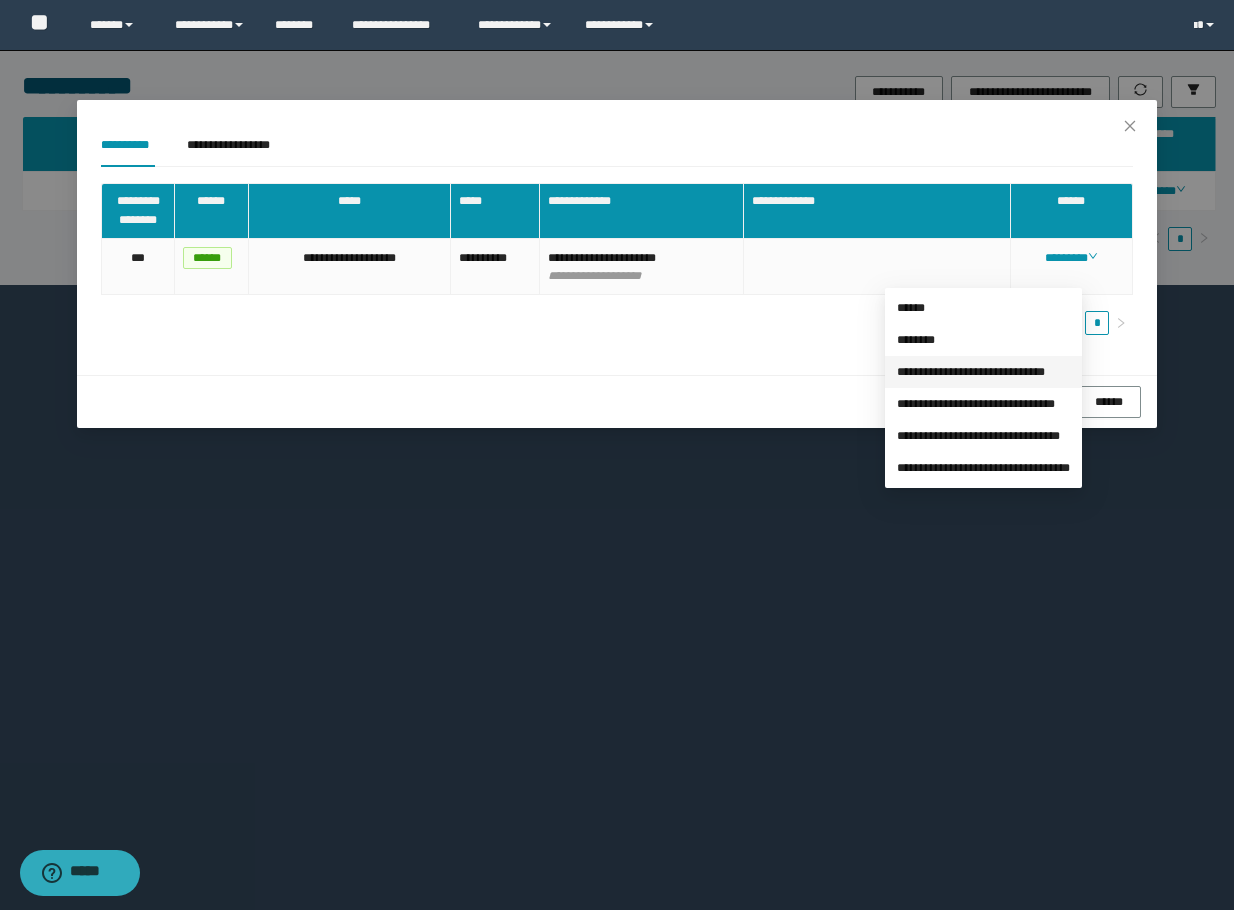 click on "**********" at bounding box center [971, 372] 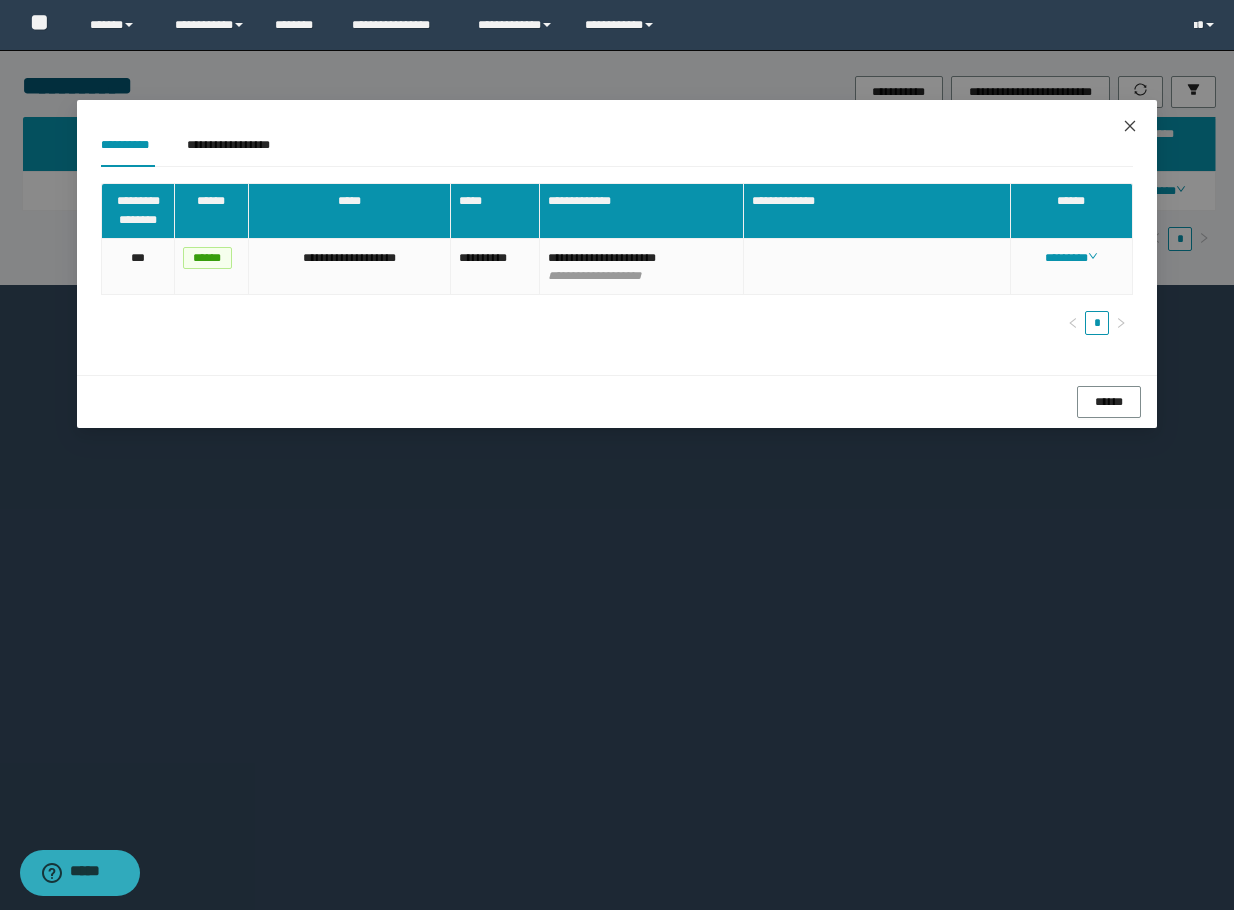 click at bounding box center [1130, 127] 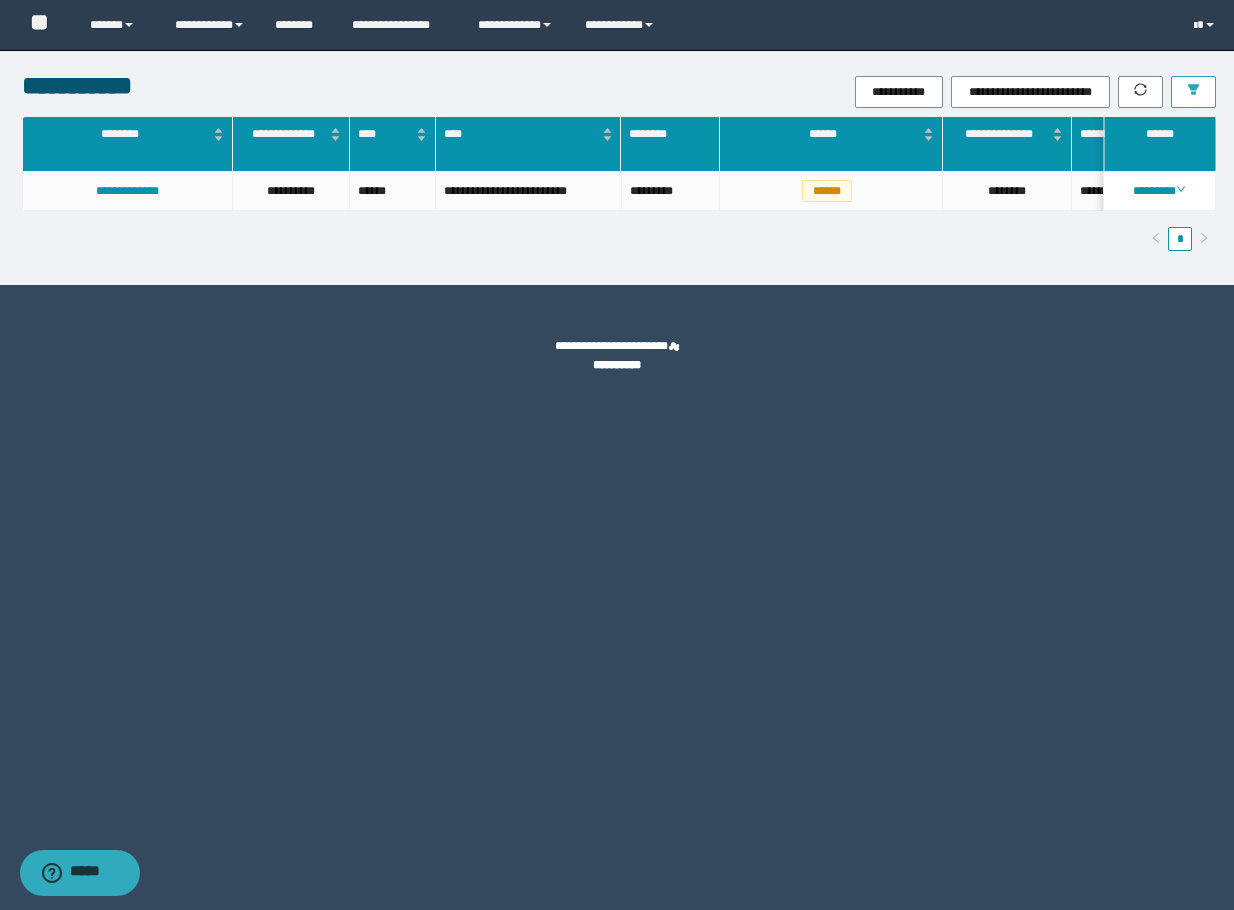 click at bounding box center (1193, 92) 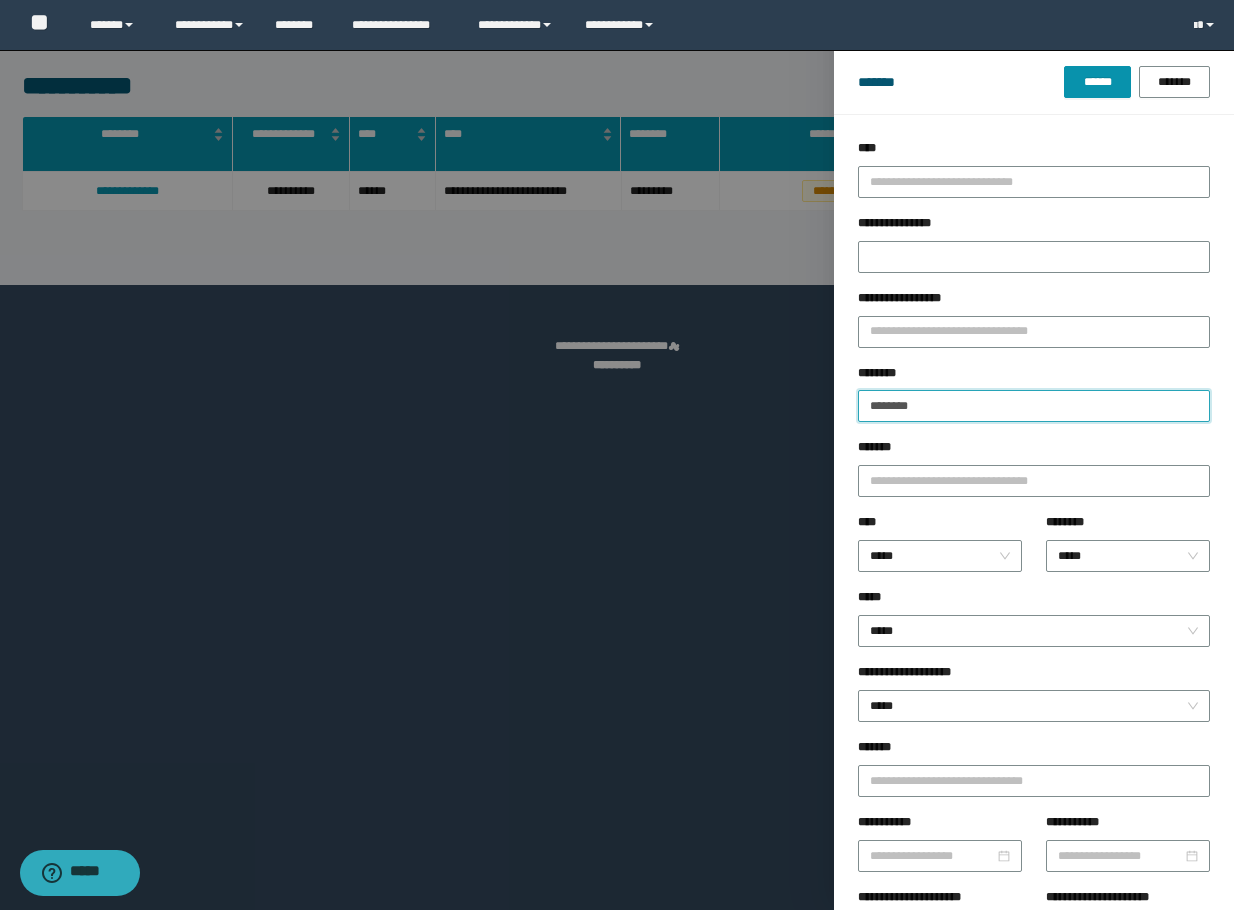 drag, startPoint x: 977, startPoint y: 418, endPoint x: 762, endPoint y: 430, distance: 215.33463 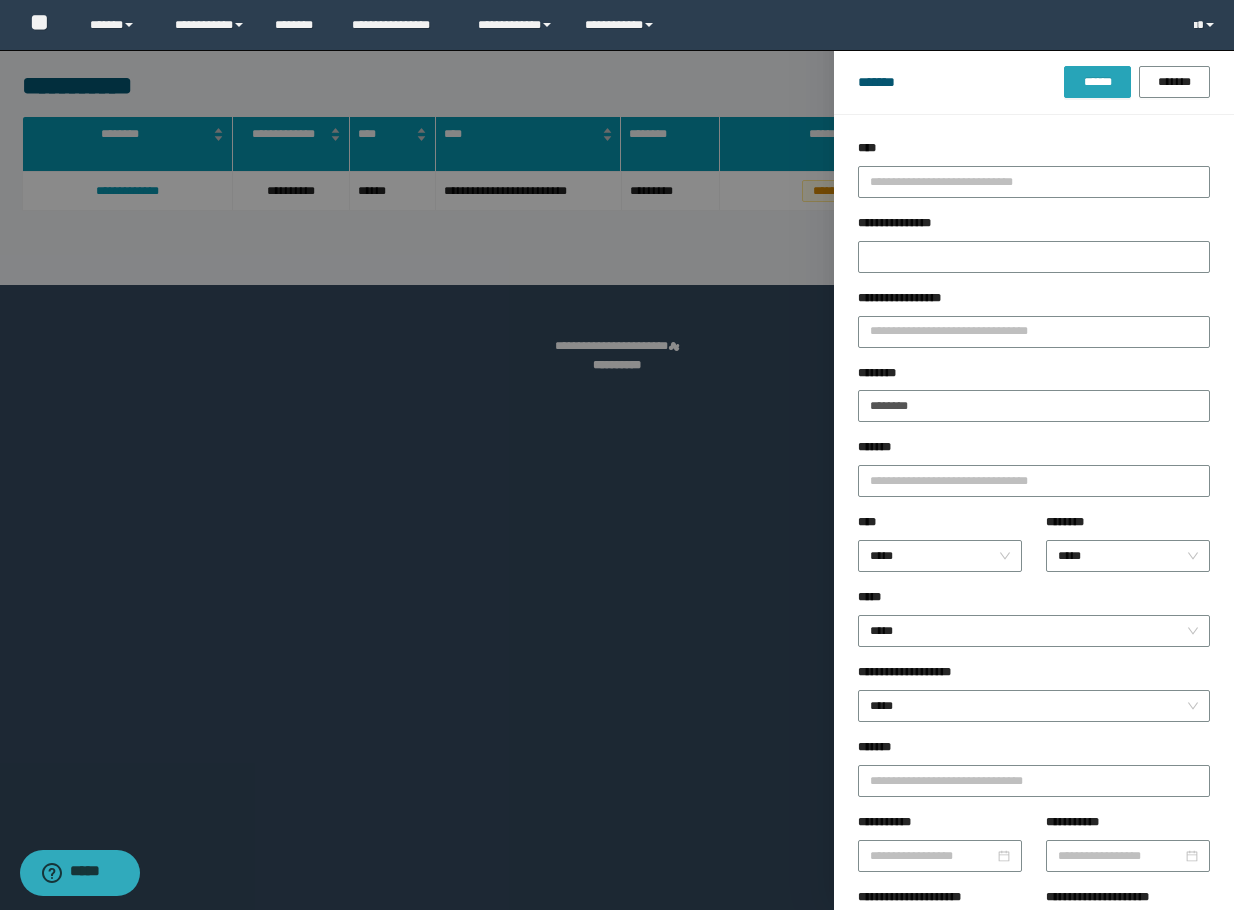 click on "******" at bounding box center (1097, 82) 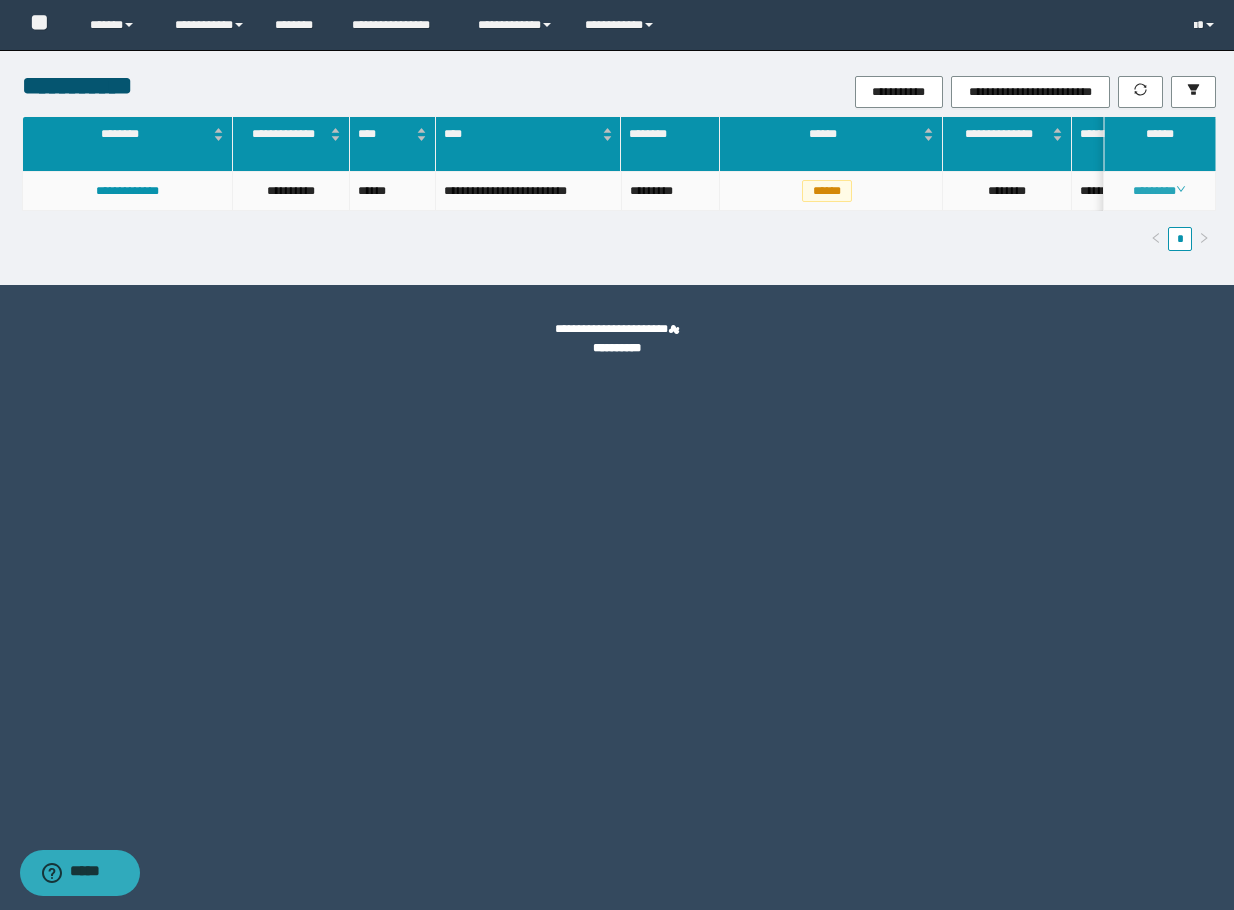 click on "********" at bounding box center [1159, 191] 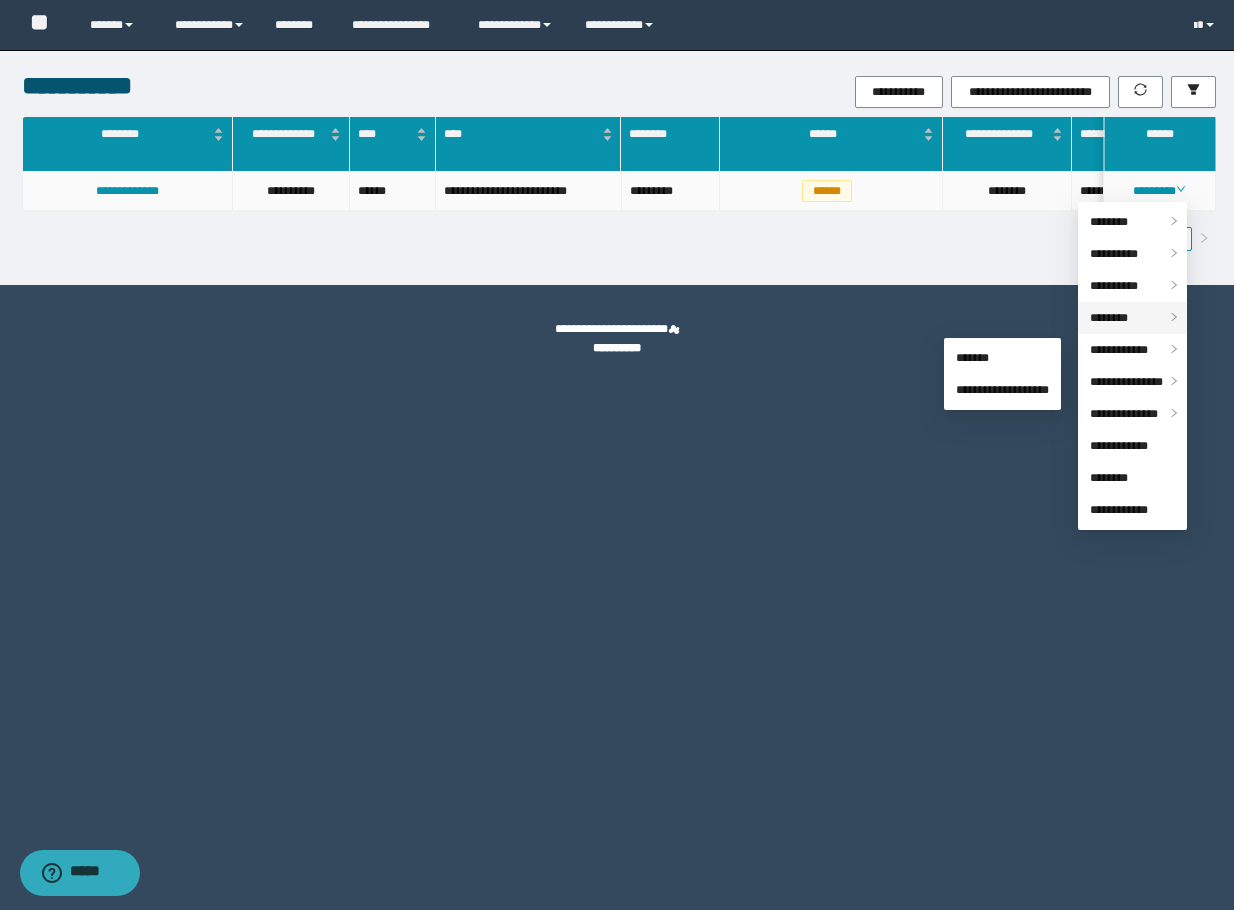 click on "********" at bounding box center (1132, 318) 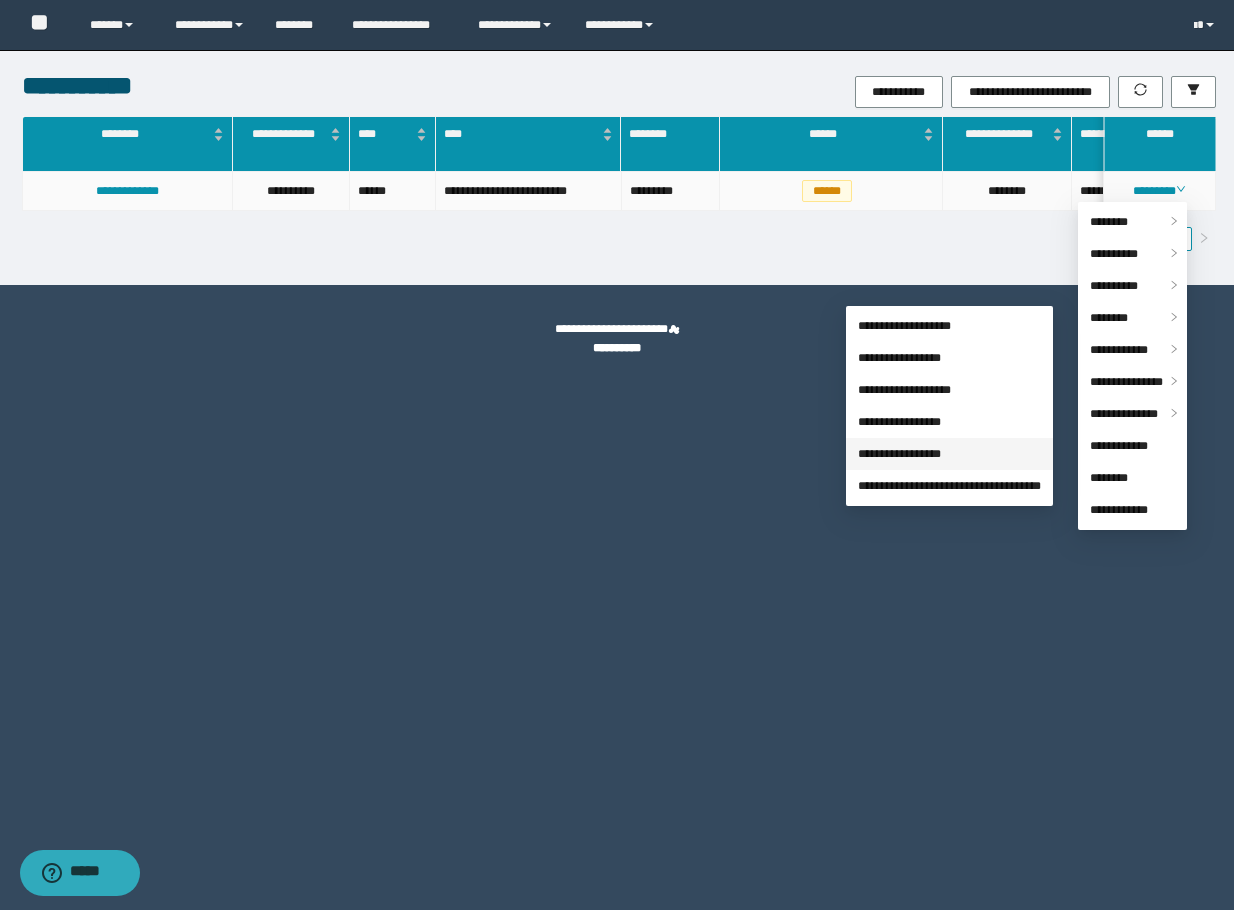 click on "**********" at bounding box center [899, 454] 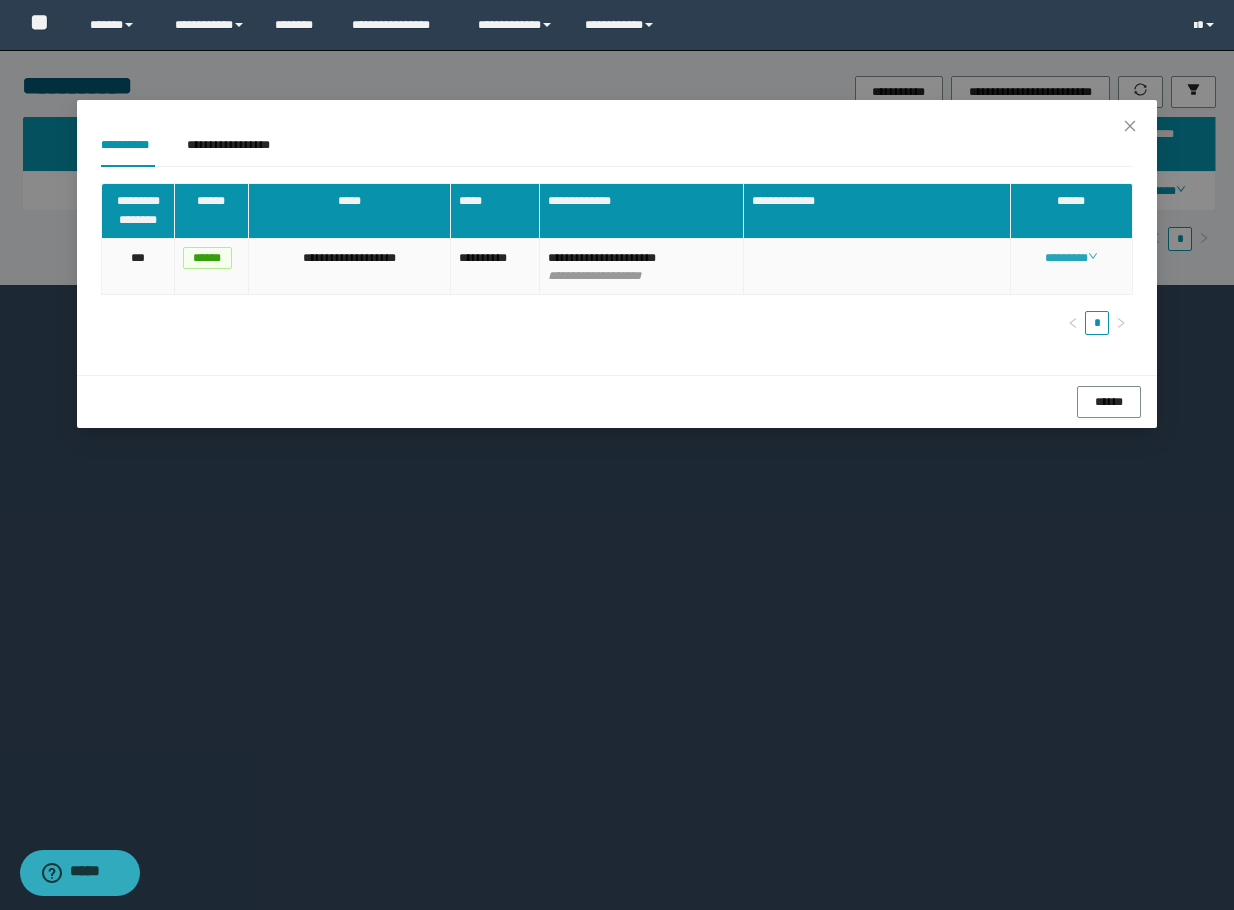 click on "********" at bounding box center [1071, 258] 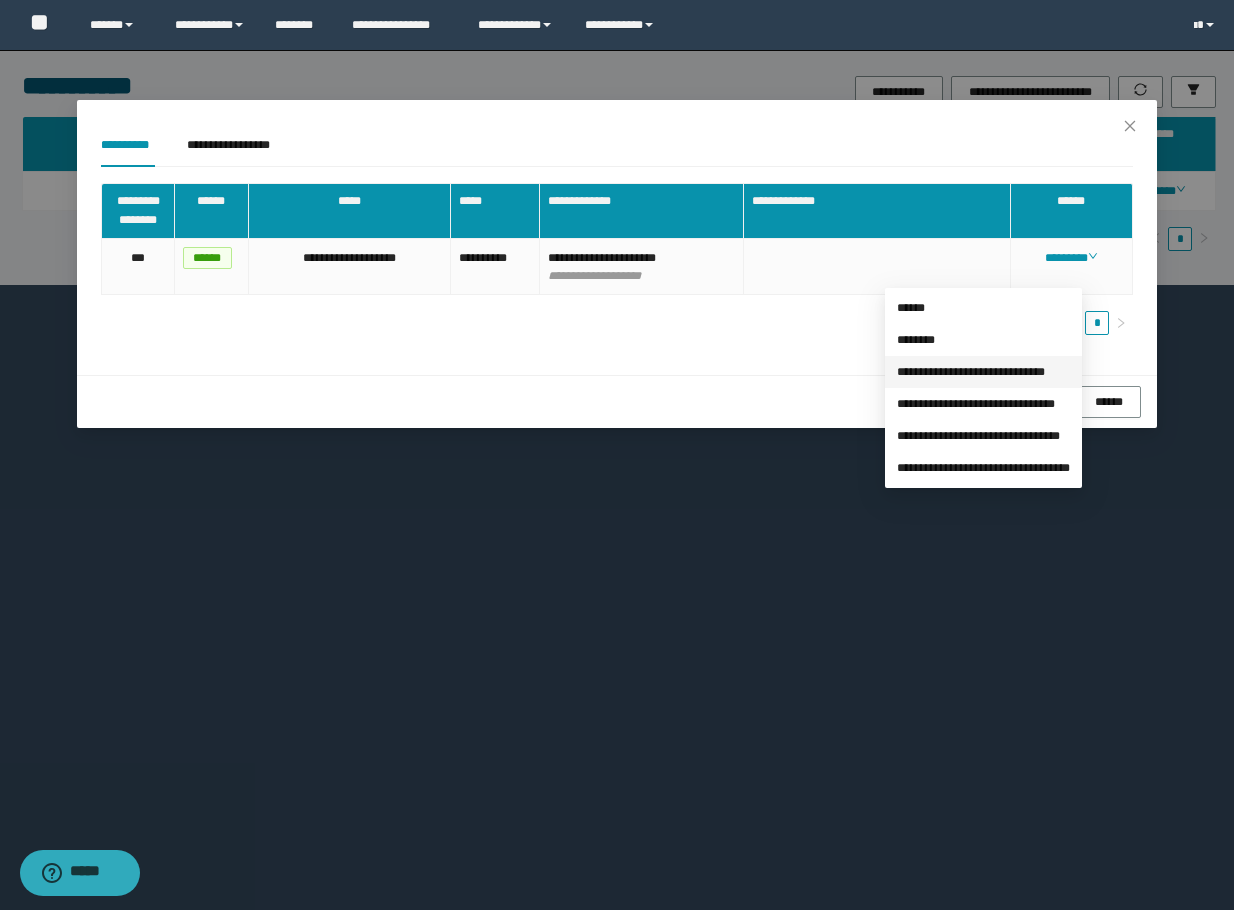 click on "**********" at bounding box center (971, 372) 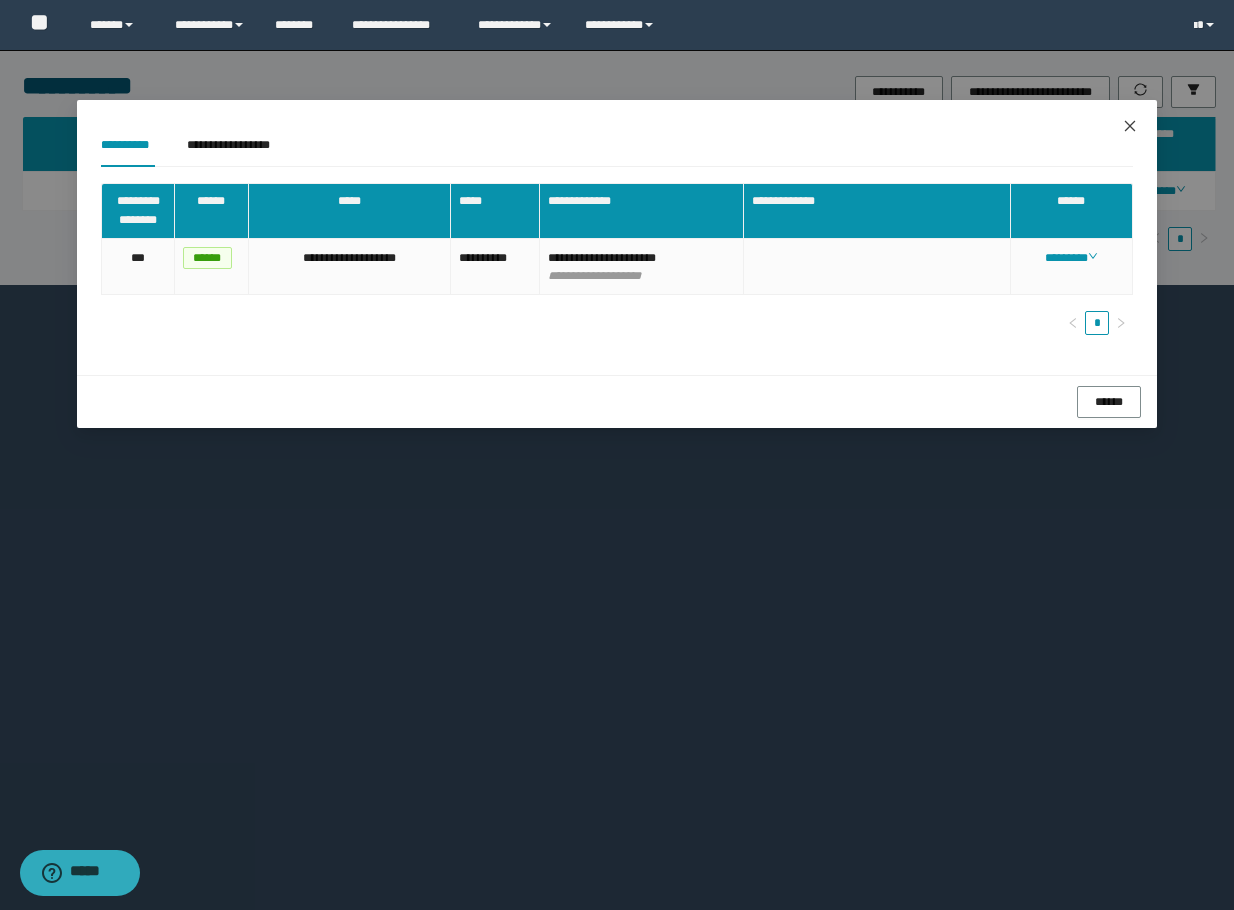 click at bounding box center (1130, 127) 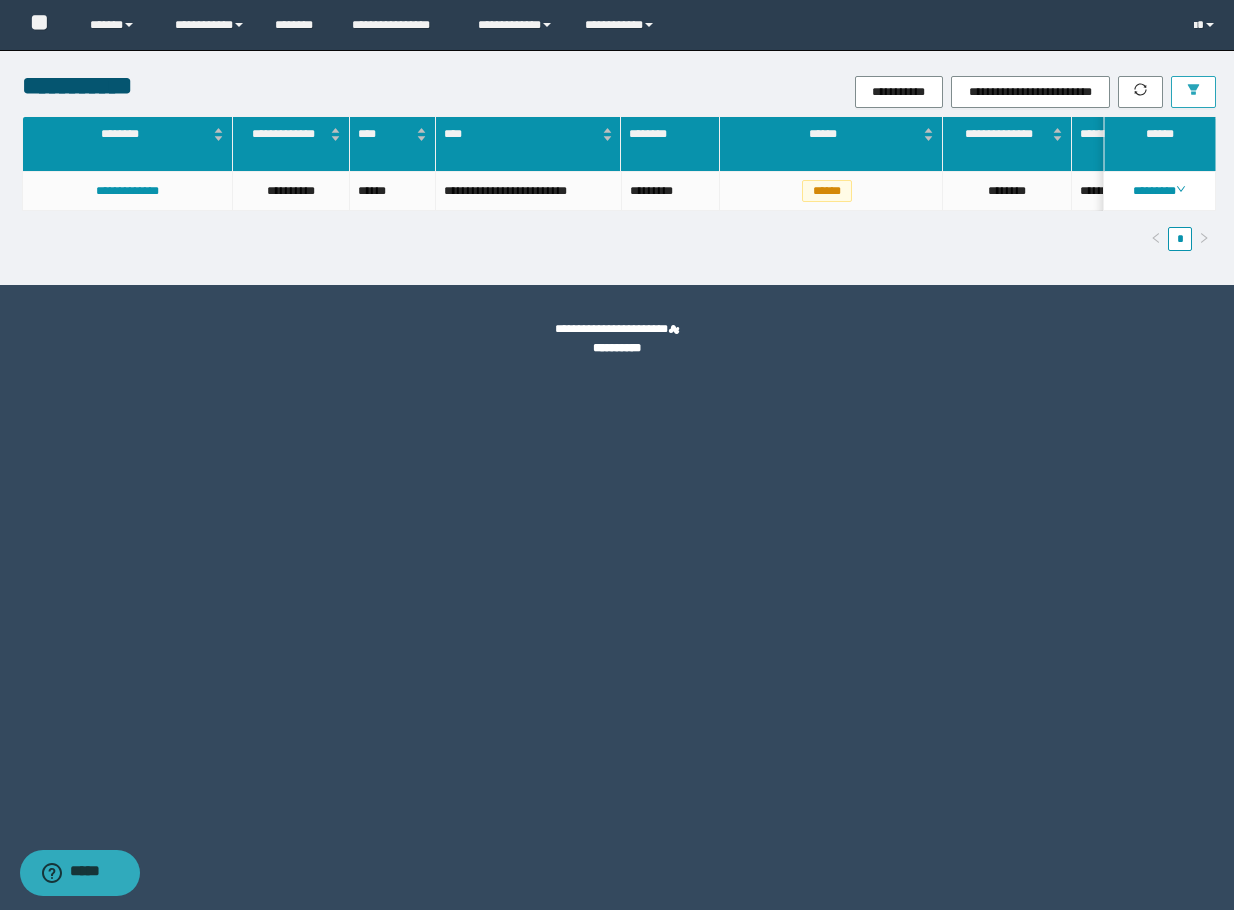 click at bounding box center [1193, 92] 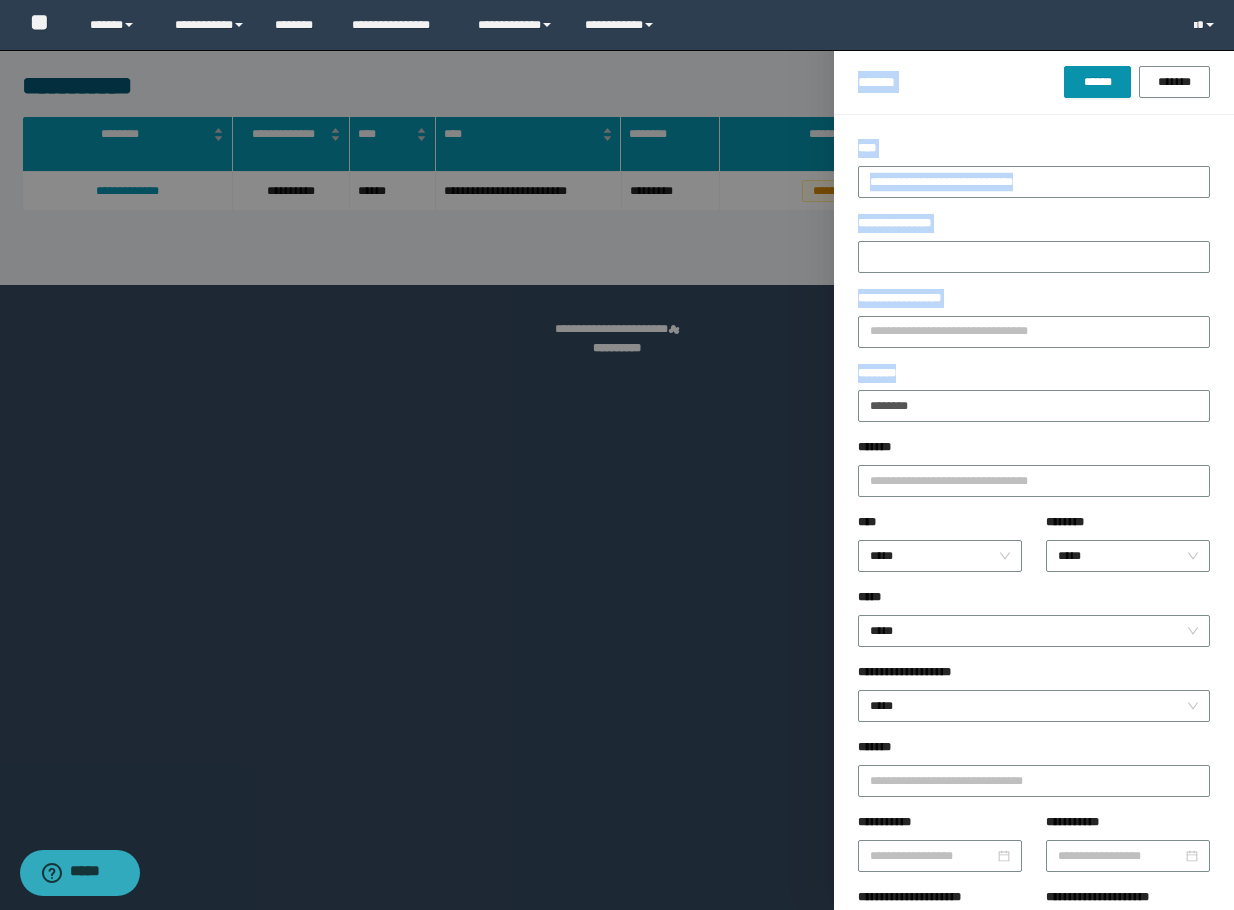 drag, startPoint x: 974, startPoint y: 385, endPoint x: 795, endPoint y: 411, distance: 180.87842 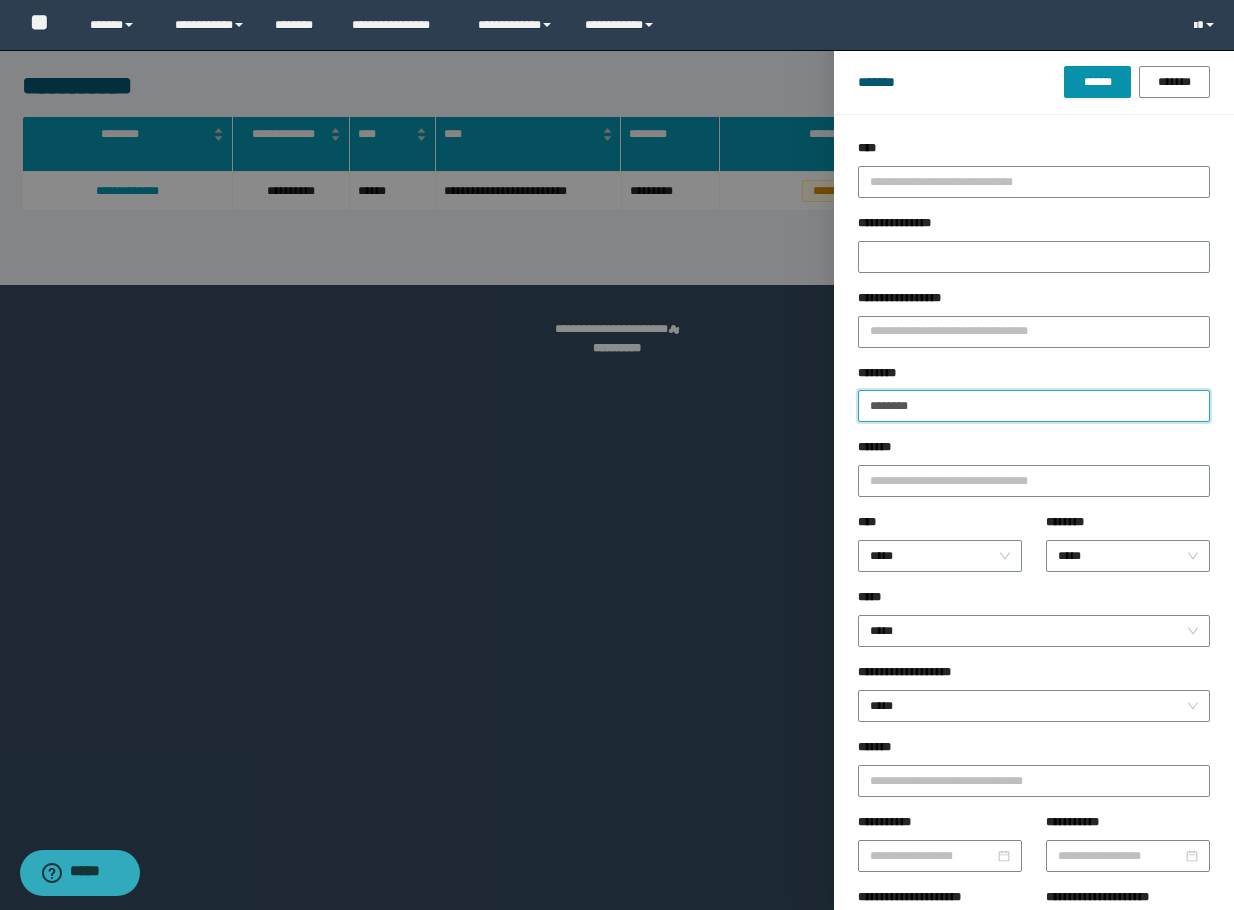 click on "********" at bounding box center [1034, 406] 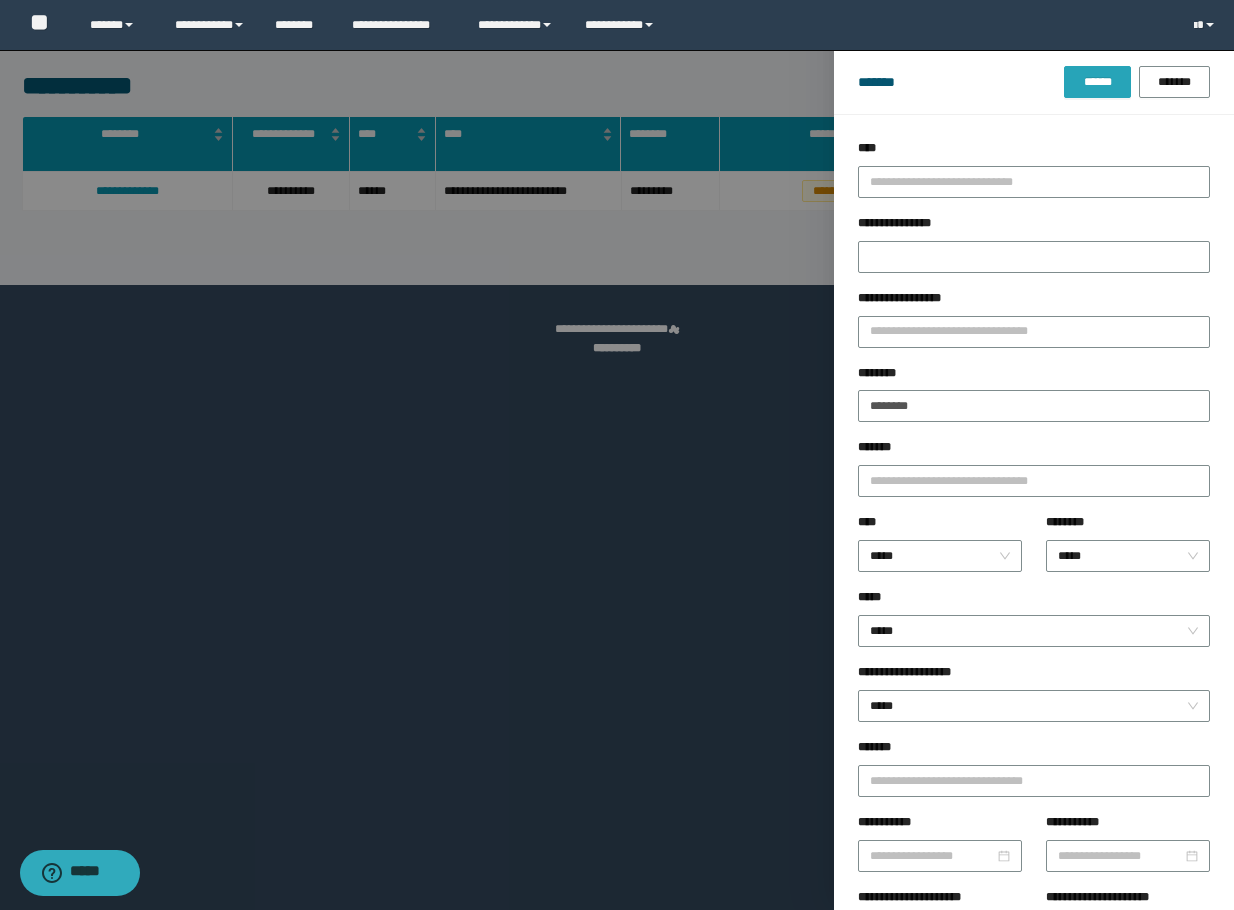 click on "******" at bounding box center [1097, 82] 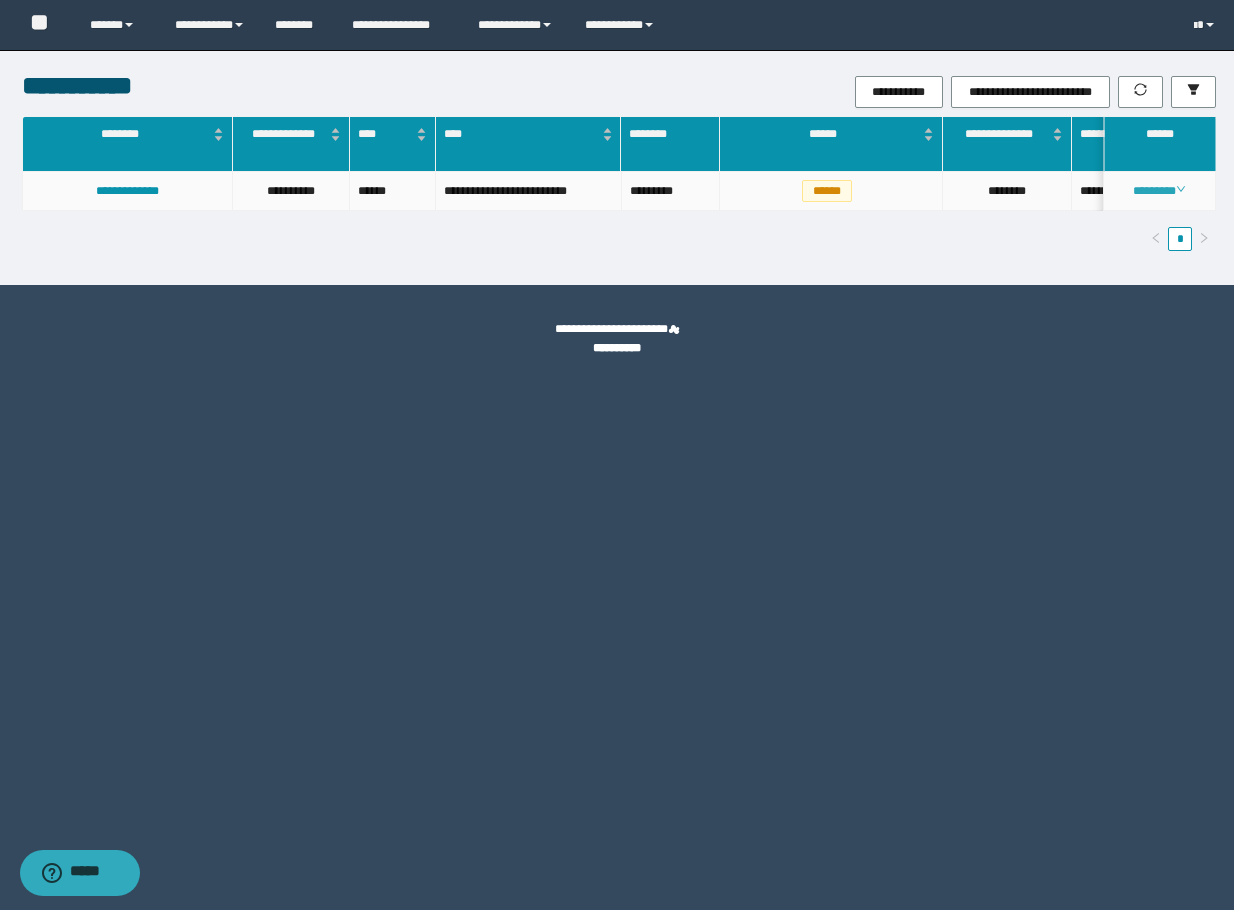 click on "********" at bounding box center (1159, 191) 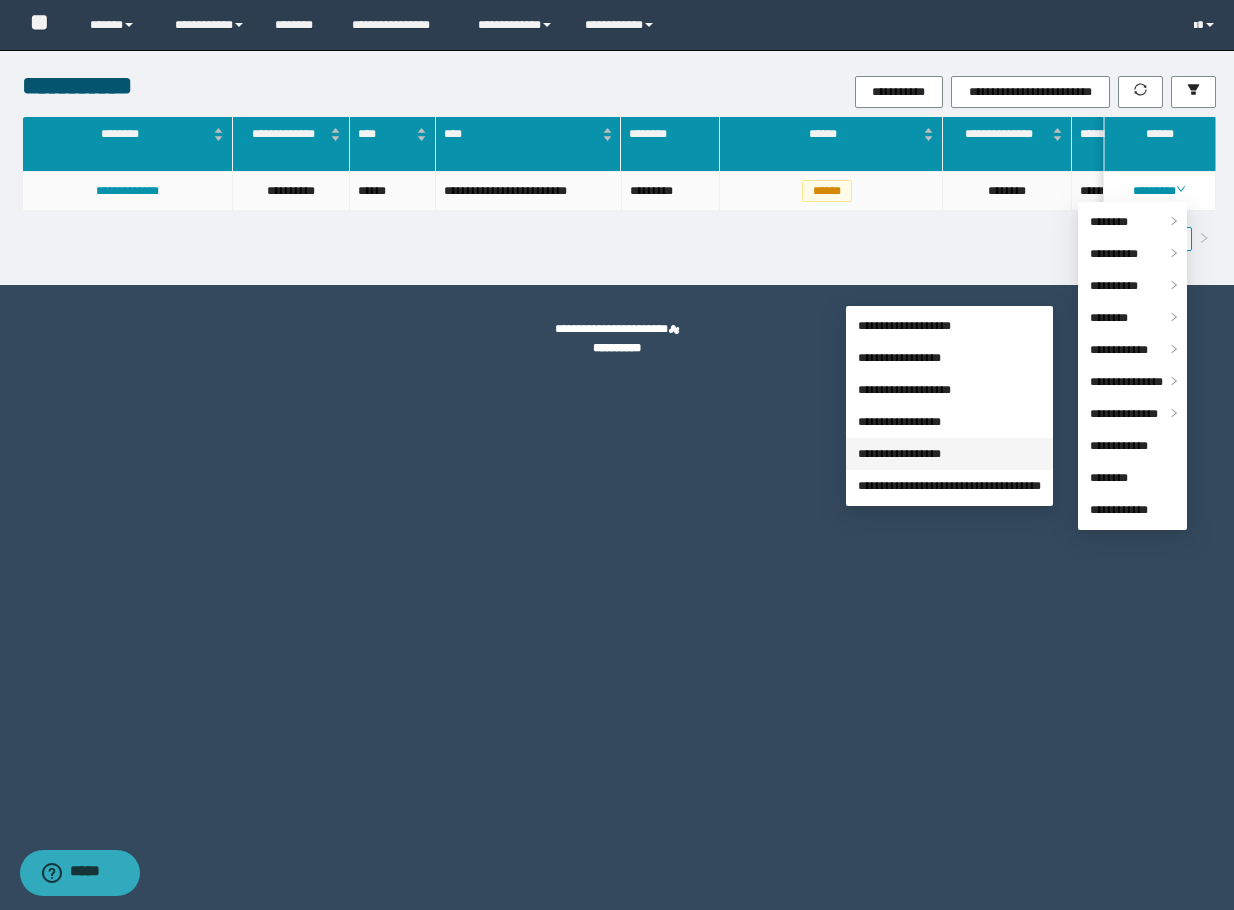 click on "**********" at bounding box center (899, 454) 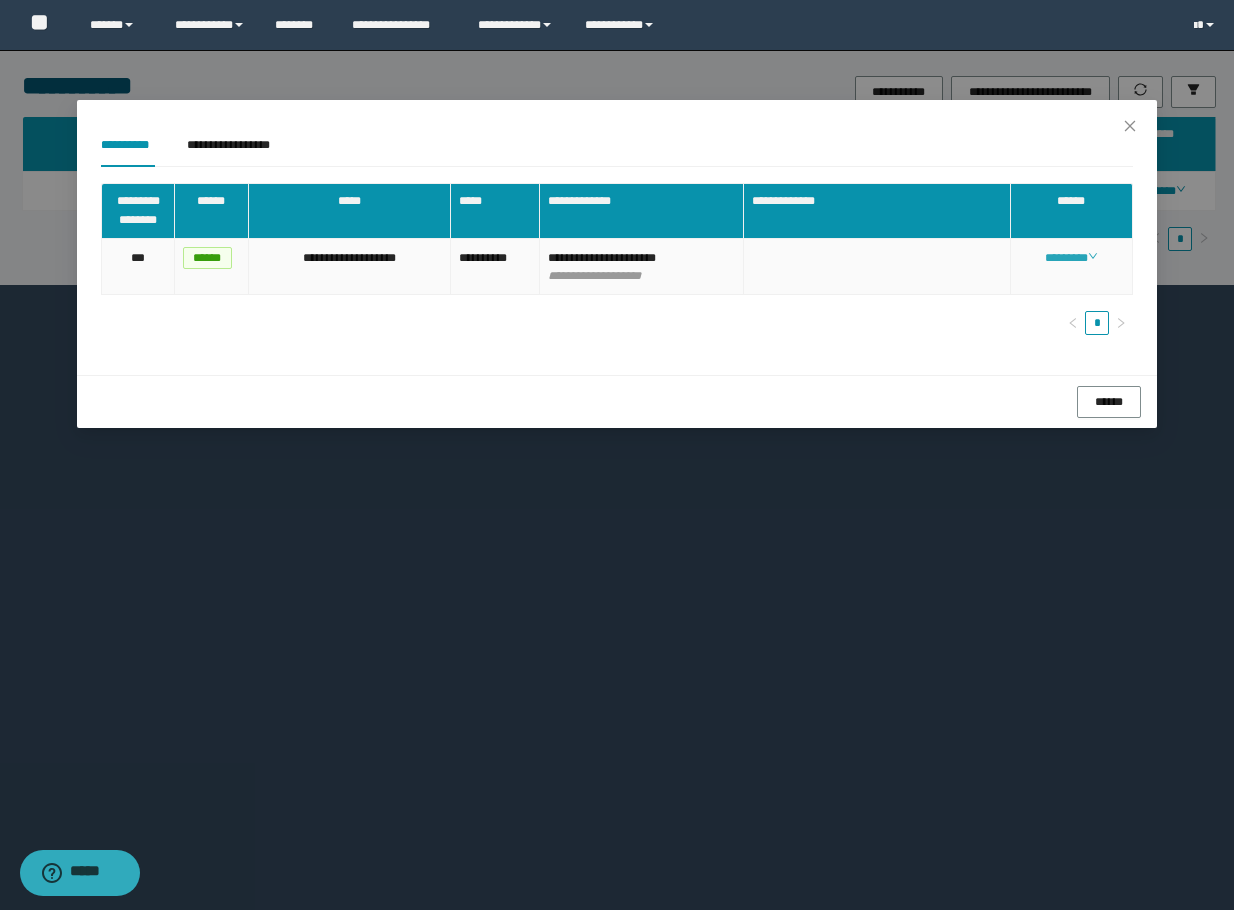 click on "********" at bounding box center (1071, 258) 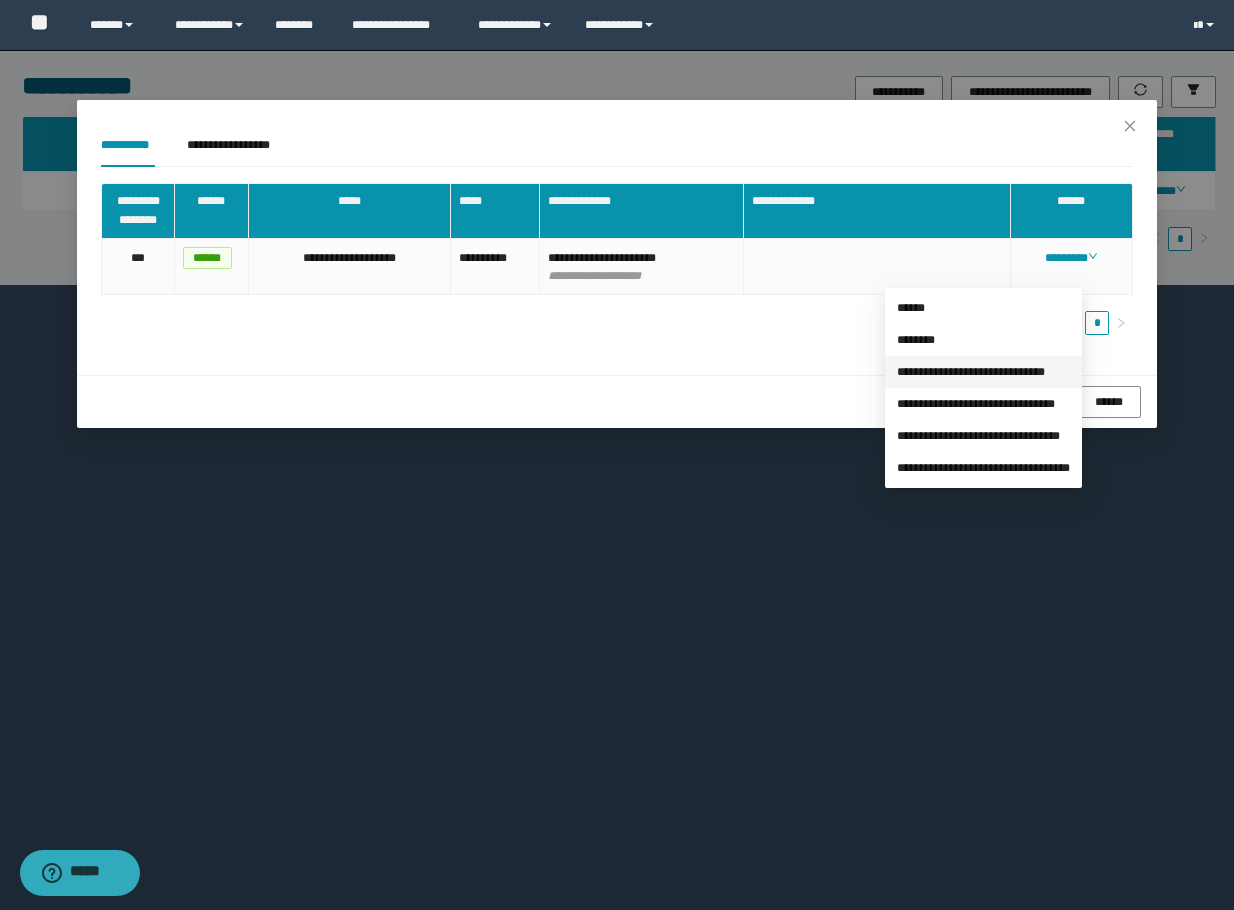 click on "**********" at bounding box center [971, 372] 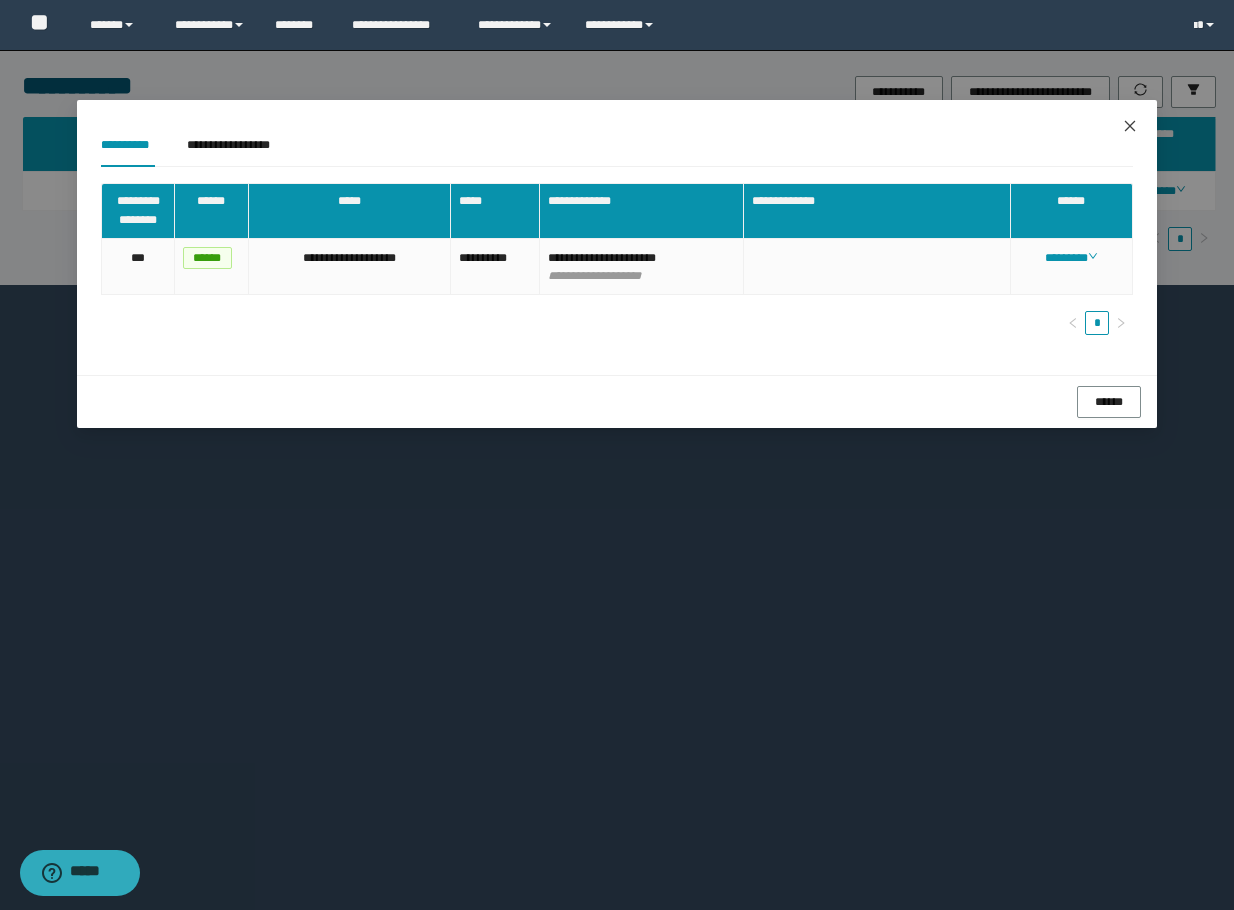 click at bounding box center (1130, 127) 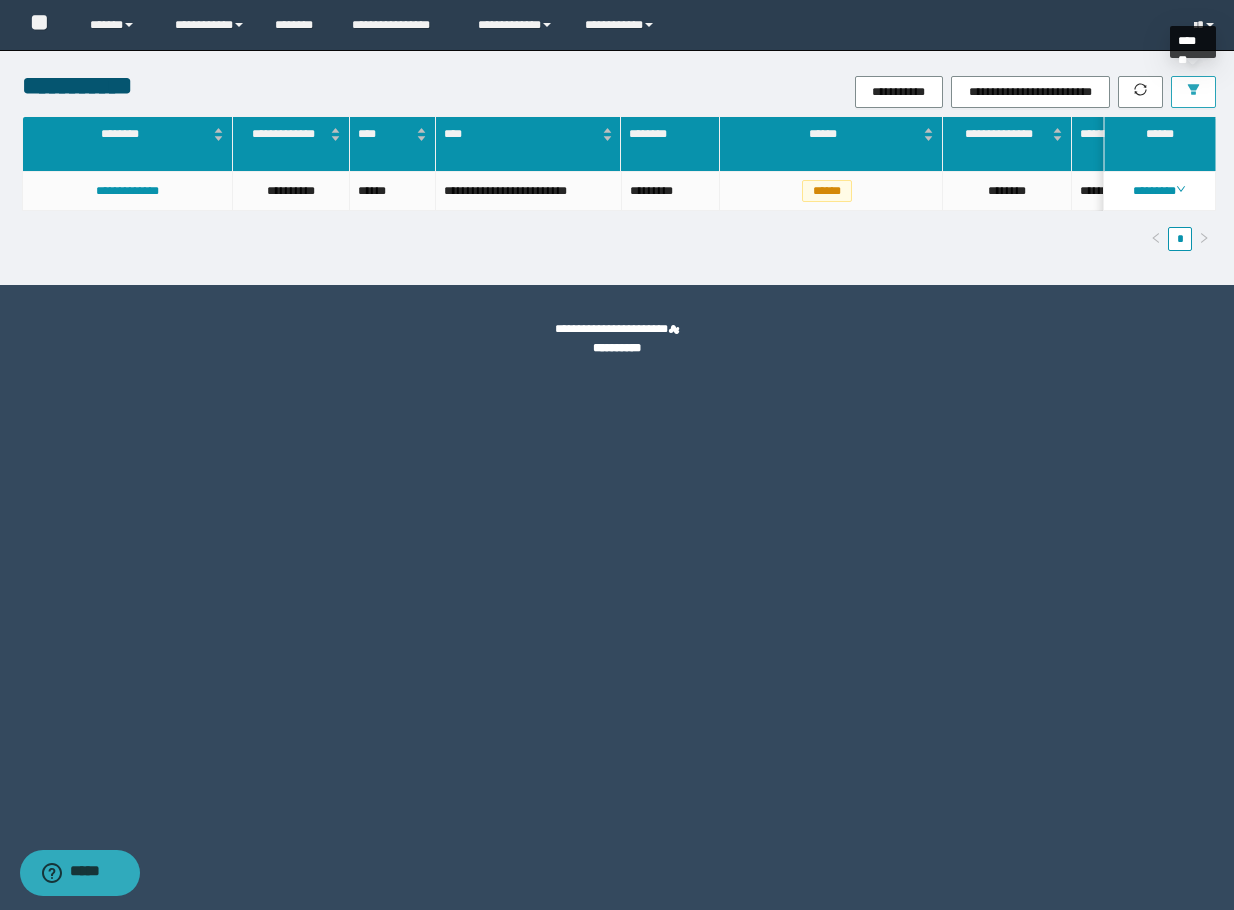 click 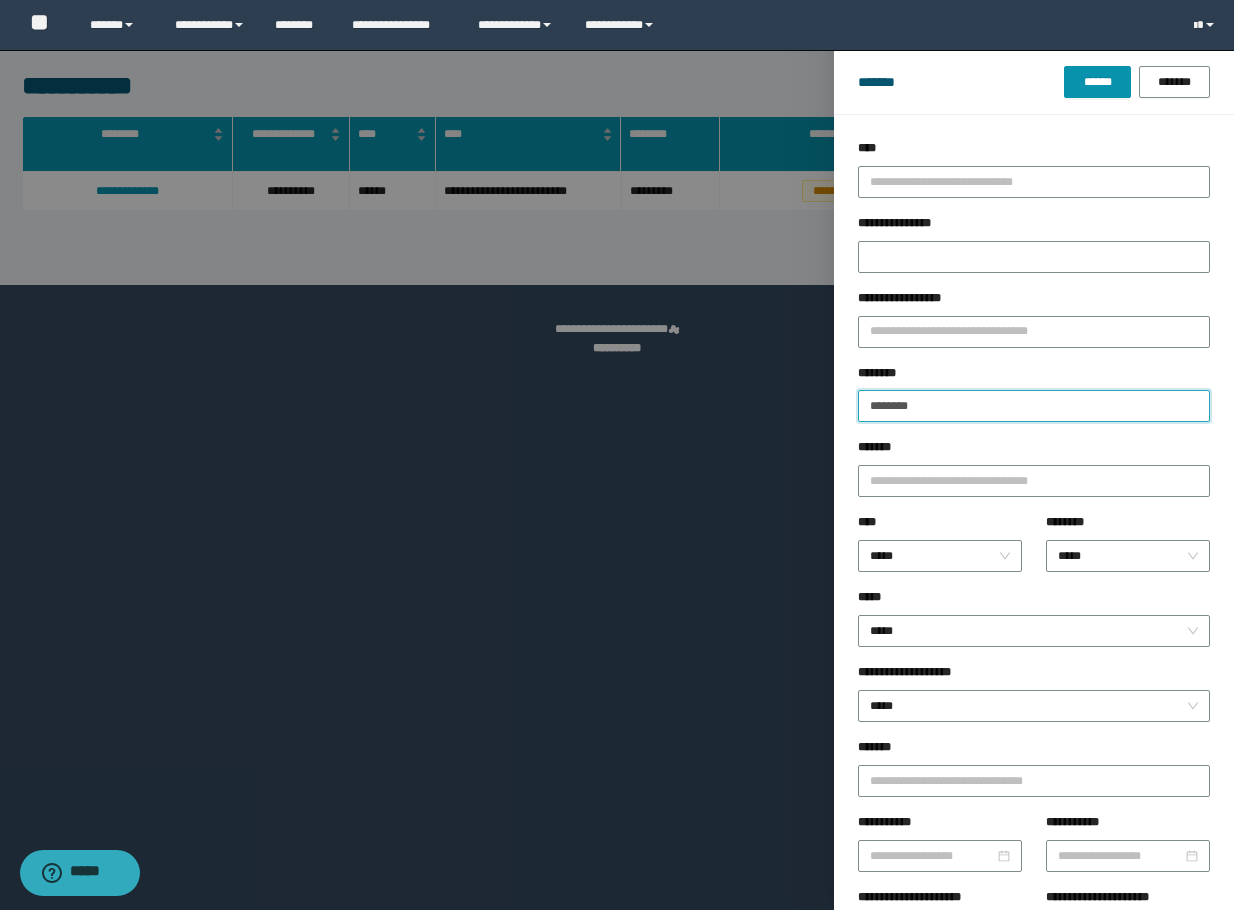 drag, startPoint x: 958, startPoint y: 402, endPoint x: 813, endPoint y: 416, distance: 145.6743 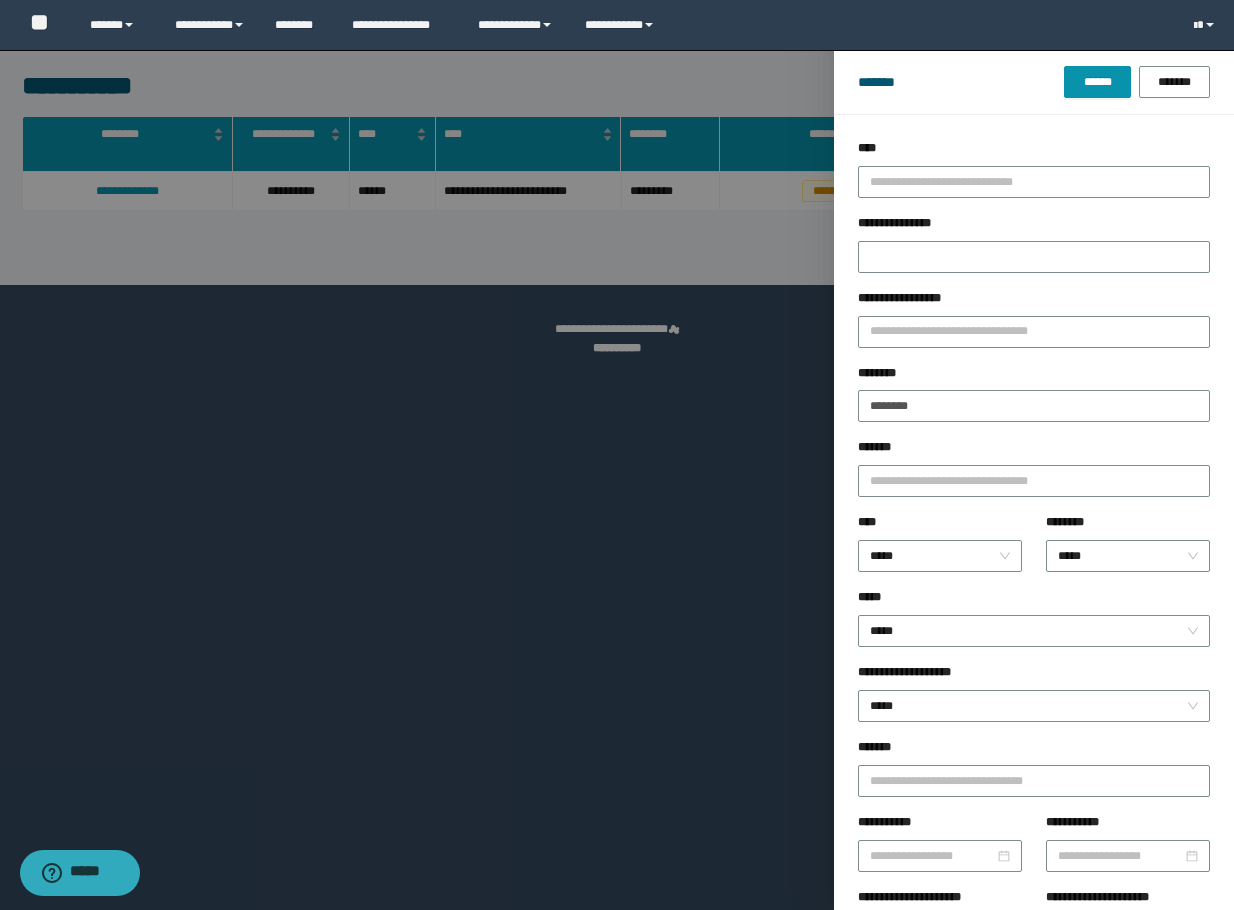 click on "******* ****** *******" at bounding box center (1034, 82) 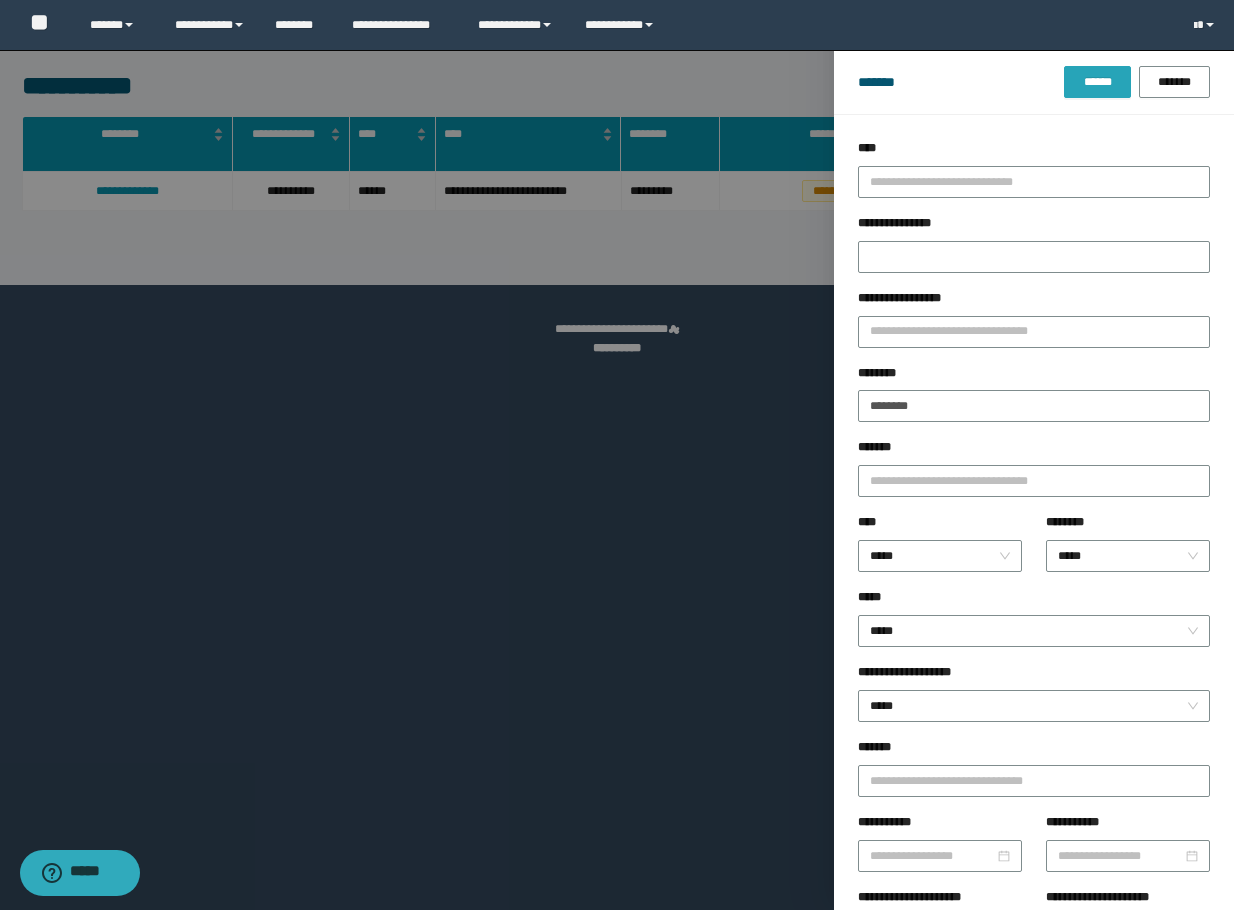click on "******" at bounding box center (1097, 82) 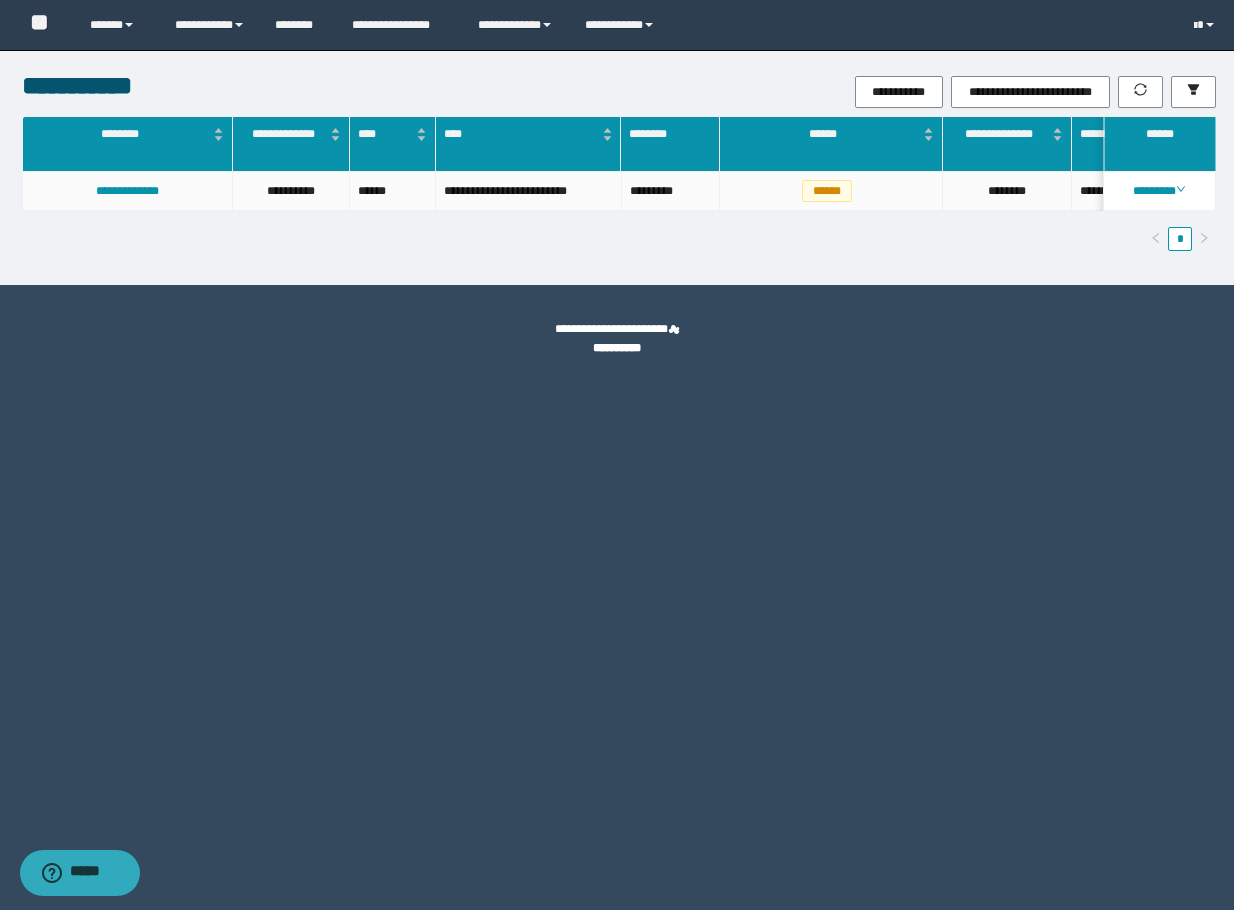 click on "********" at bounding box center (1159, 191) 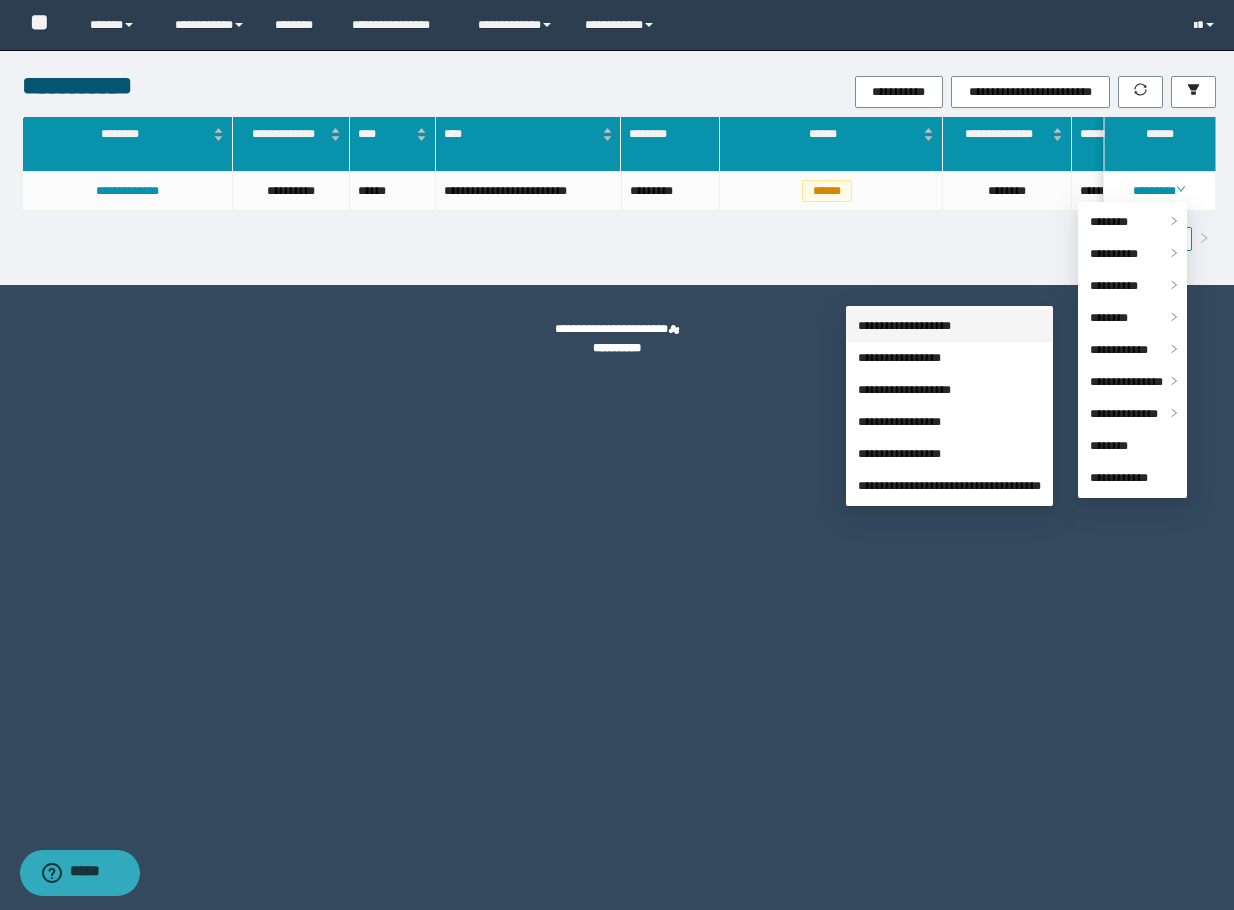 click on "**********" at bounding box center [904, 326] 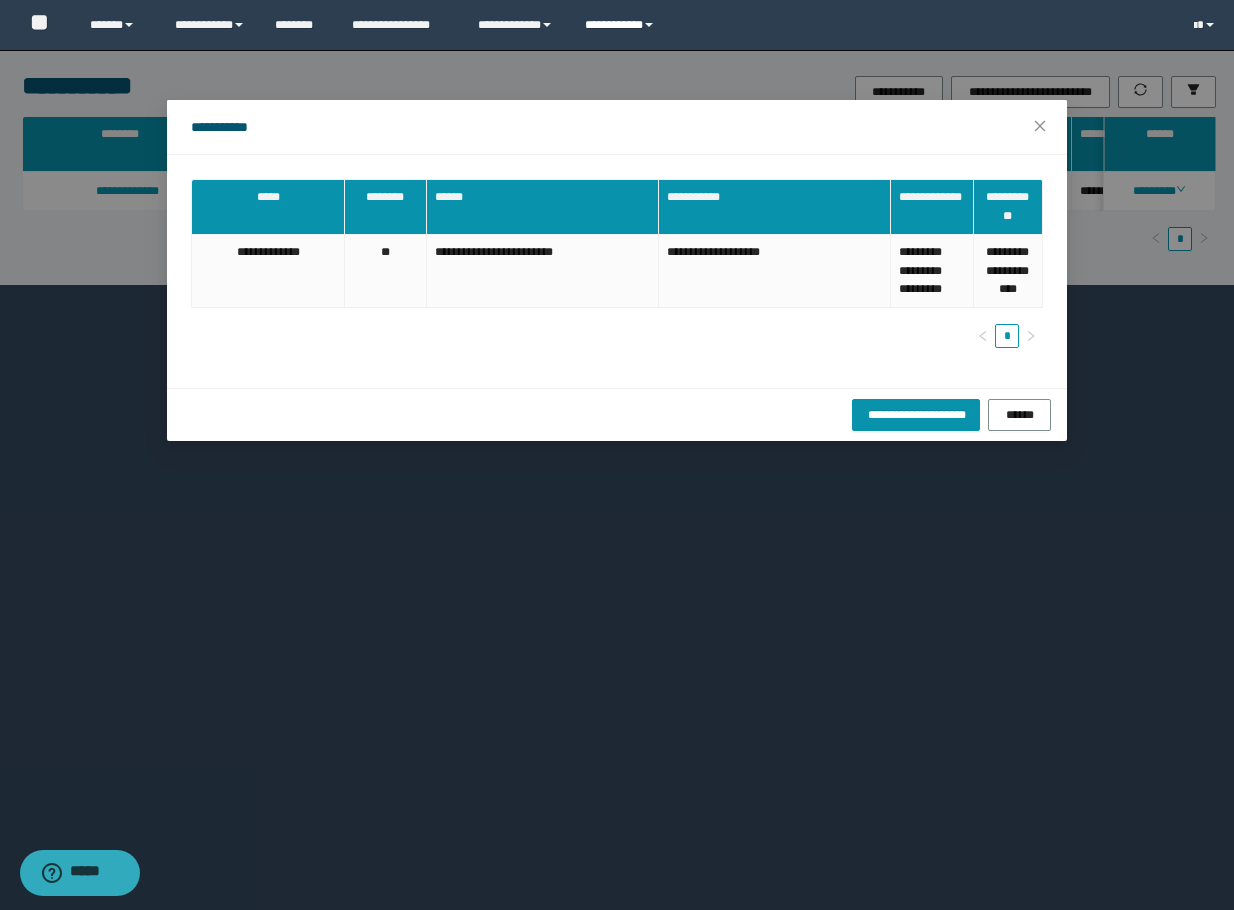click on "**********" at bounding box center (622, 25) 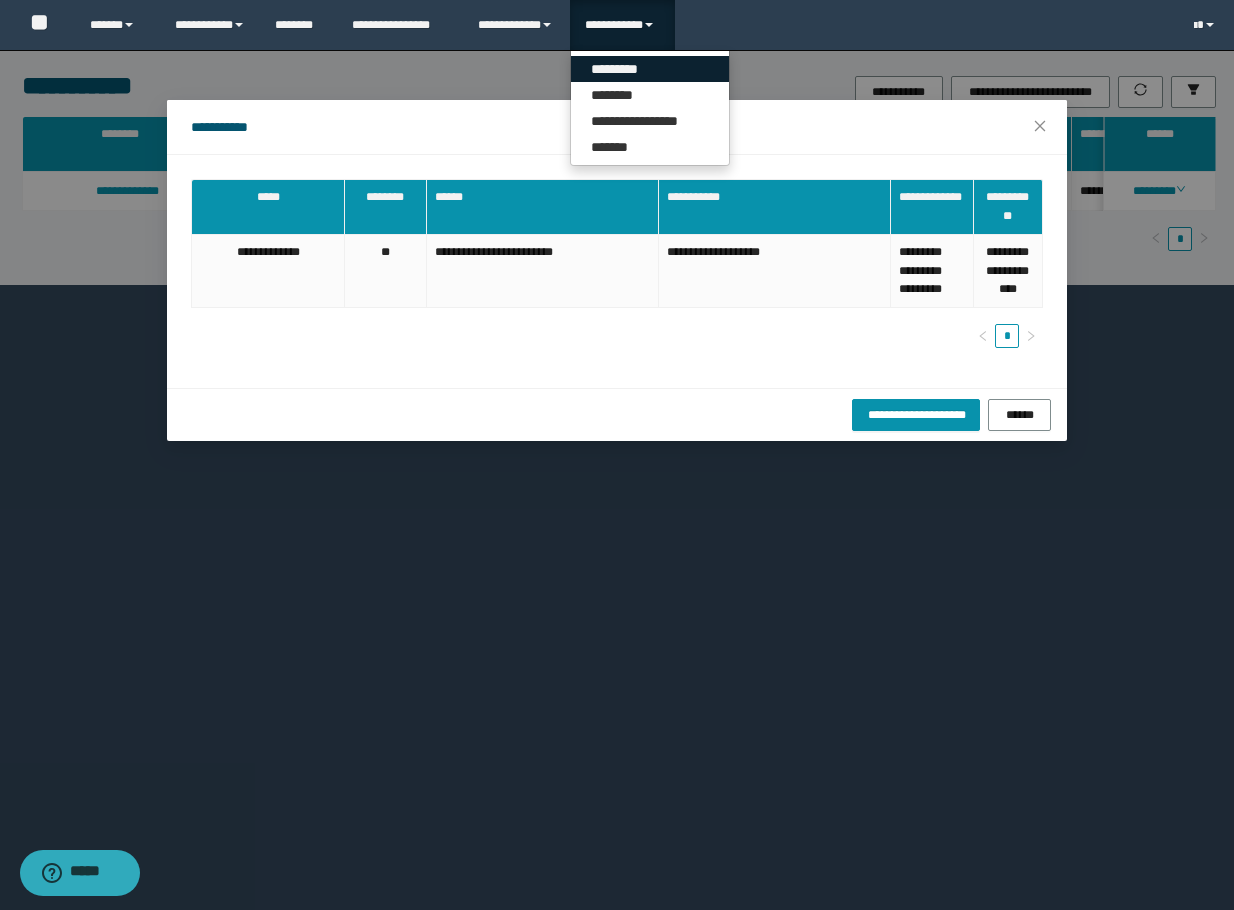 click on "*********" at bounding box center (650, 69) 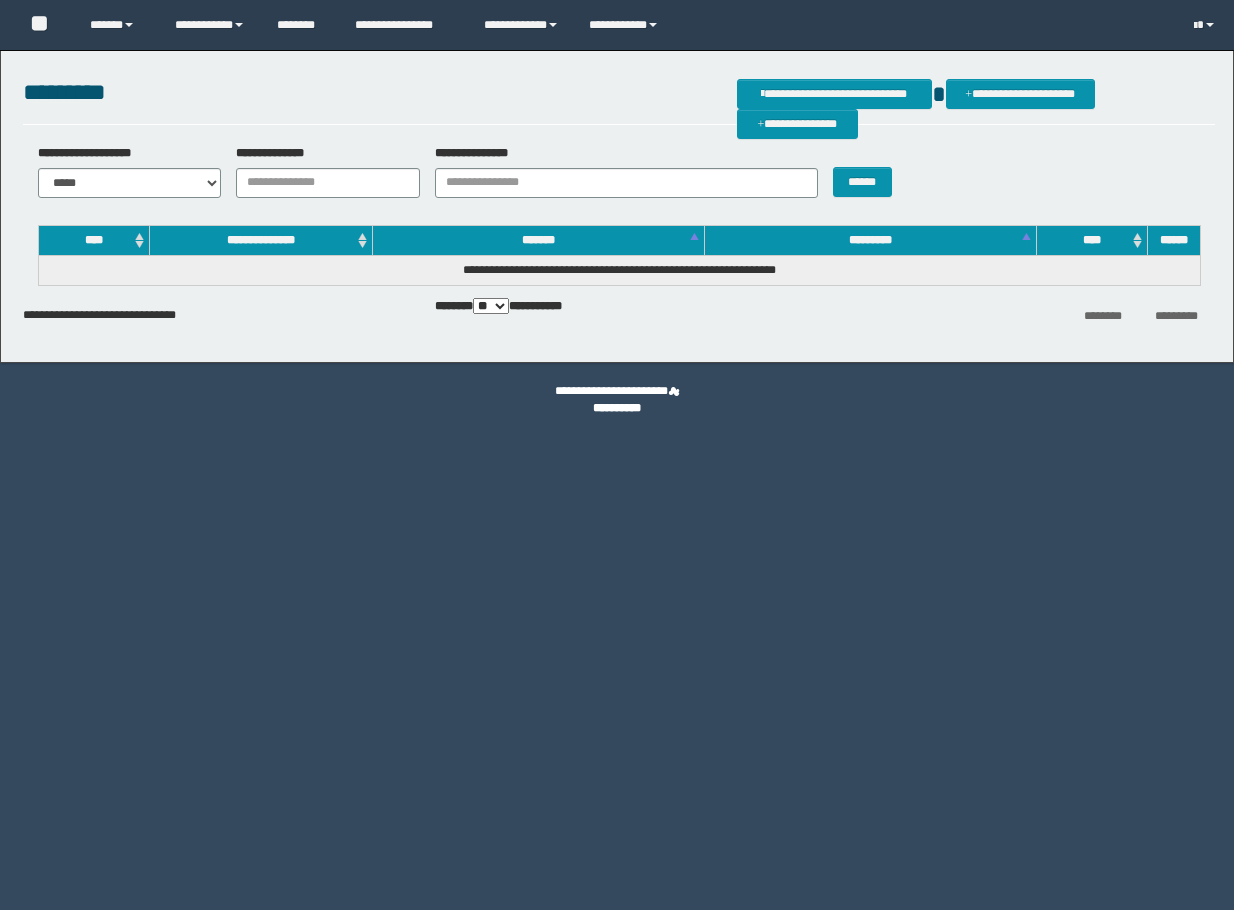 scroll, scrollTop: 0, scrollLeft: 0, axis: both 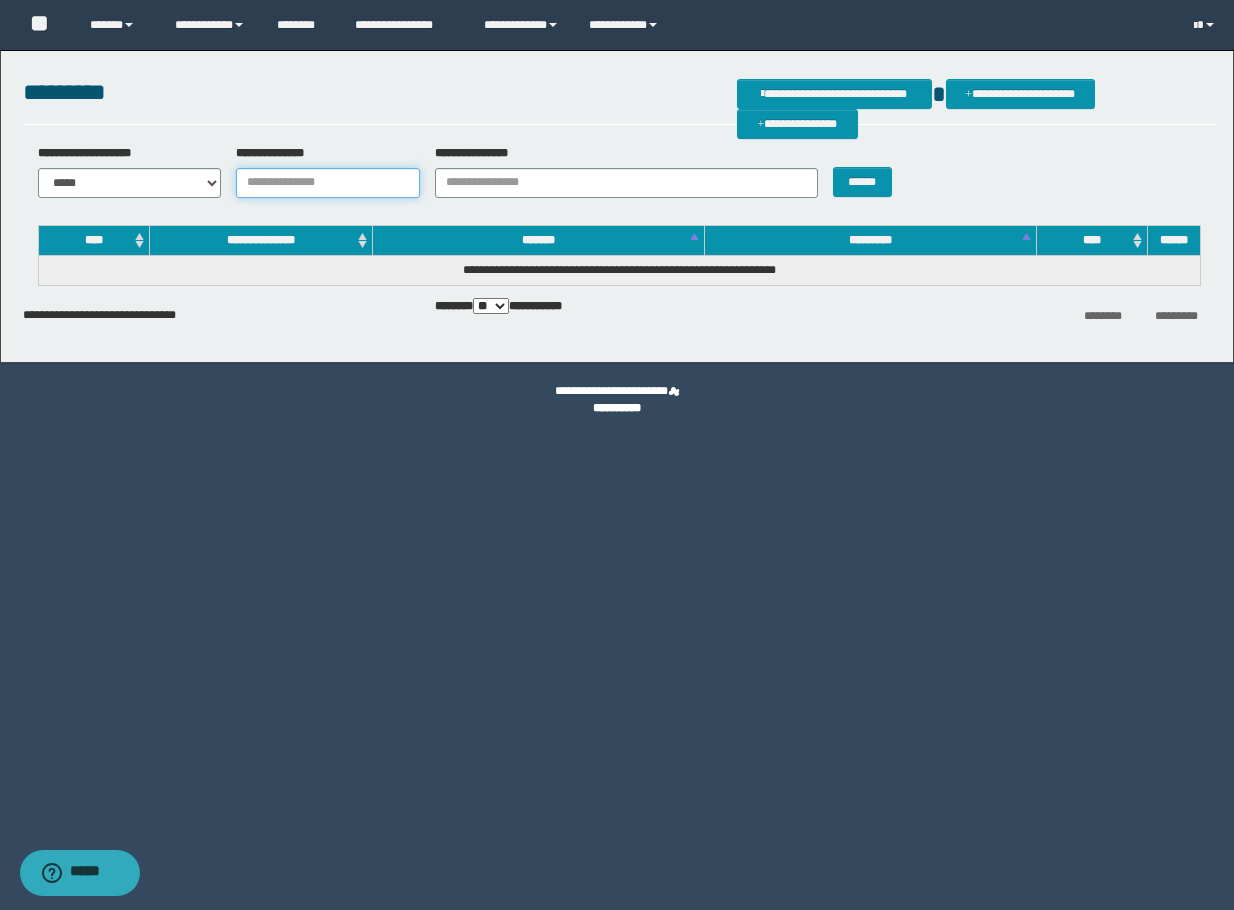 click on "**********" at bounding box center [328, 183] 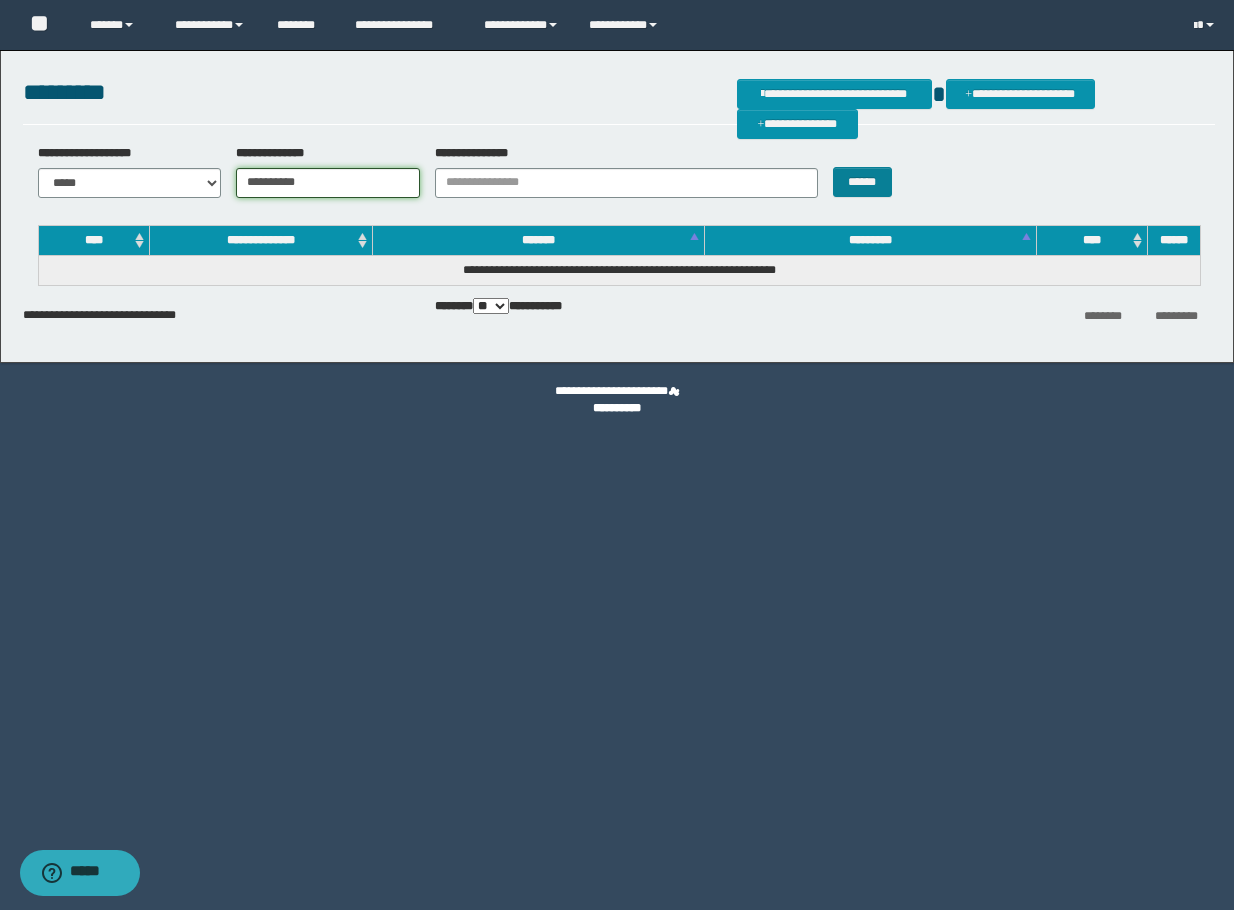 type on "**********" 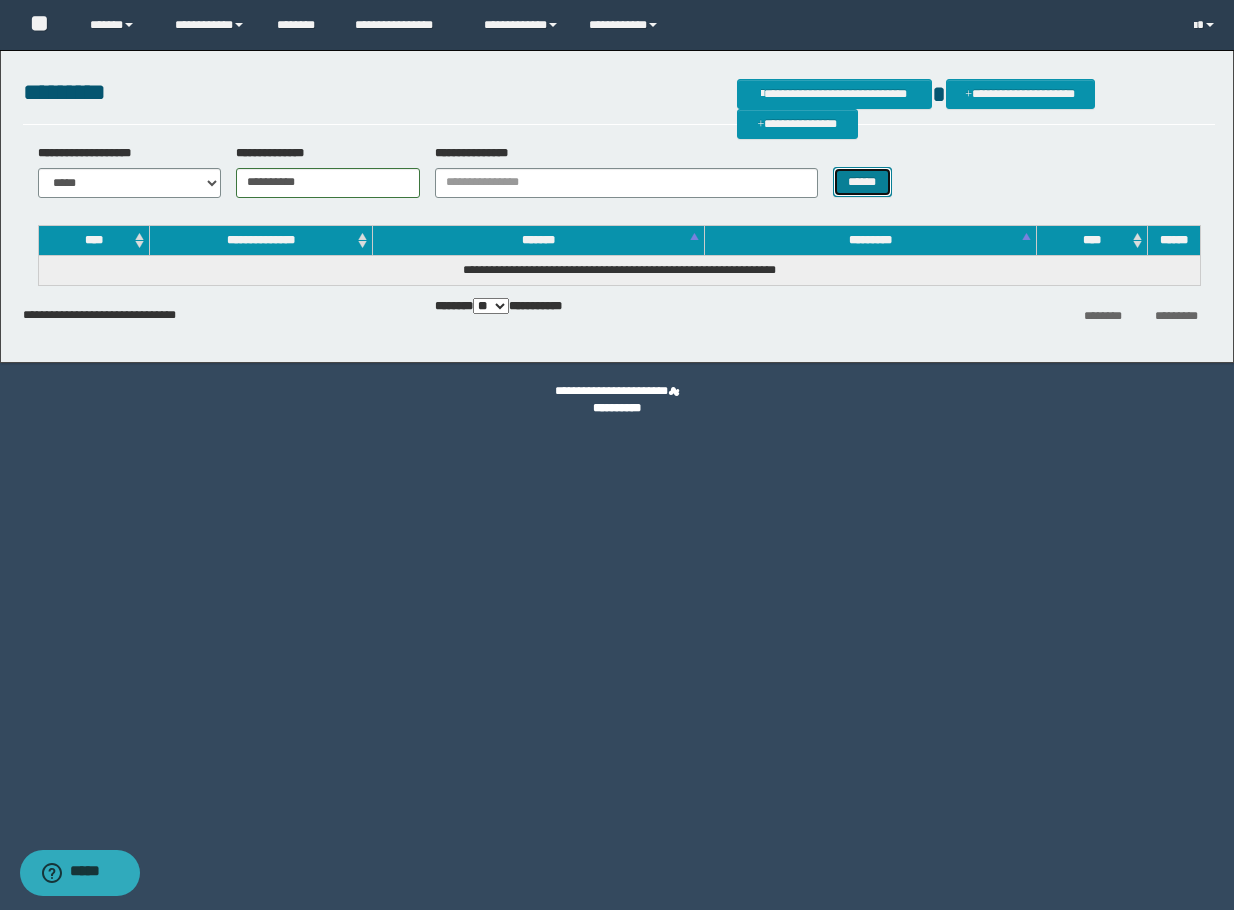 click on "******" at bounding box center (862, 182) 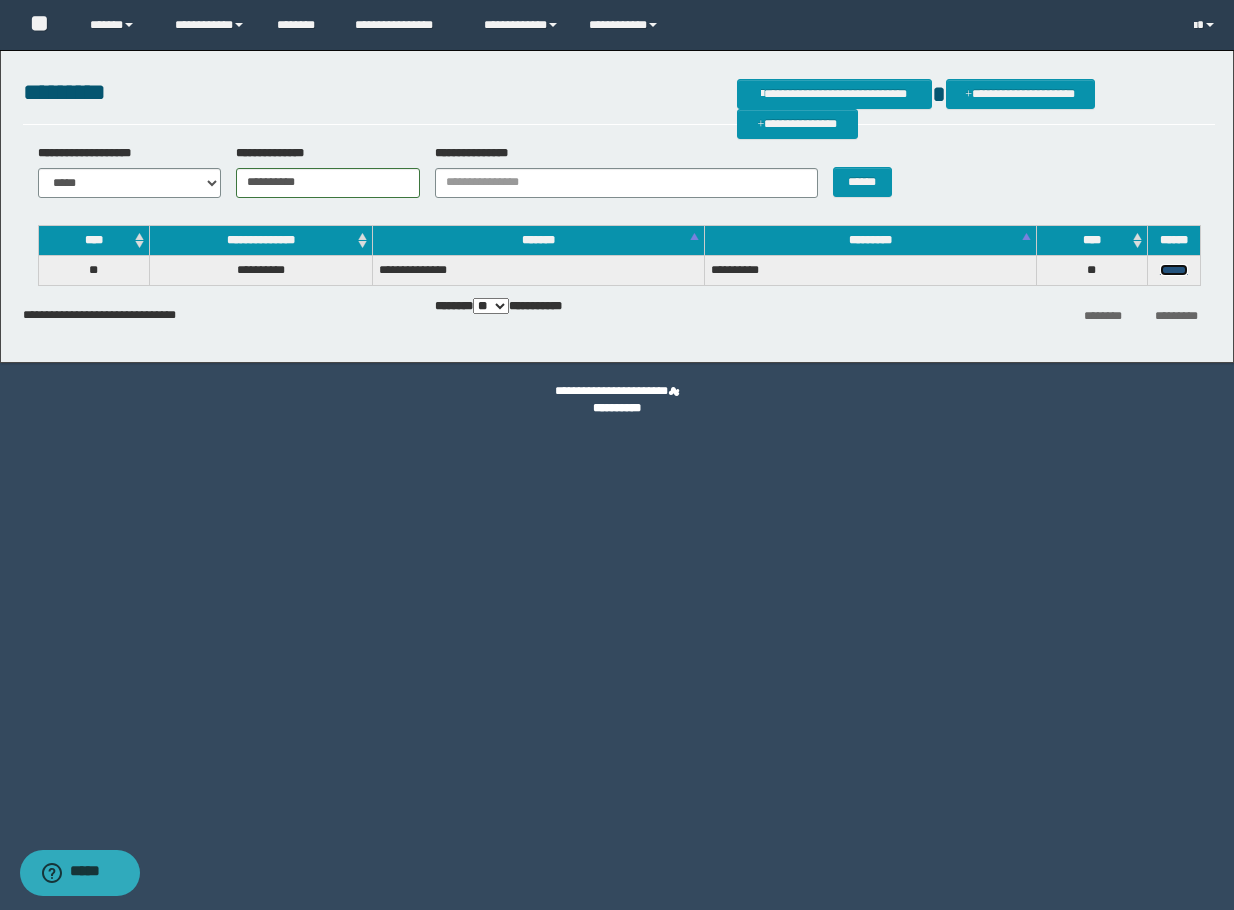 click on "******" at bounding box center [1174, 270] 